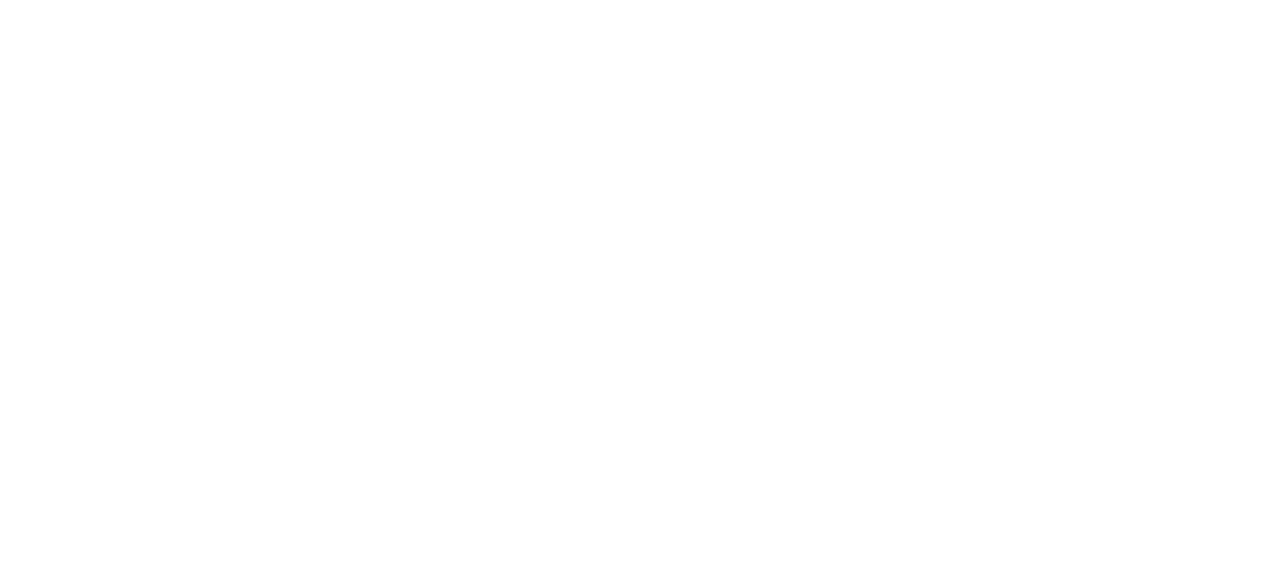 scroll, scrollTop: 0, scrollLeft: 0, axis: both 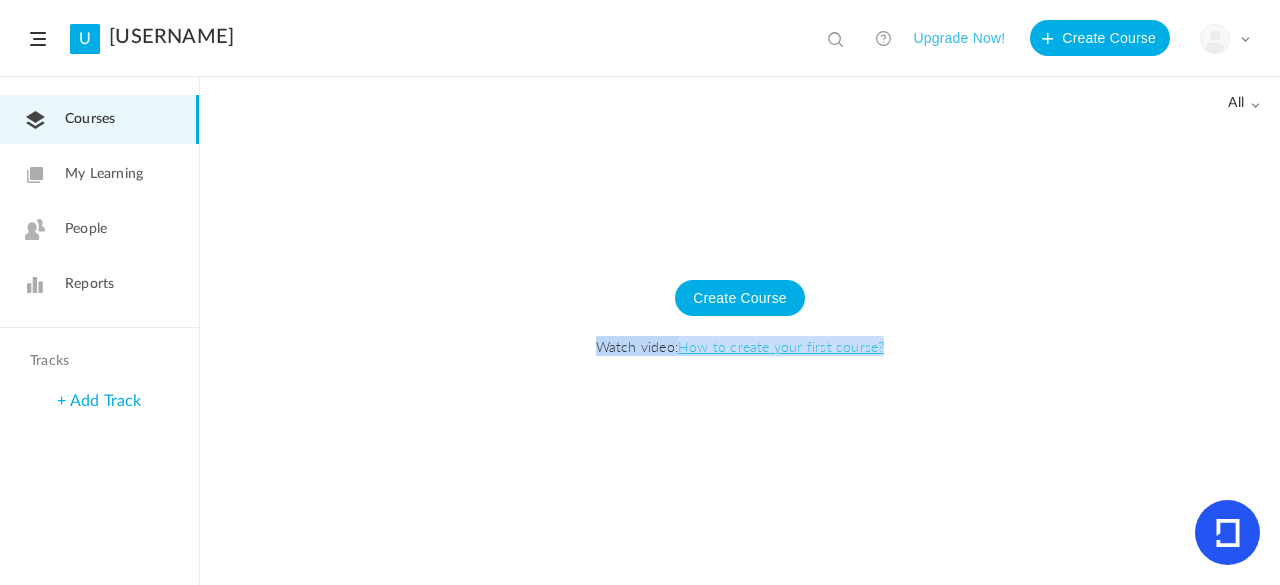 drag, startPoint x: 918, startPoint y: 355, endPoint x: 593, endPoint y: 360, distance: 325.03845 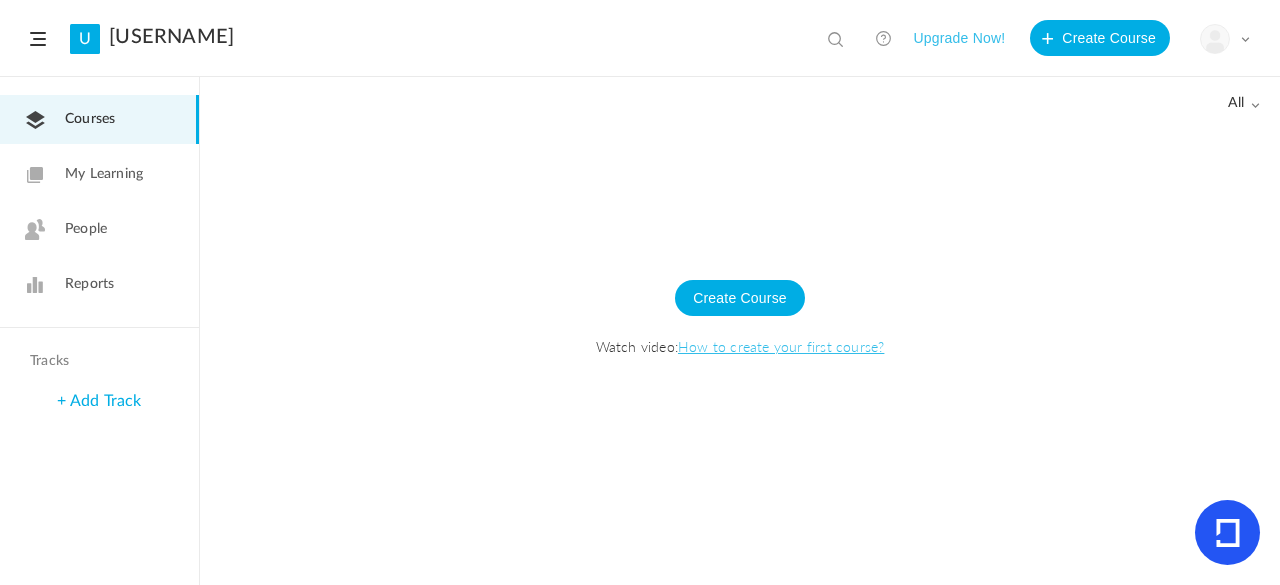 click on "Create Course
Watch video:  How to create your first course?" at bounding box center [740, 328] 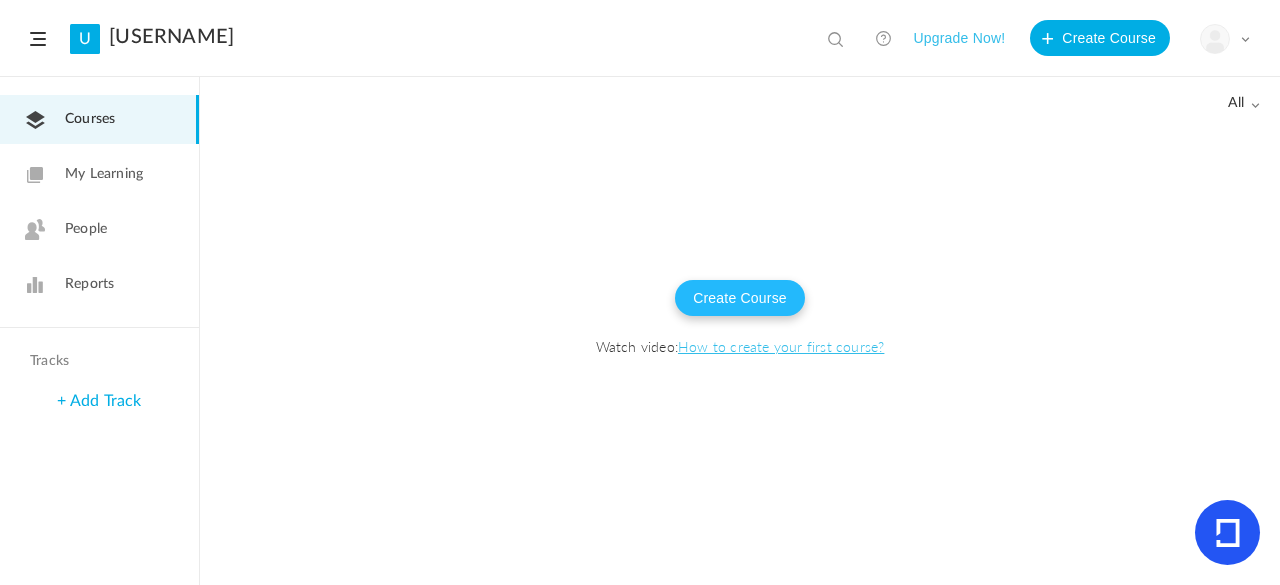 click on "Create Course" at bounding box center [740, 298] 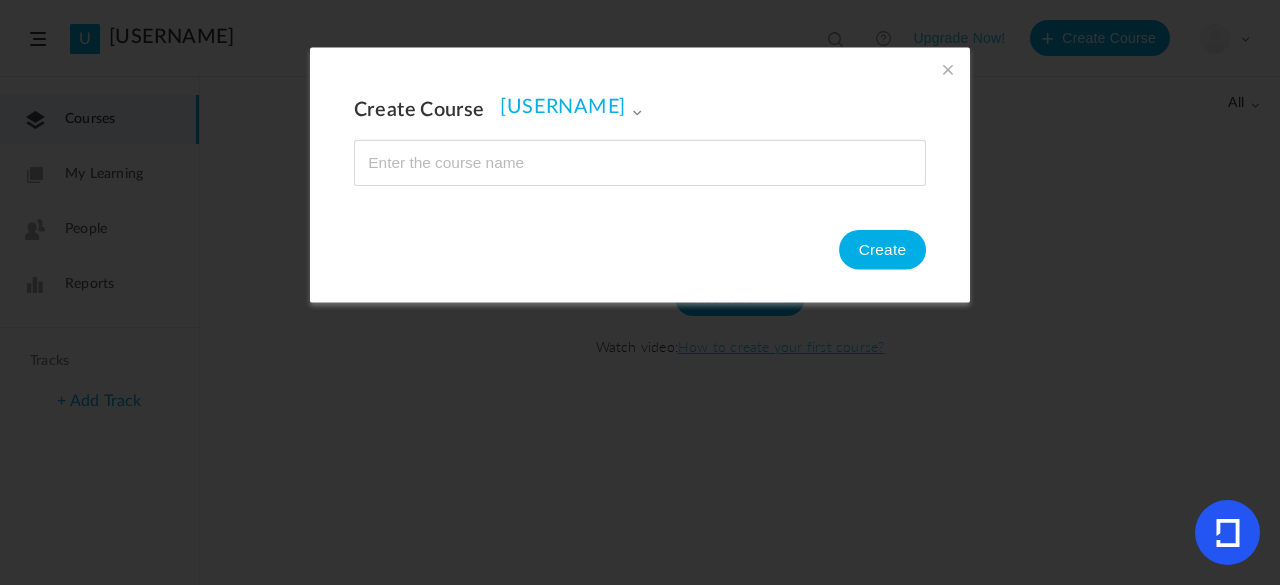 click at bounding box center (948, 69) 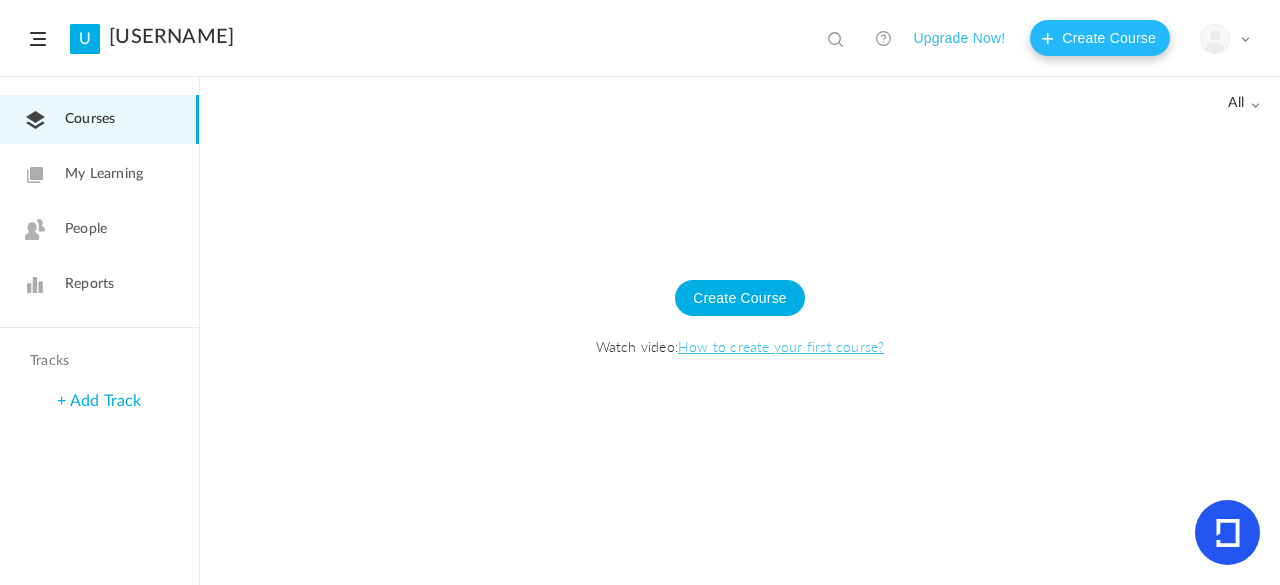click on "Create Course" at bounding box center [1100, 38] 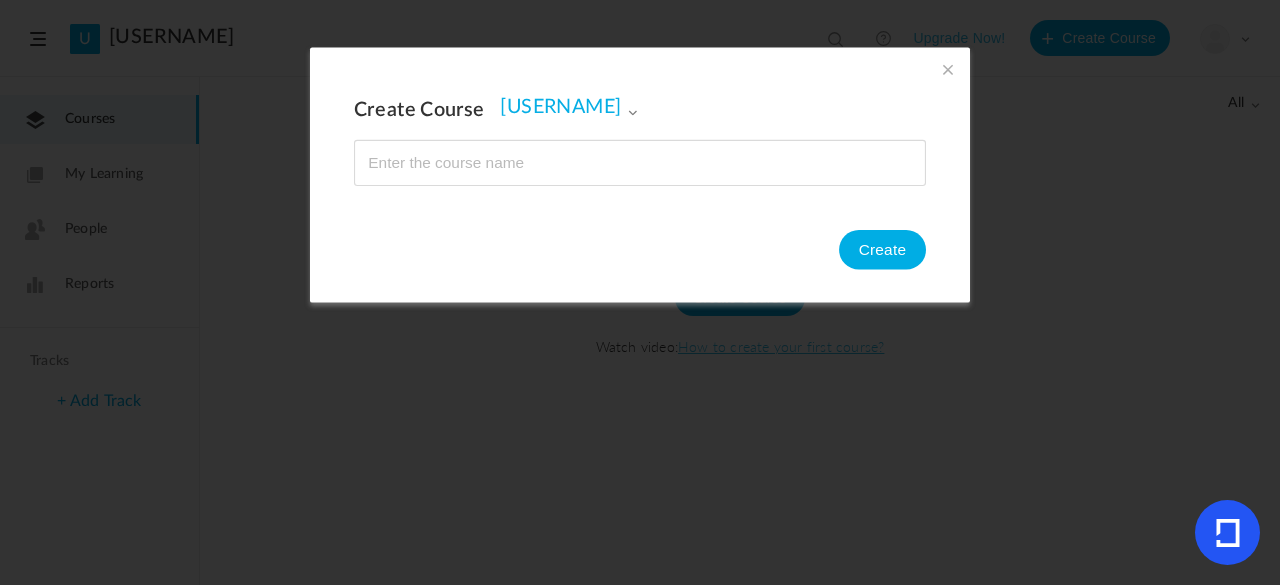 click at bounding box center [948, 69] 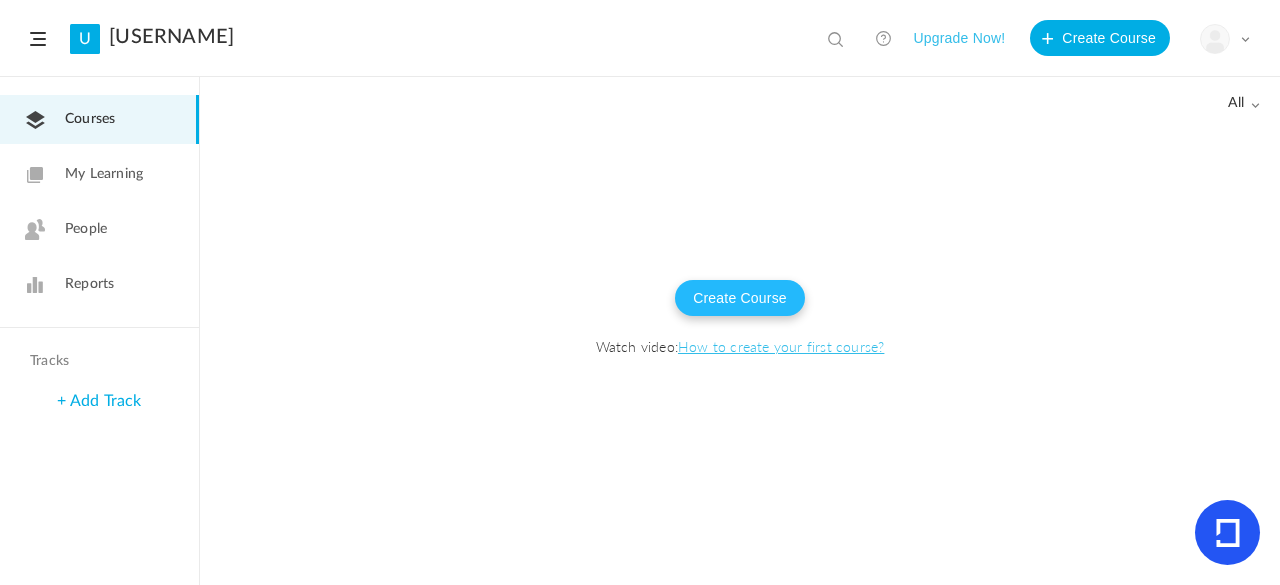 click on "Create Course" at bounding box center (740, 298) 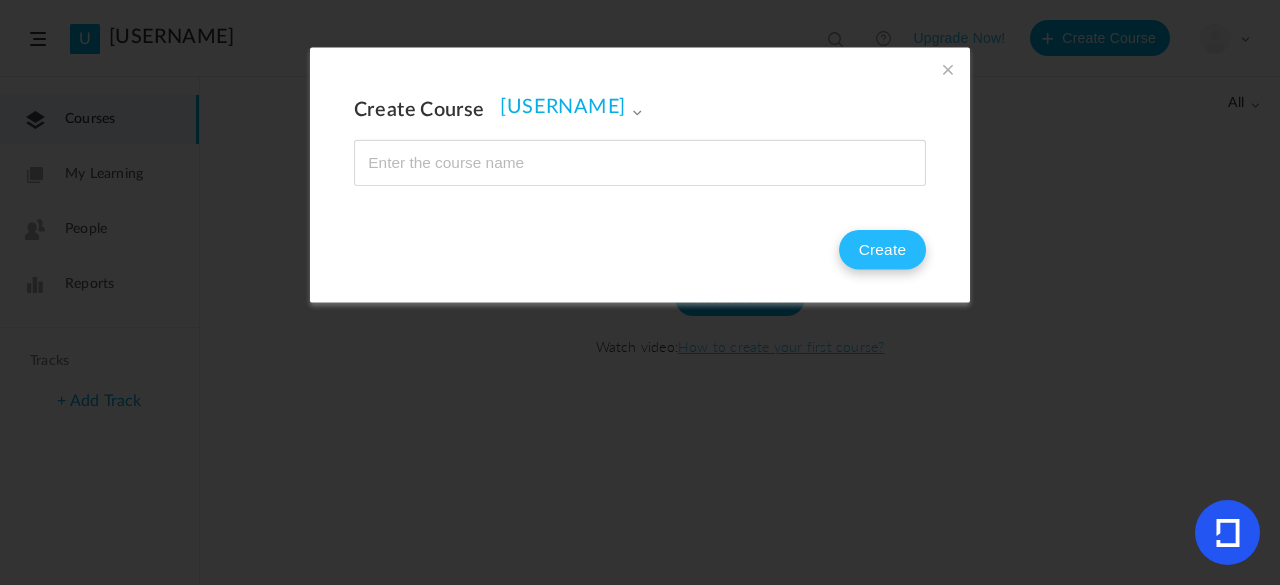 click on "Create" at bounding box center (882, 250) 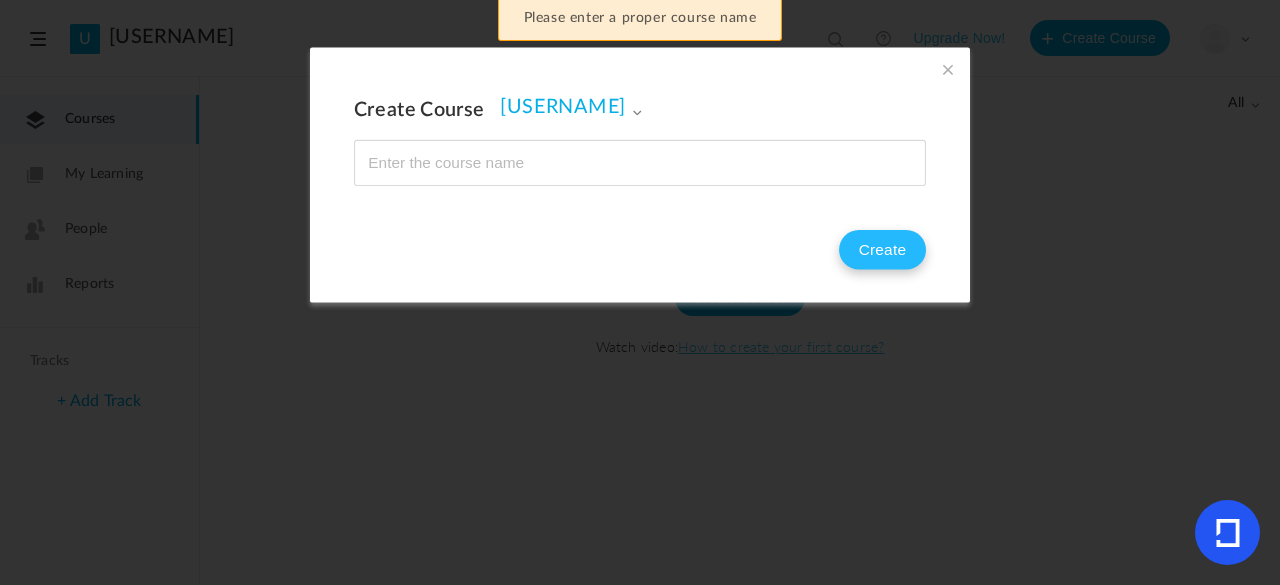 click on "Create" at bounding box center [882, 250] 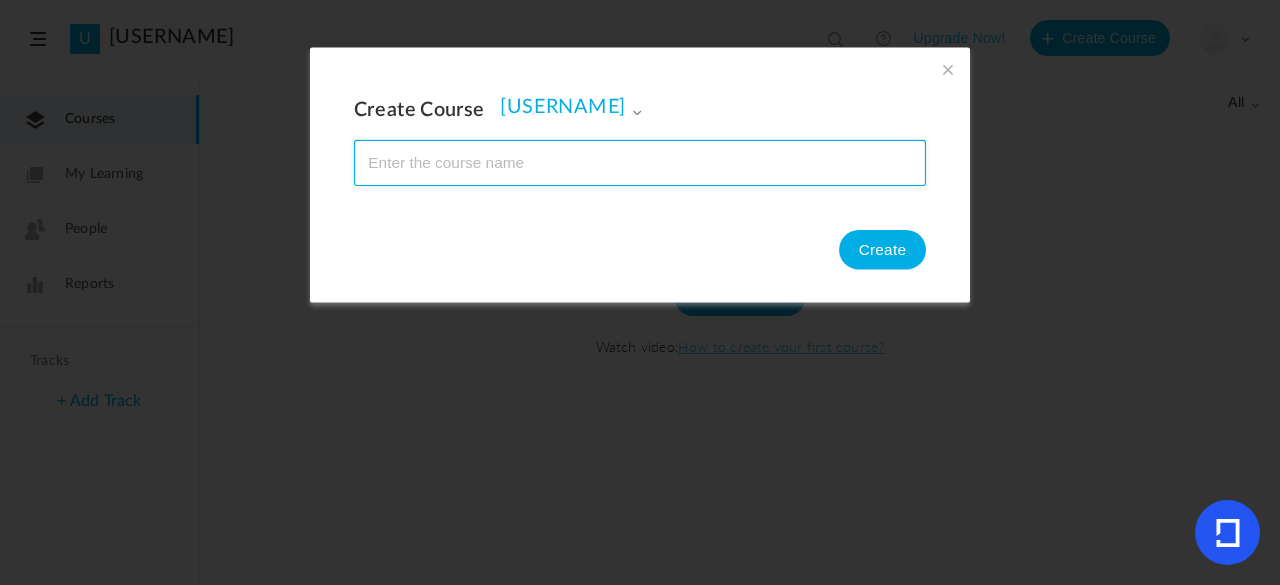 click at bounding box center (640, 162) 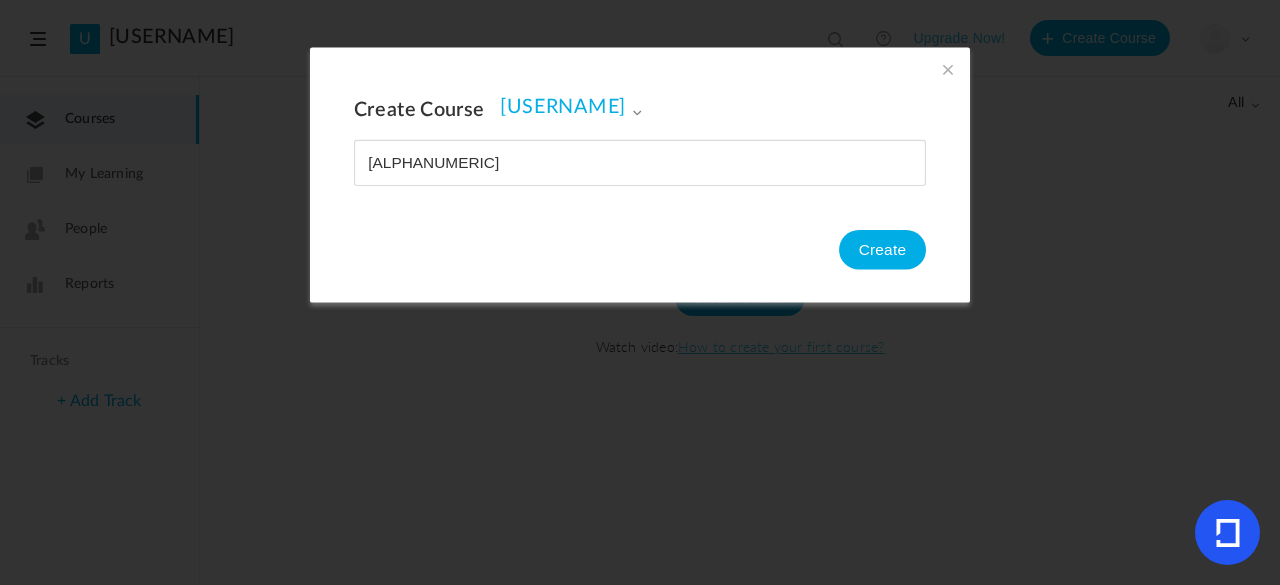 click on "Create Course
kaur00
kaur00
Create" at bounding box center [640, 138] 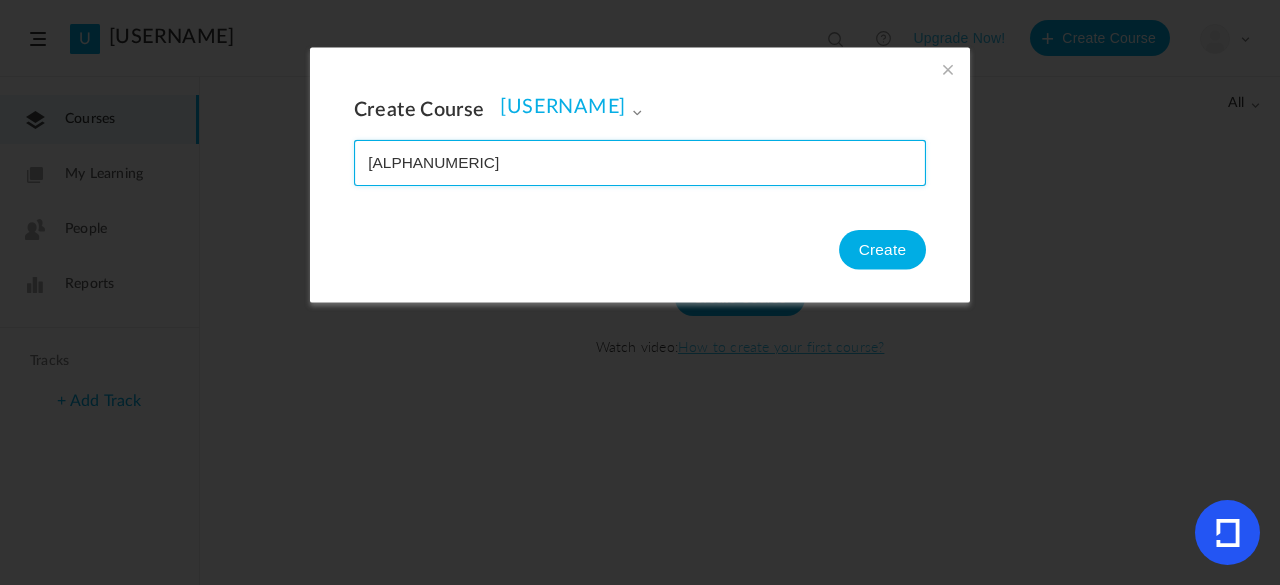 click at bounding box center (640, 162) 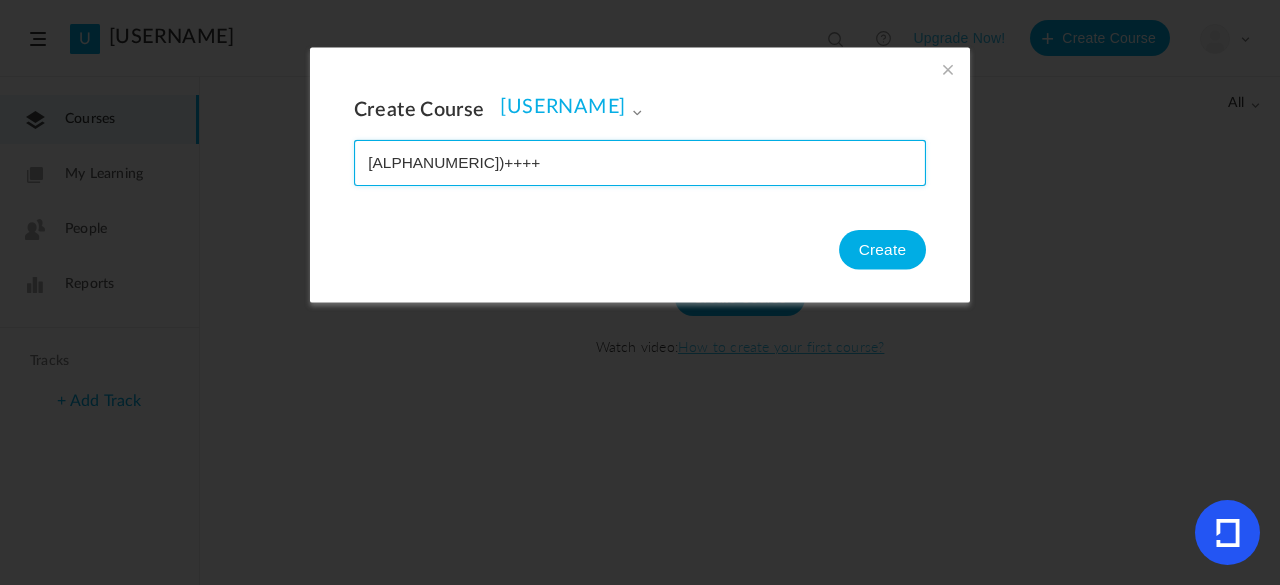 type on "12hhd)++++" 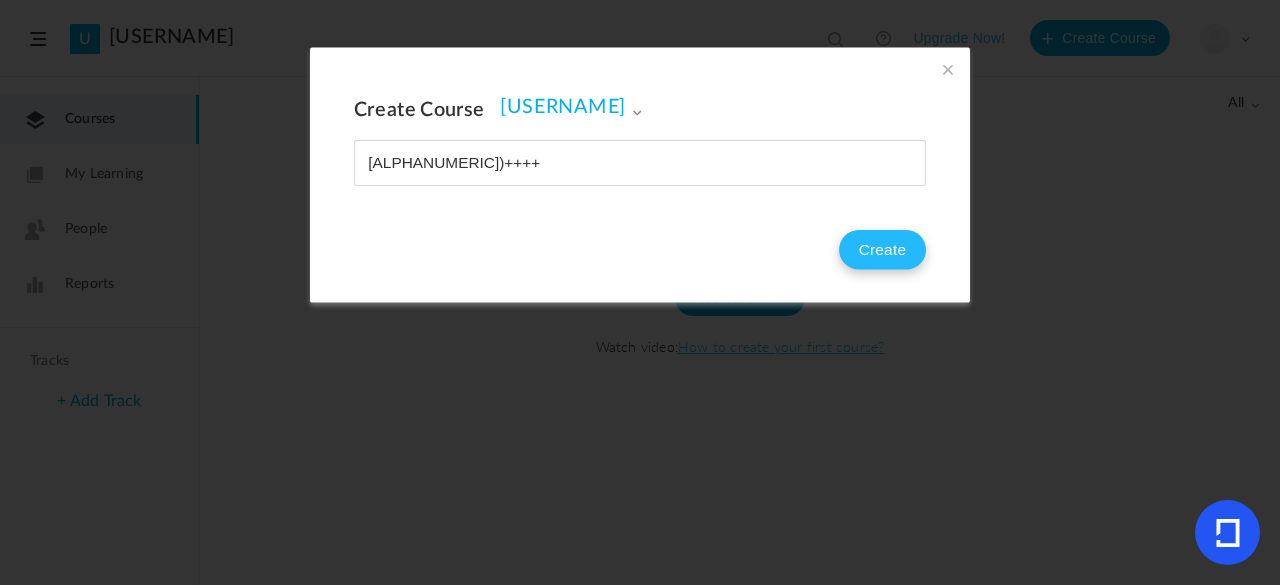 click on "Create" at bounding box center (882, 250) 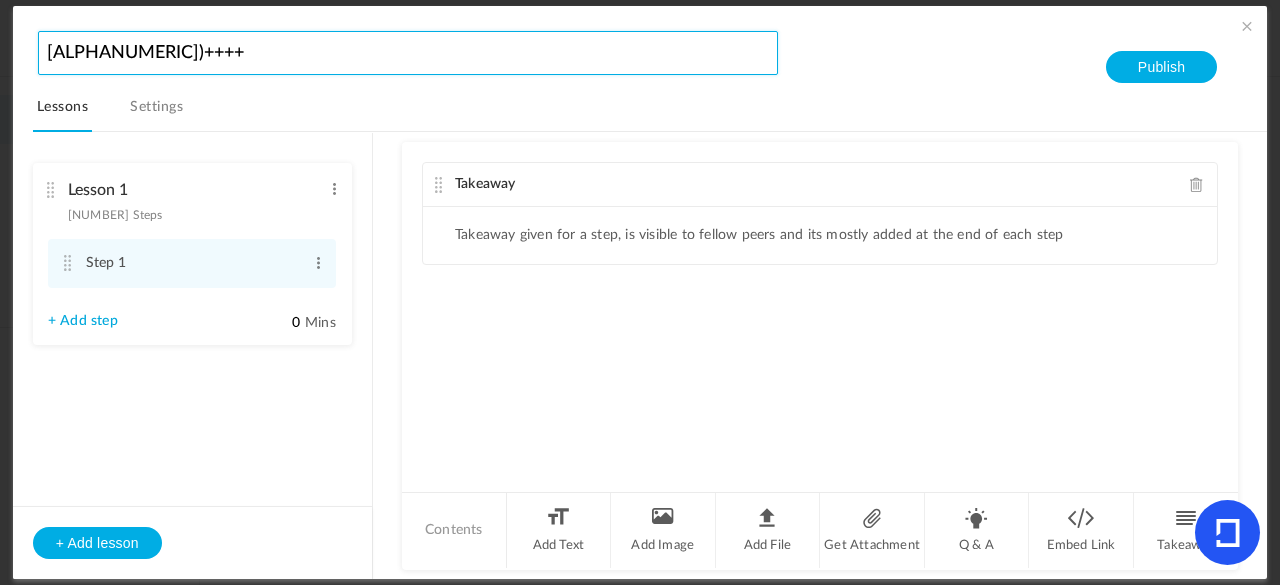 click on "12hhd)++++" at bounding box center (408, 53) 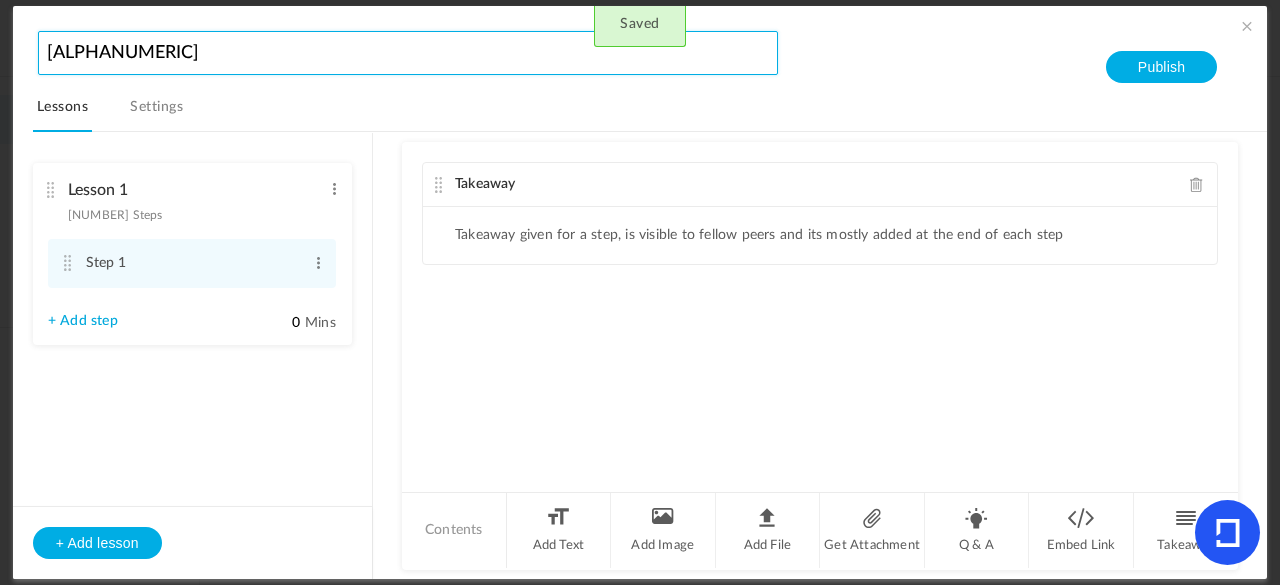 type on "12" 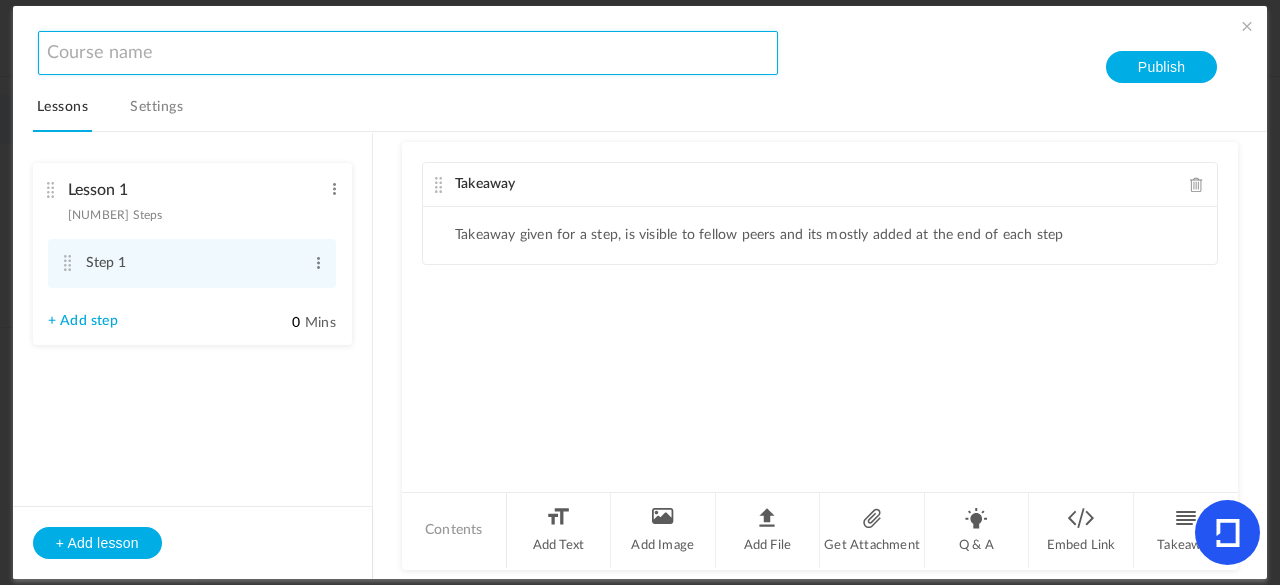 type 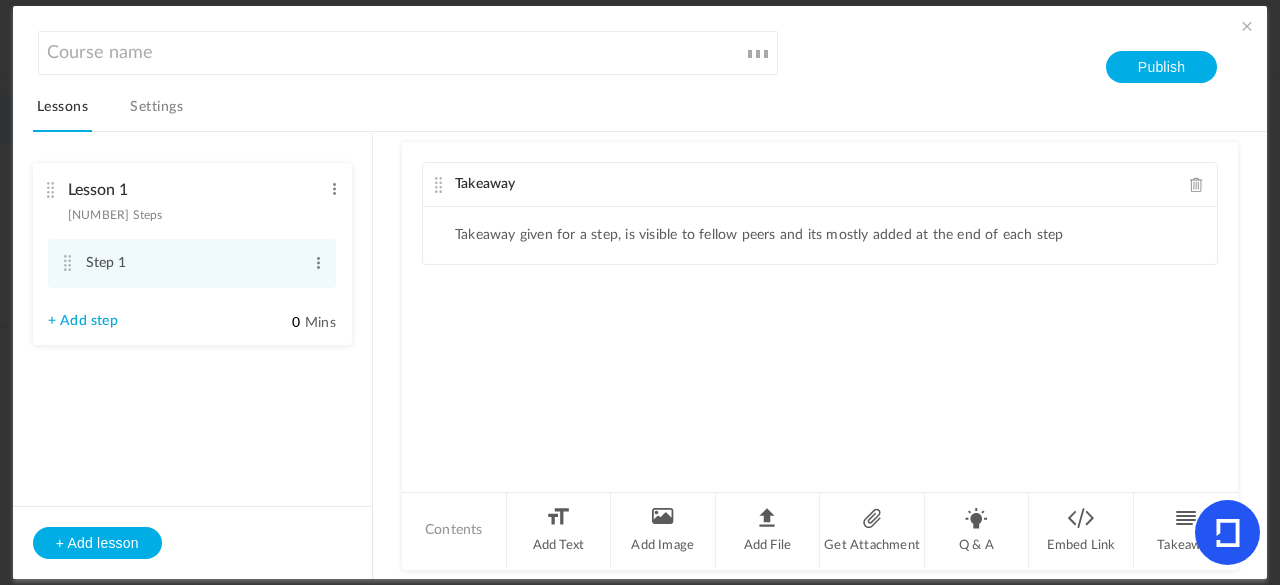 click at bounding box center [1247, 26] 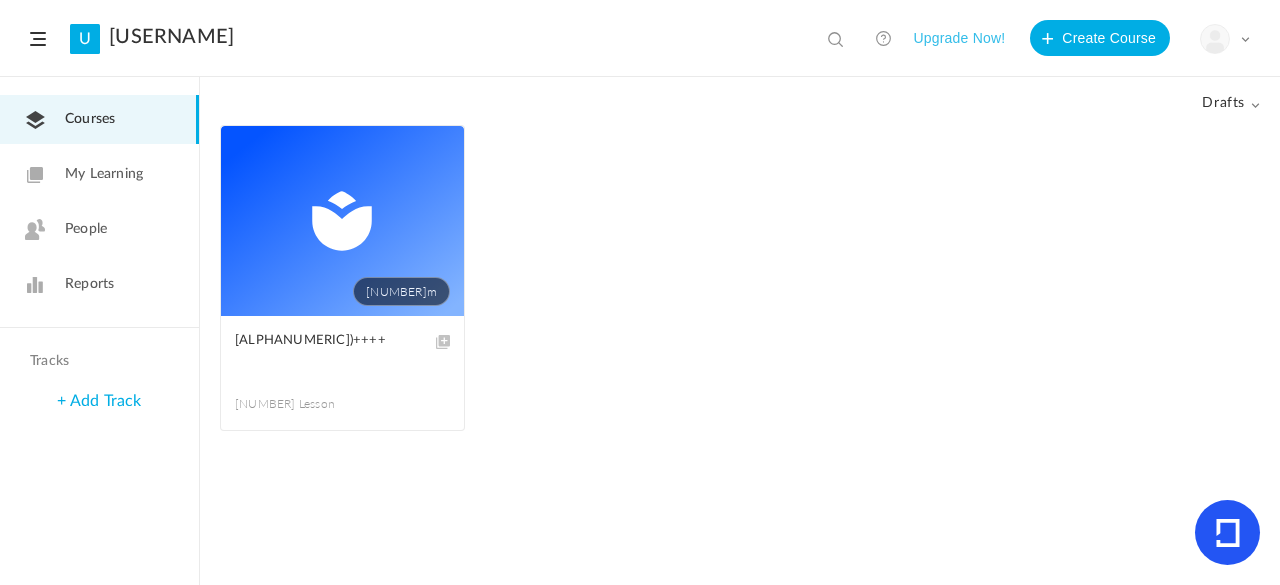 click at bounding box center [0, 0] 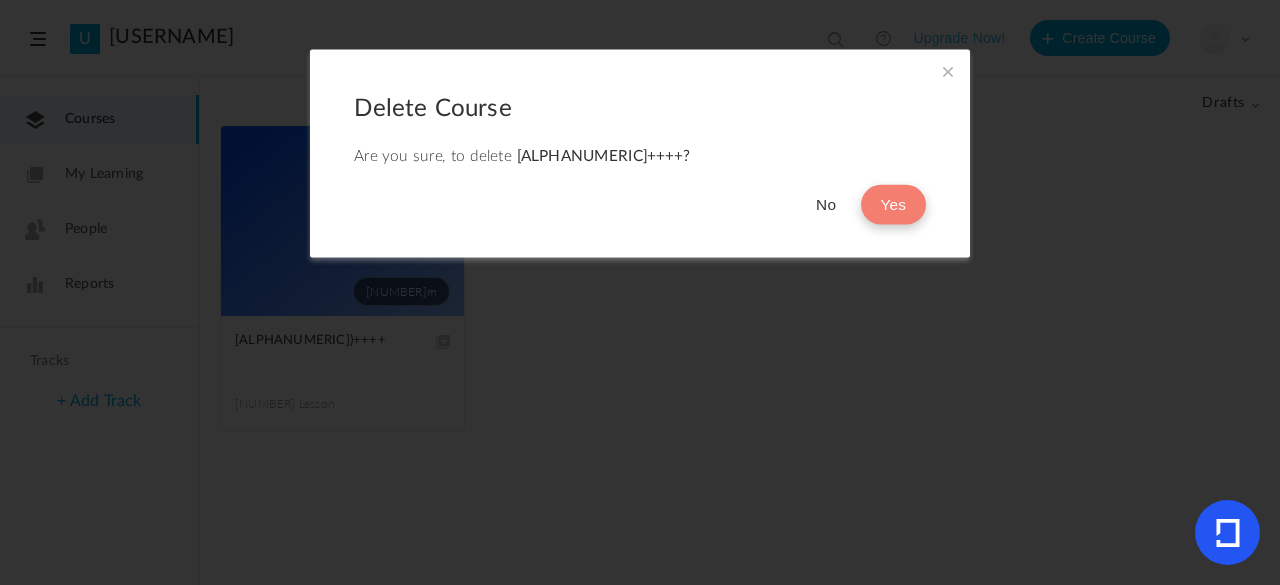 click on "Yes" at bounding box center (893, 205) 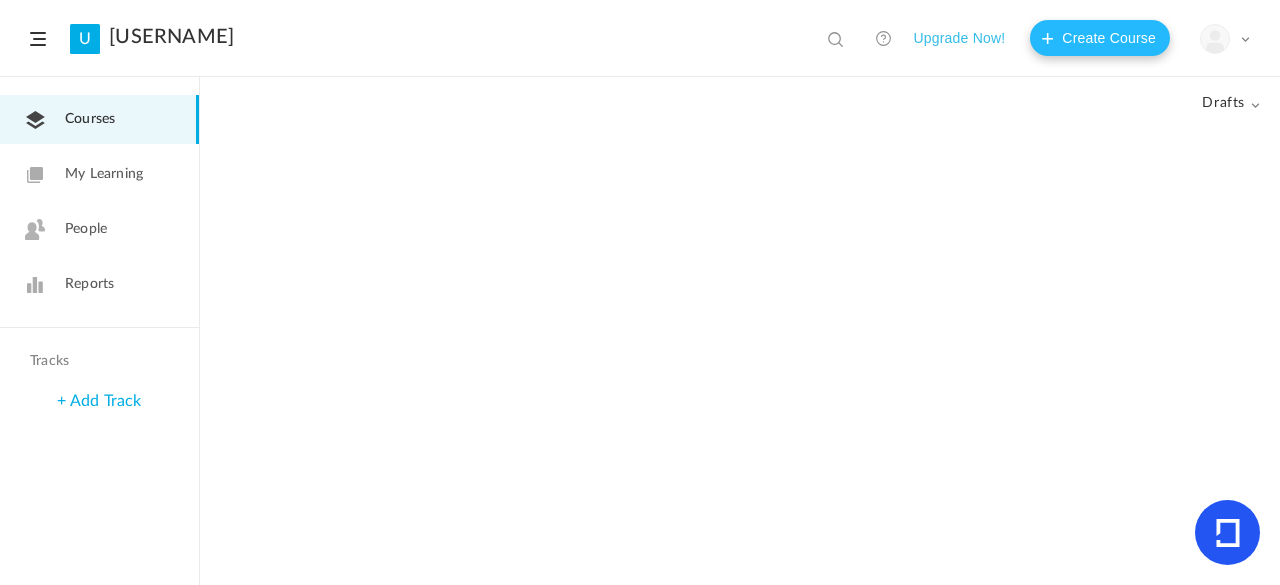 click on "Create Course" at bounding box center [1100, 38] 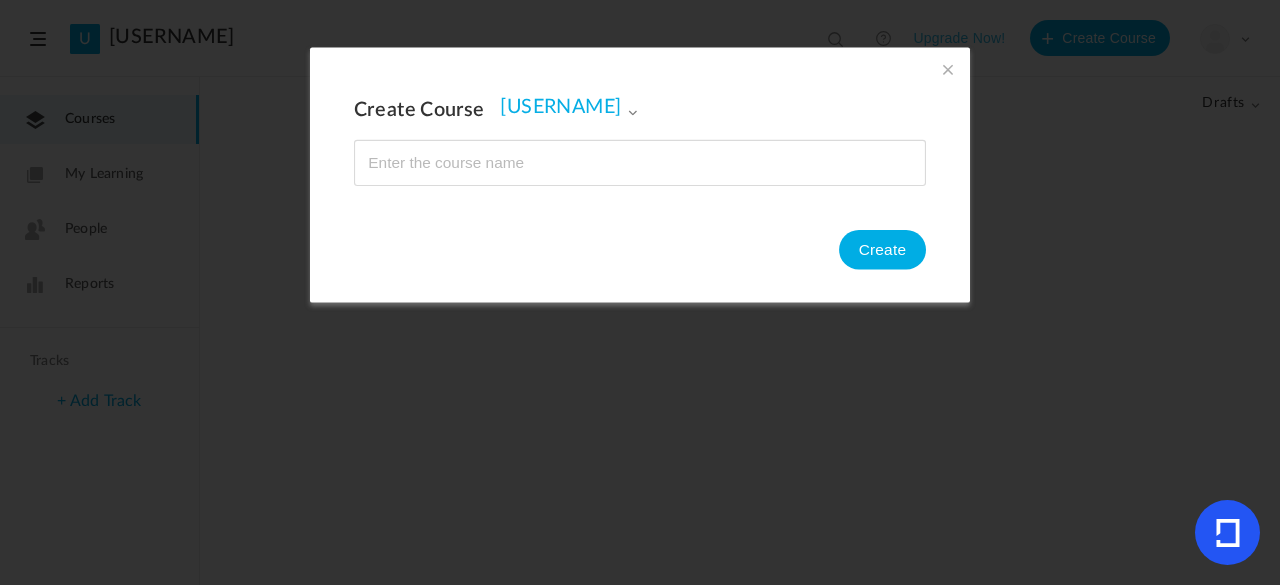 click at bounding box center [948, 69] 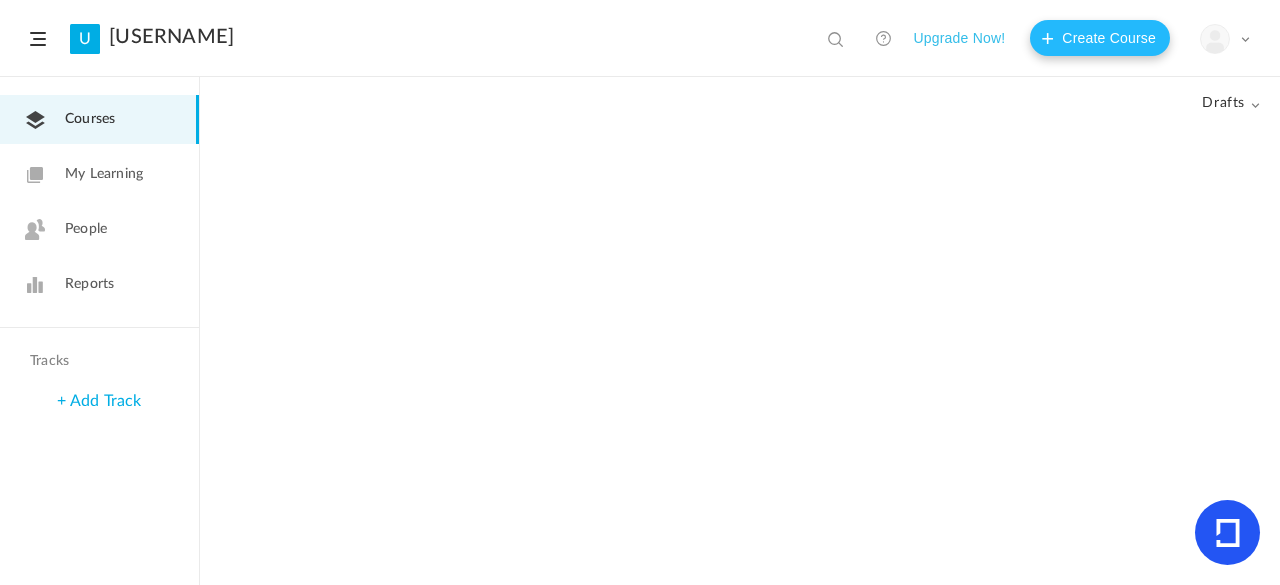 click on "Create Course" at bounding box center (1100, 38) 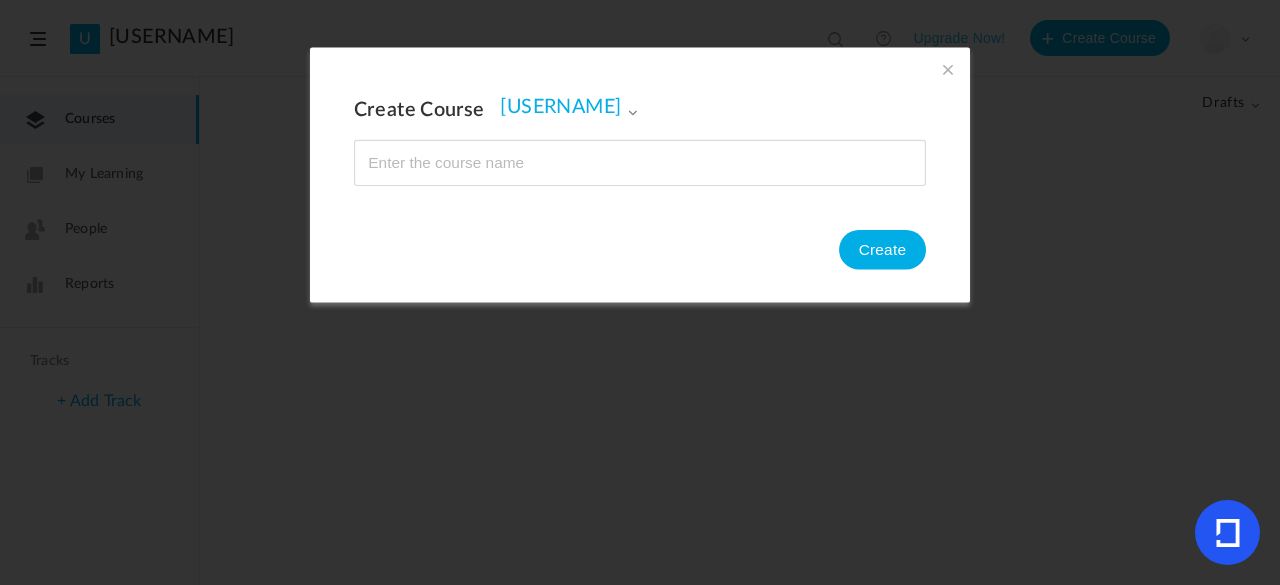 click at bounding box center [633, 111] 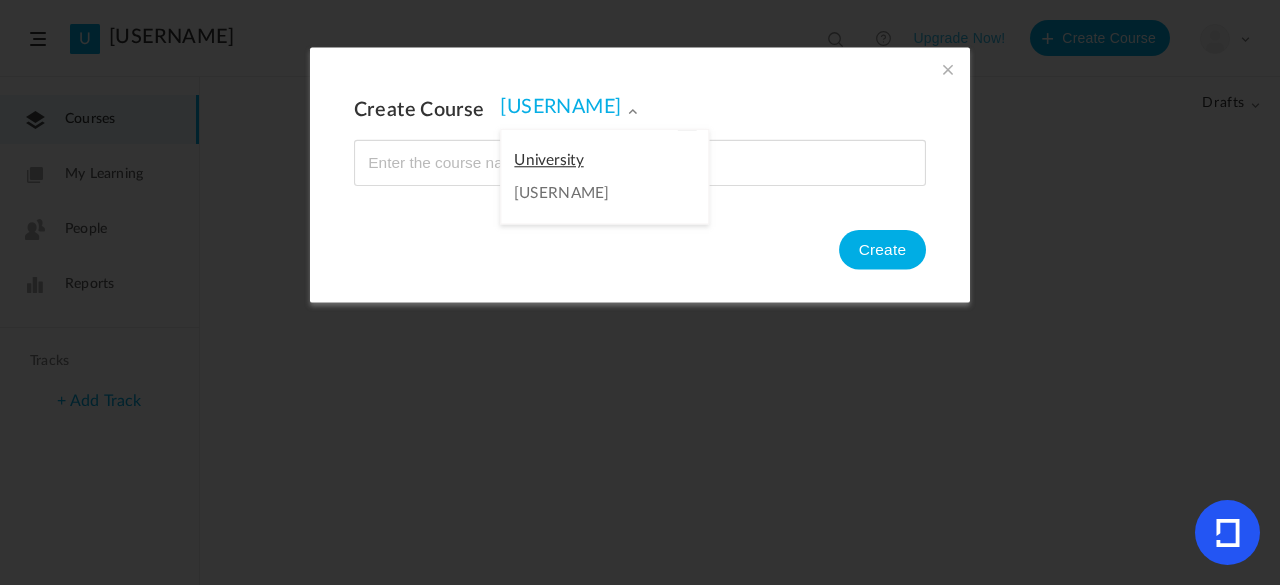 click at bounding box center [633, 111] 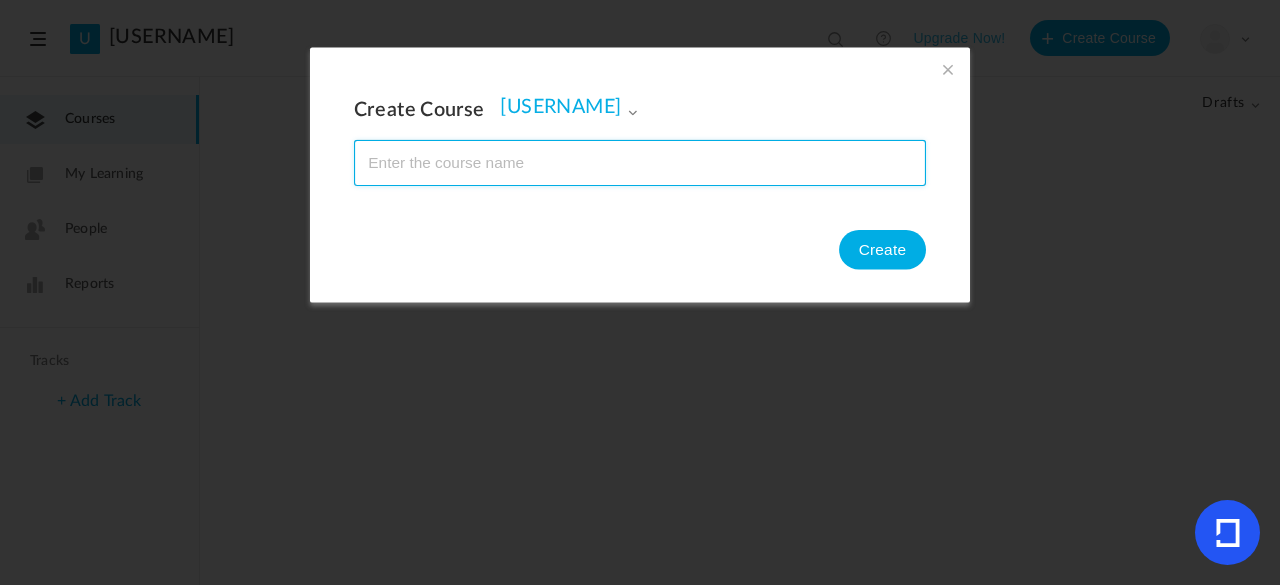 click at bounding box center (640, 162) 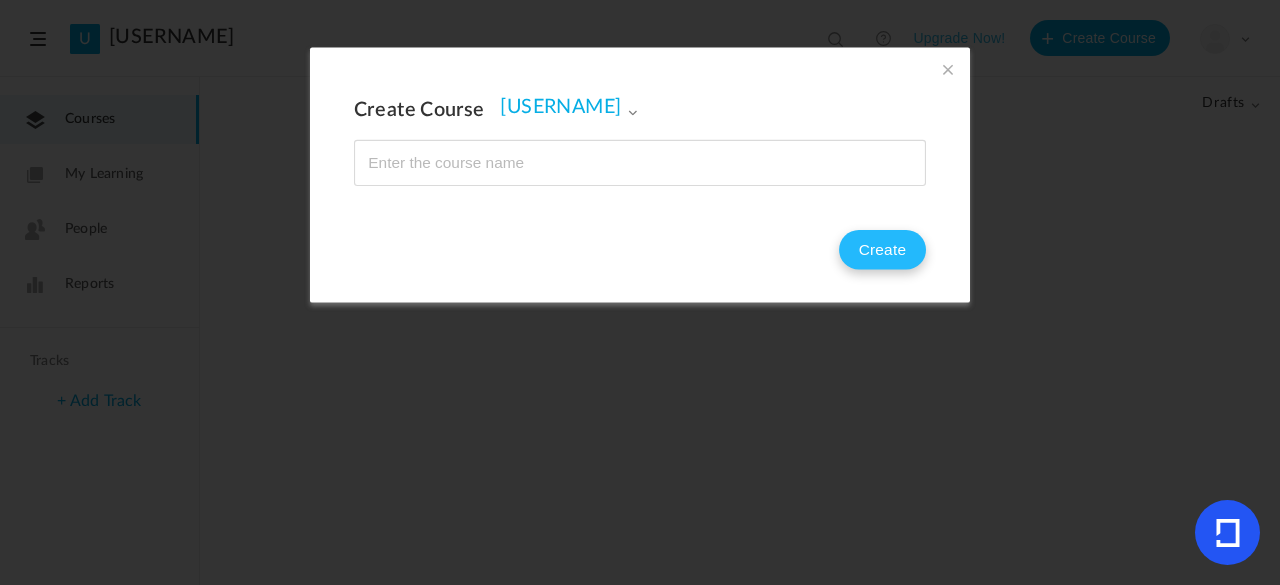 click on "Create" at bounding box center [882, 250] 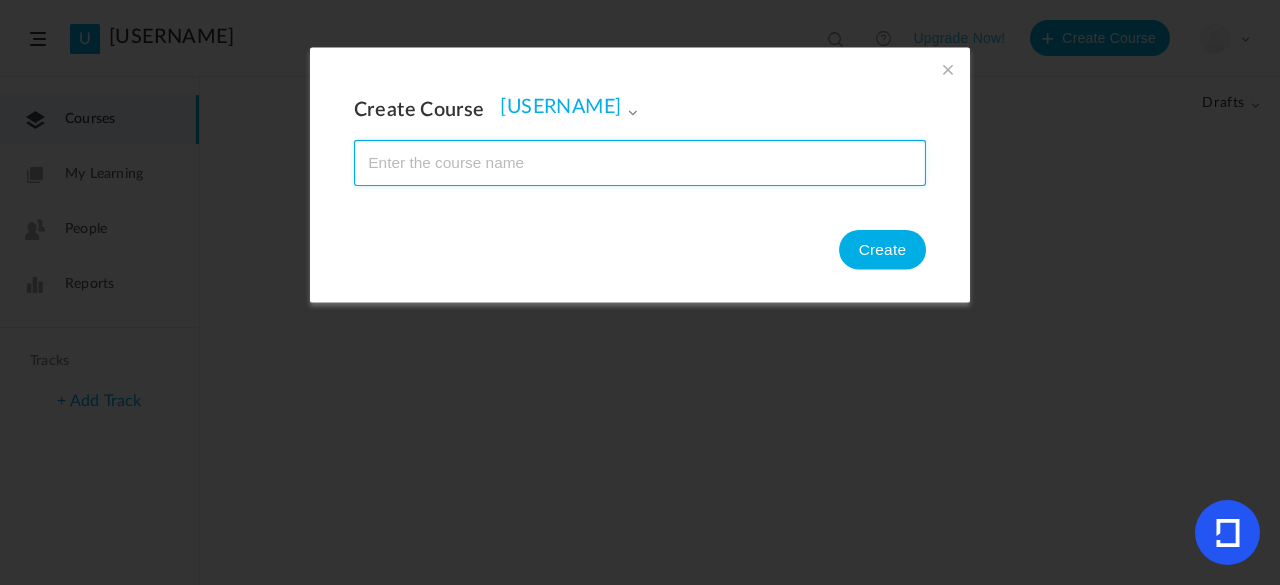 click at bounding box center [640, 162] 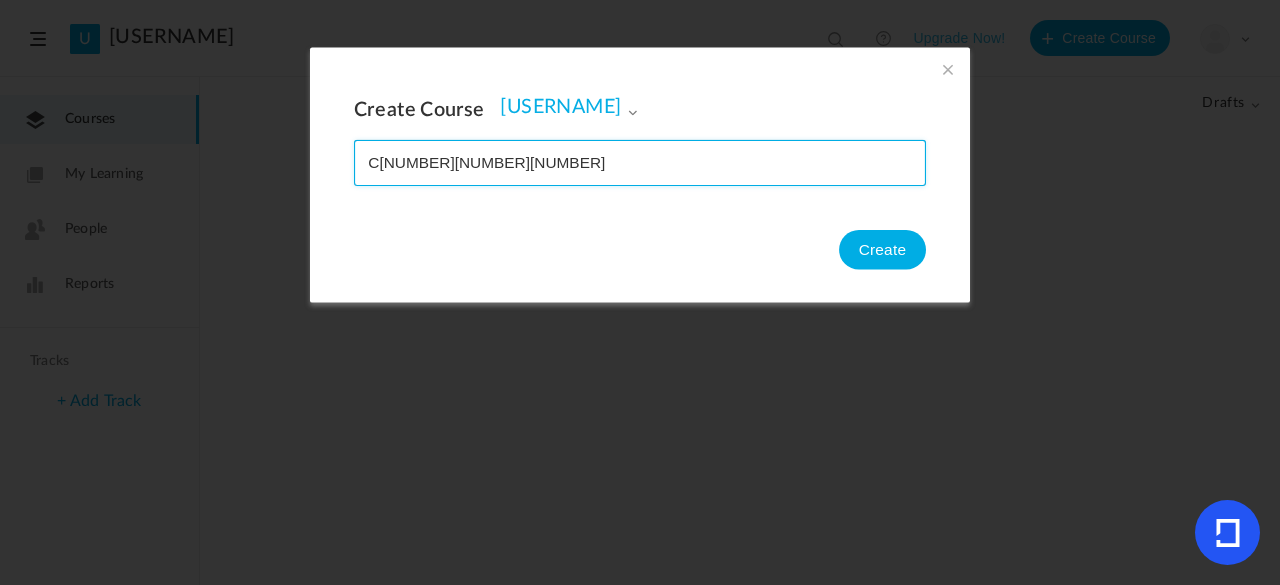 type on "C001" 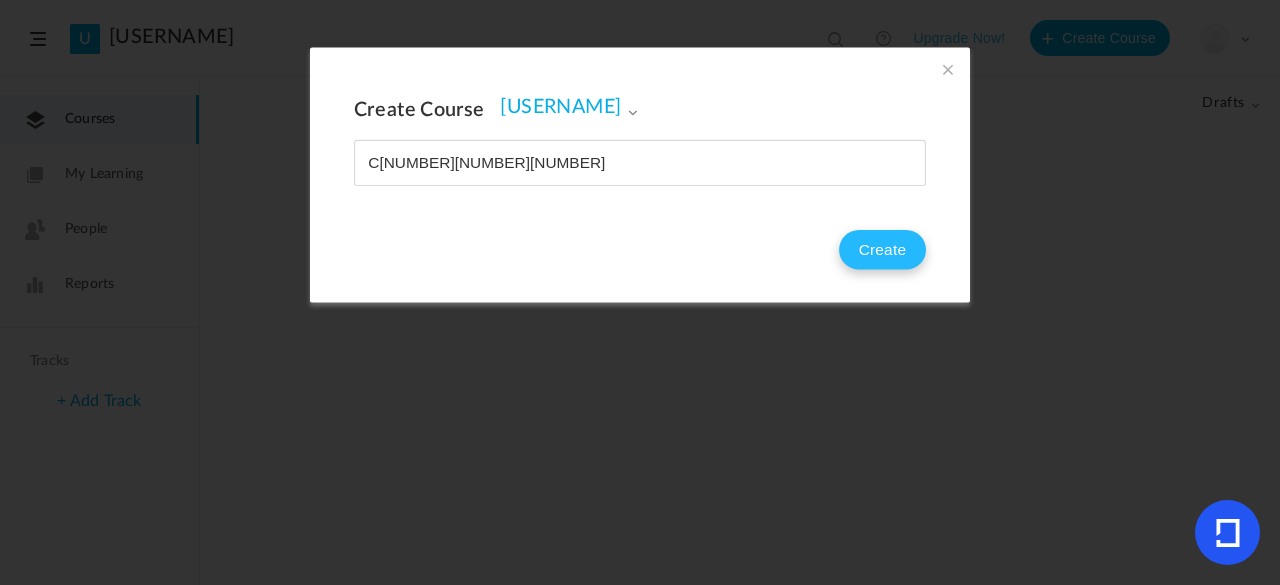 click on "Create" at bounding box center [882, 250] 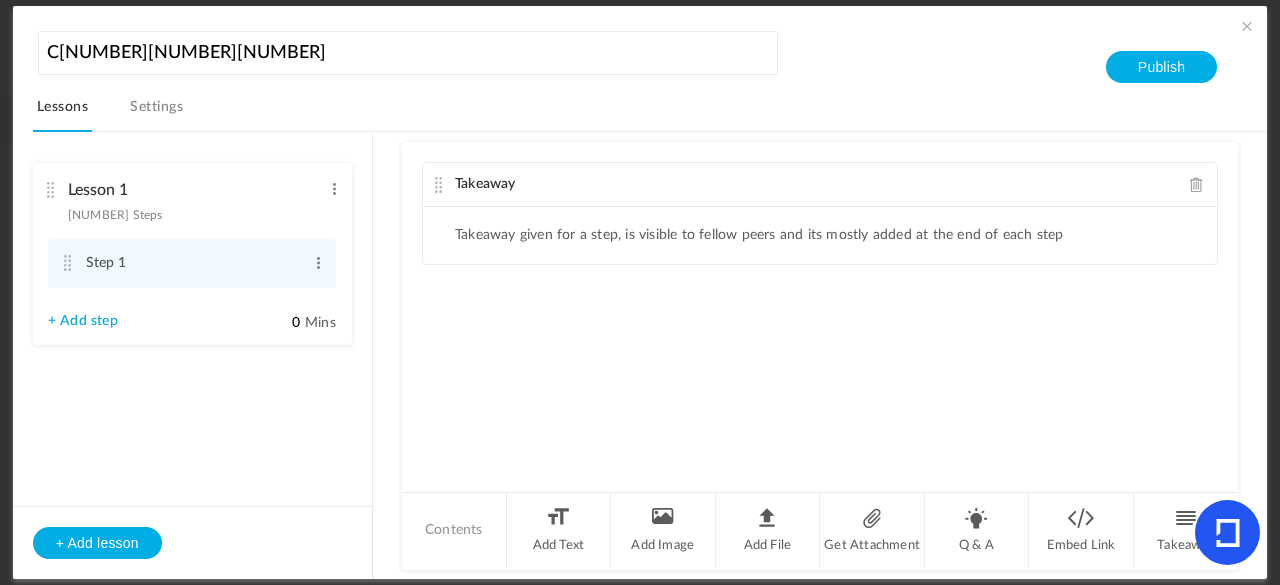 click at bounding box center [1247, 26] 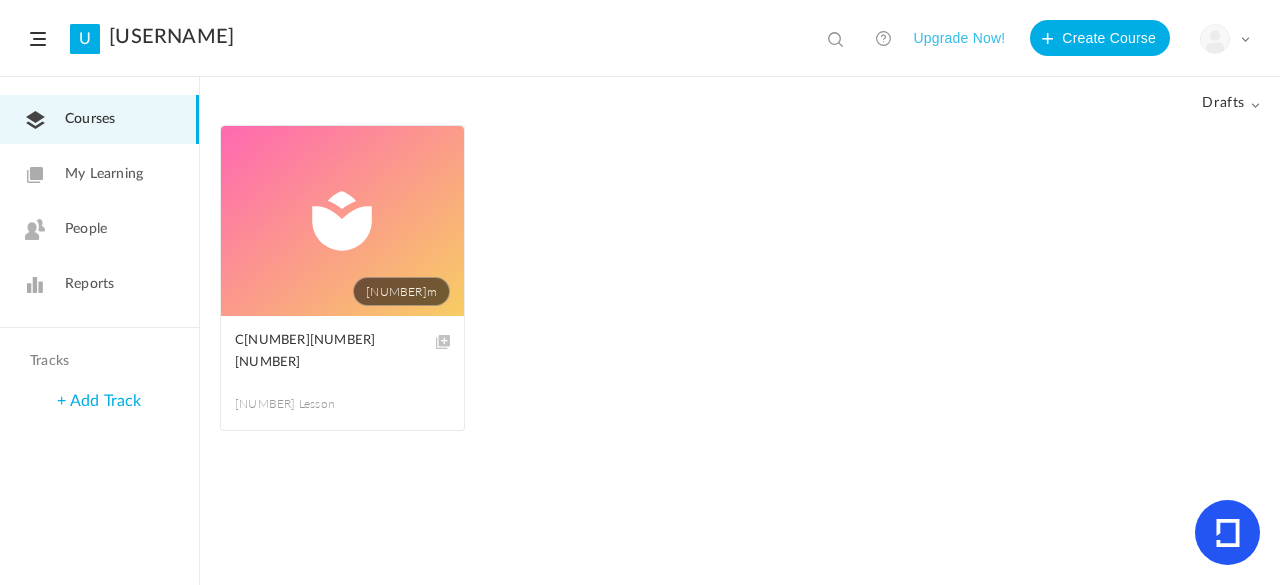 click at bounding box center [0, 0] 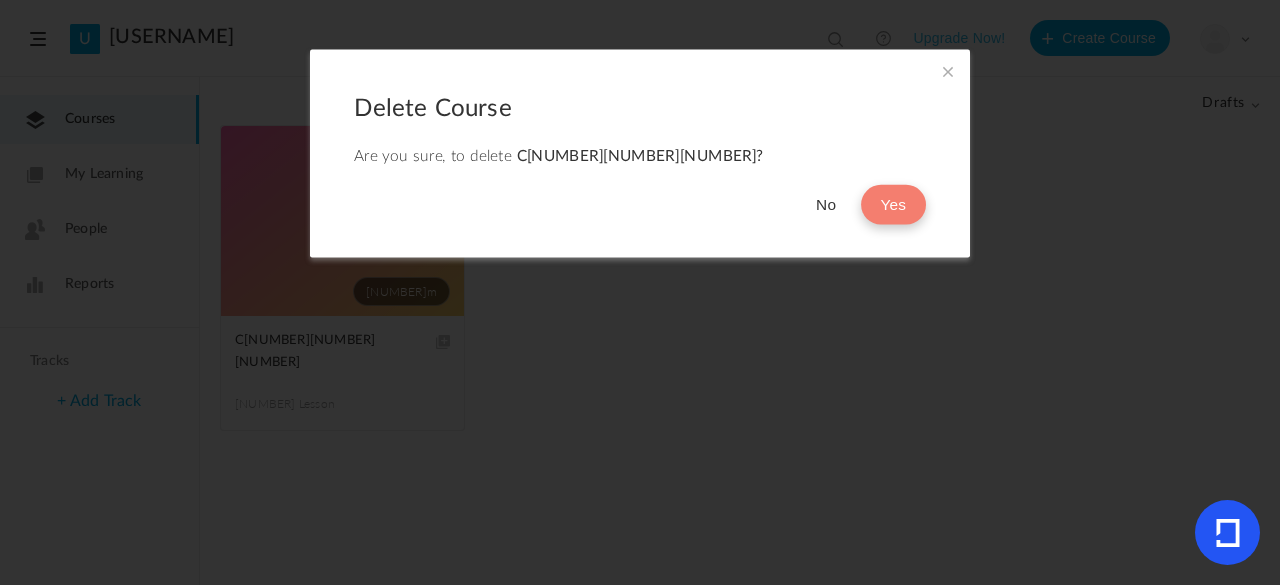 click on "Yes" at bounding box center [893, 205] 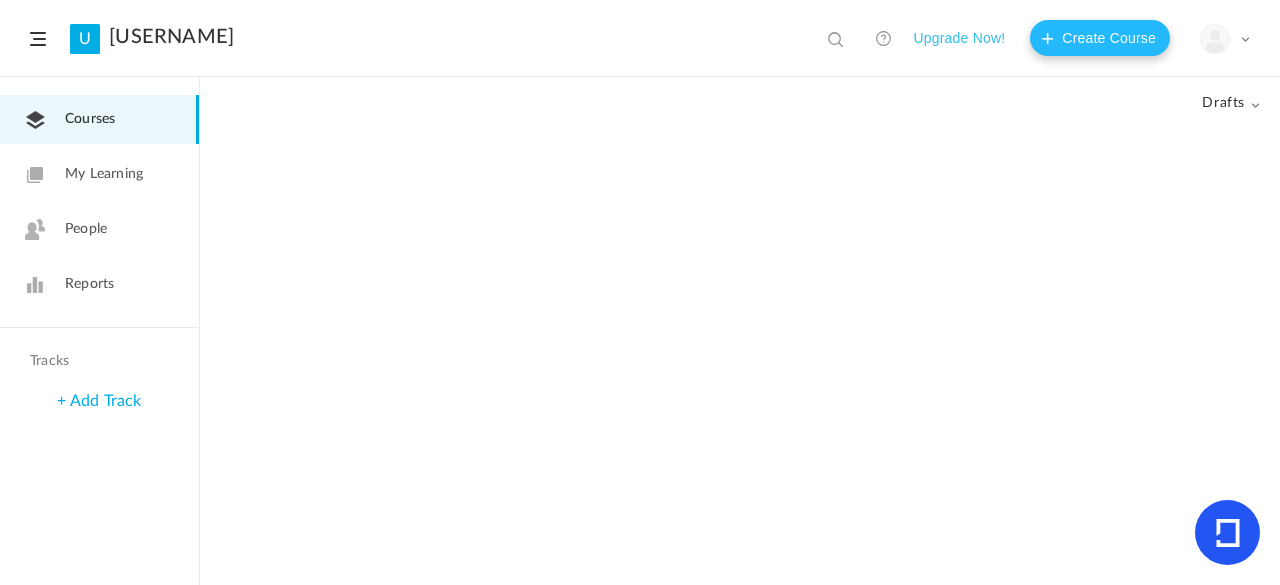 click on "Create Course" at bounding box center [1100, 38] 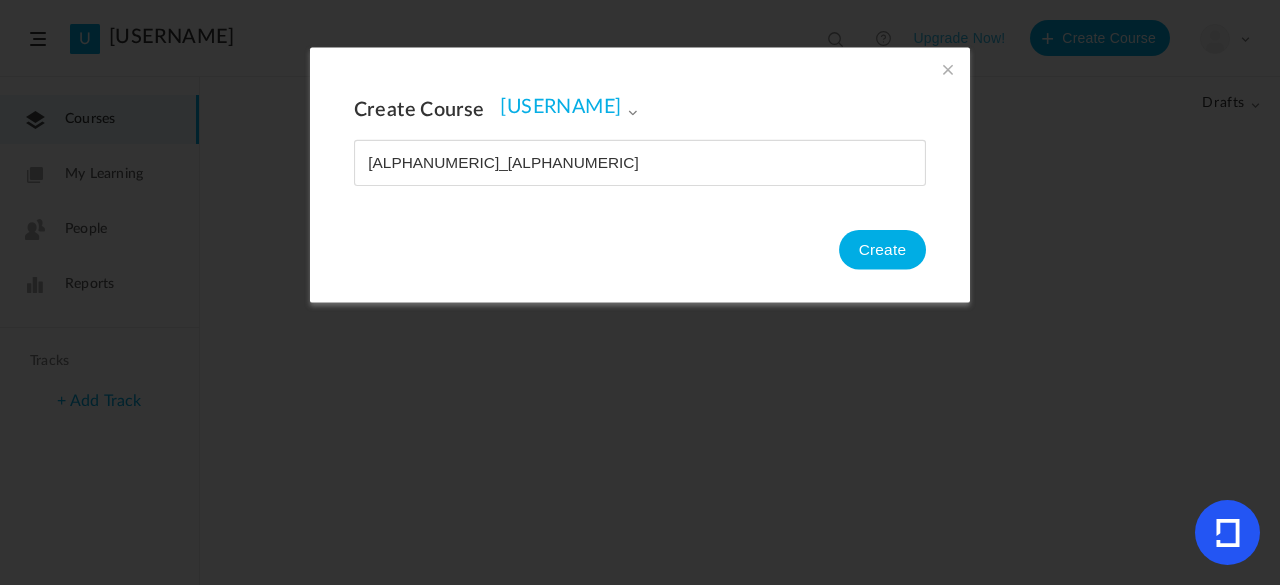 type on "QA_30" 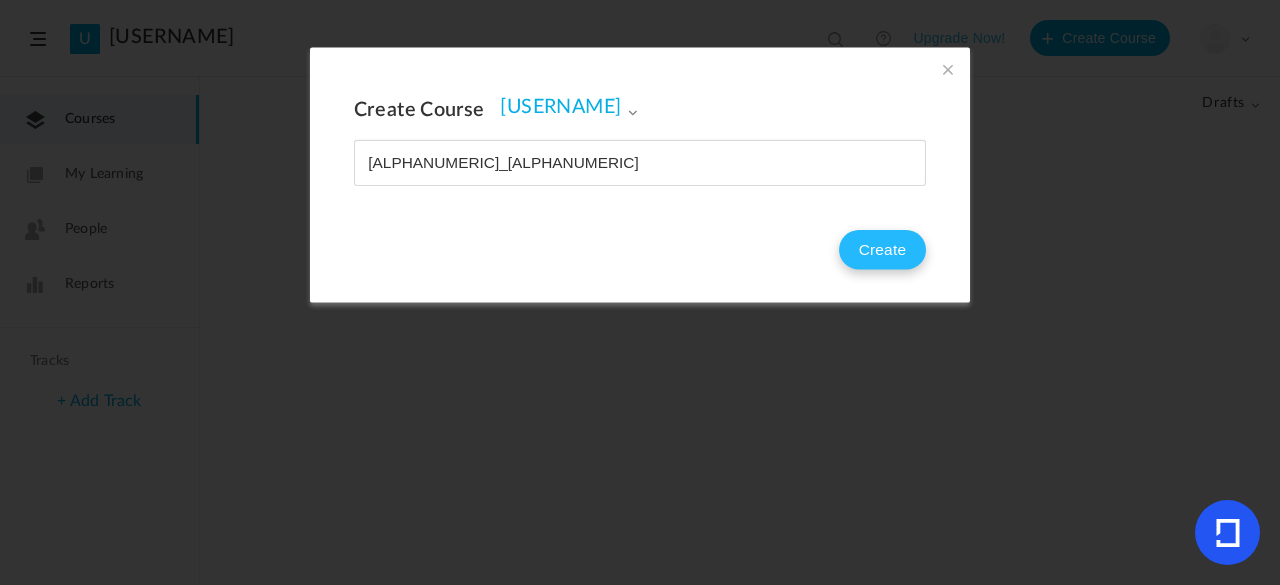 click on "Create" at bounding box center [882, 250] 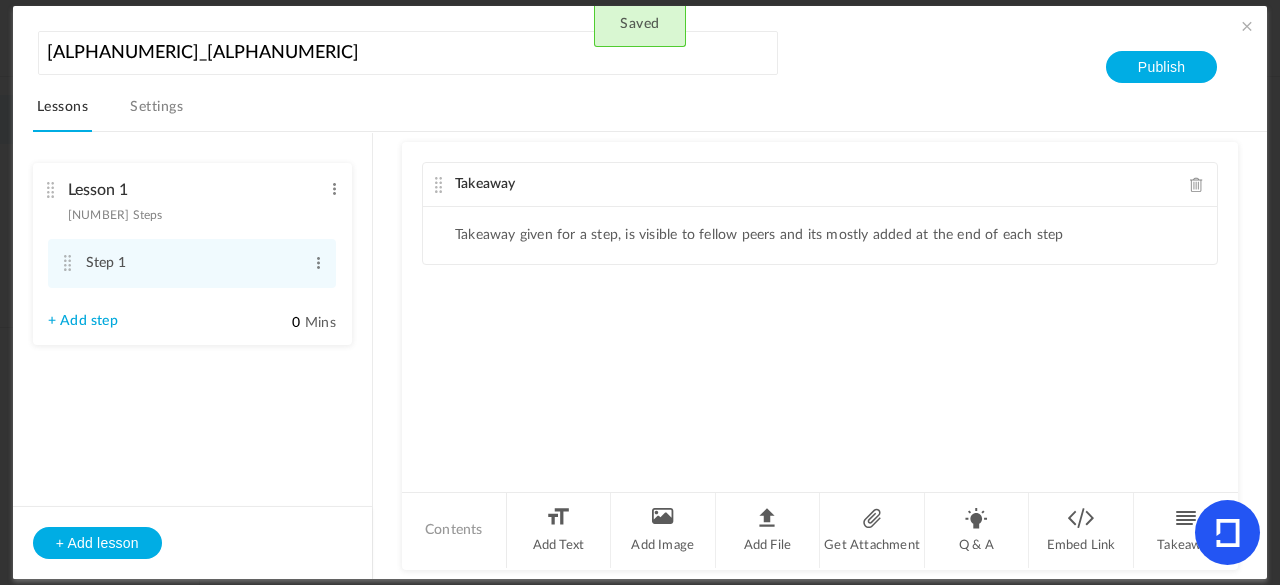 click at bounding box center (1247, 26) 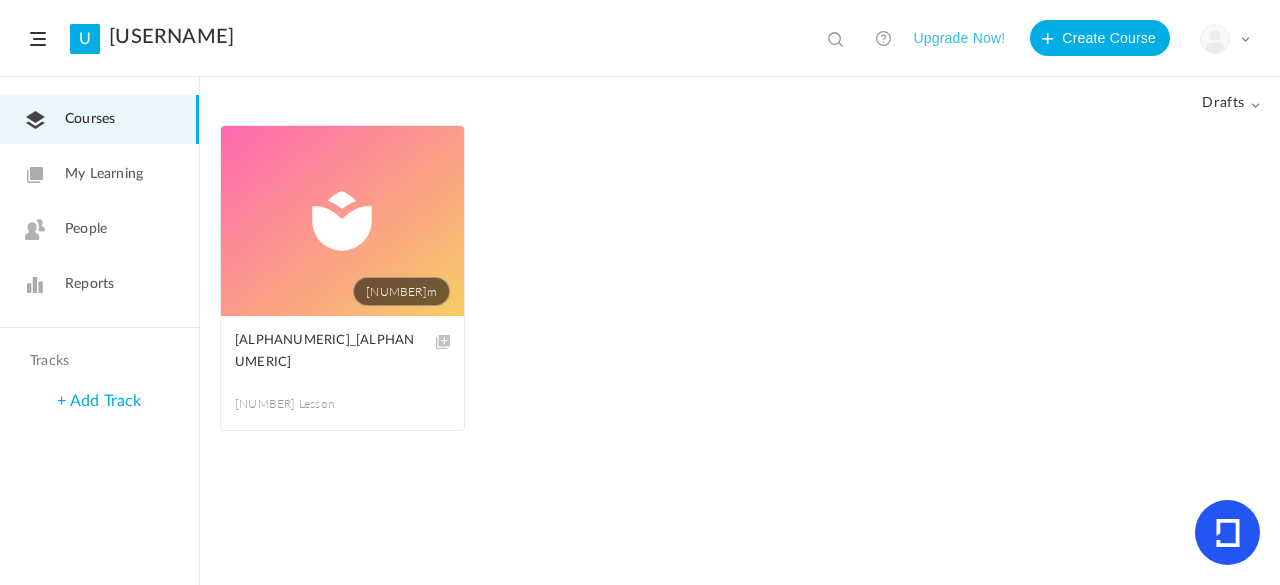 click at bounding box center [0, 0] 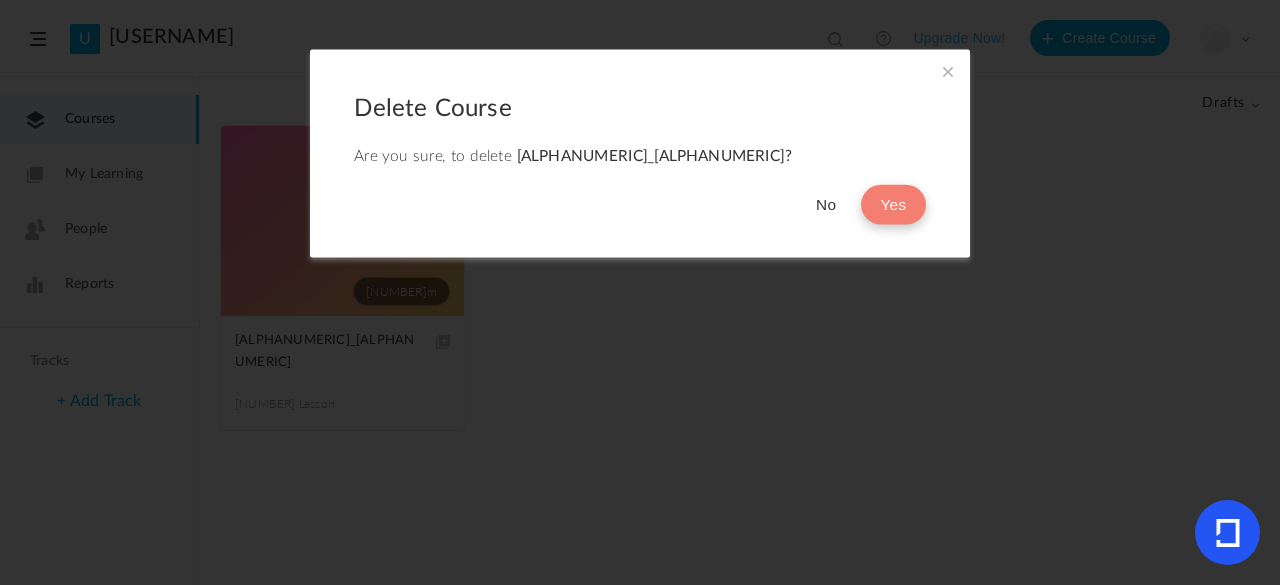 click on "Yes" at bounding box center (893, 205) 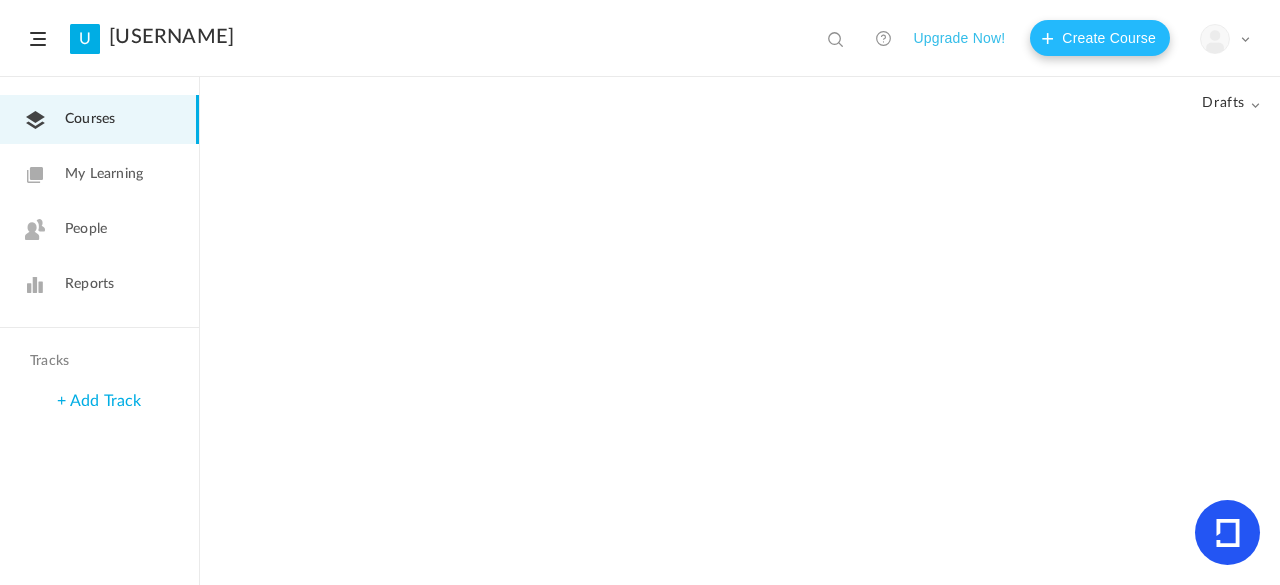 click on "Create Course" at bounding box center (1100, 38) 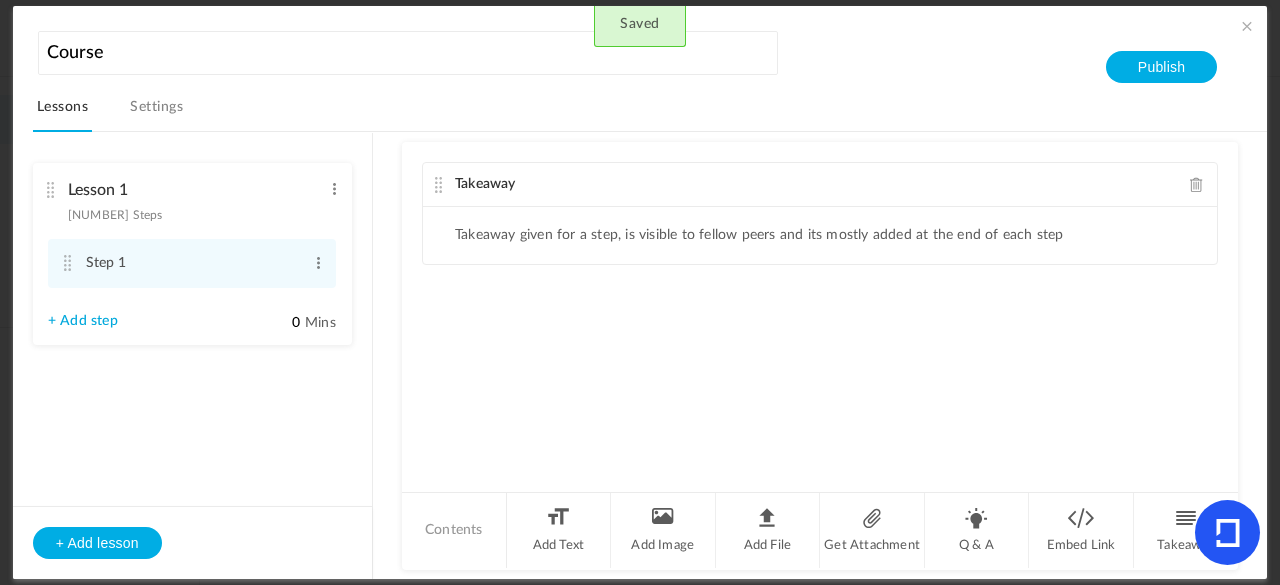 click on "Course
Lessons
Settings
Publish
Lesson 1
1 Steps
Edit
Delete
Step 1
Edit 0" at bounding box center [640, 292] 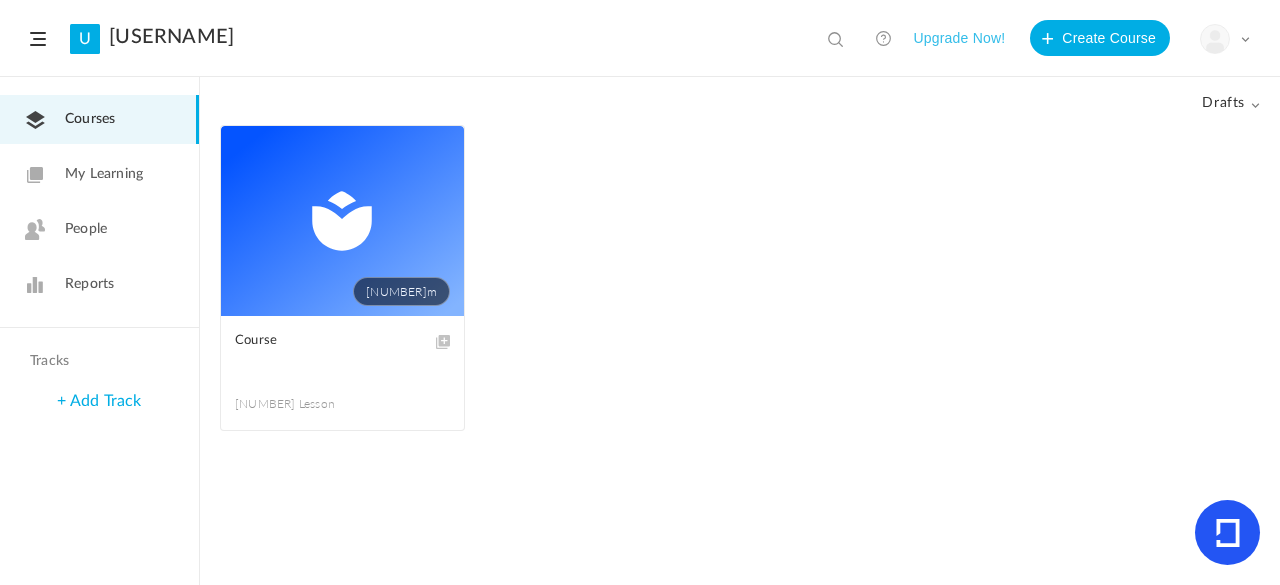 click at bounding box center (0, 0) 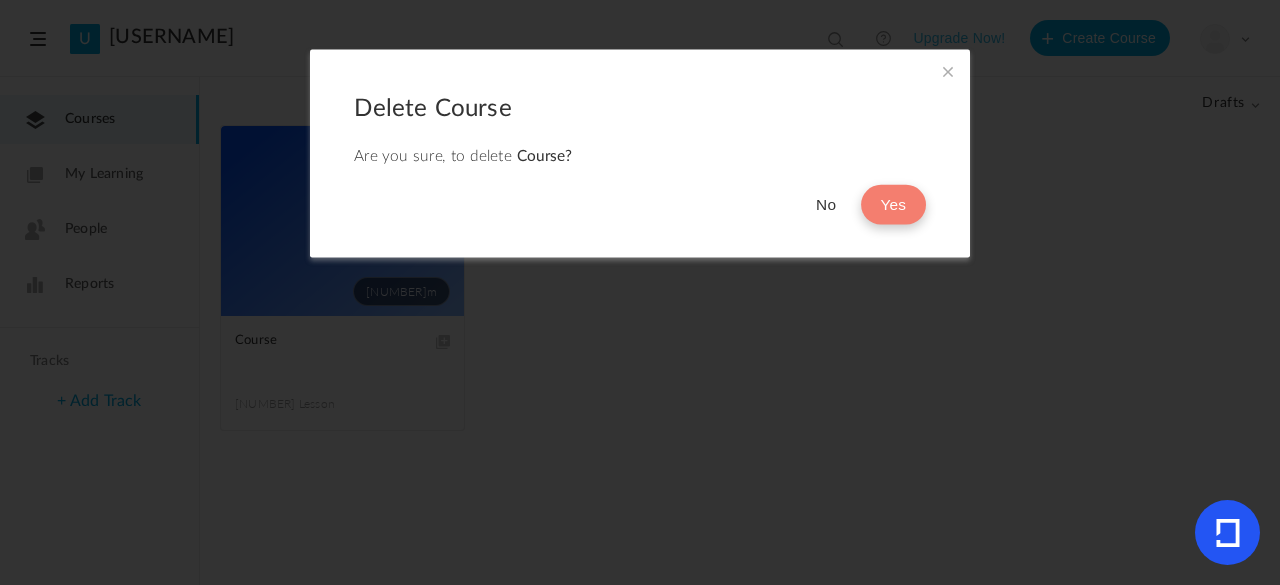 click on "Yes" at bounding box center (893, 205) 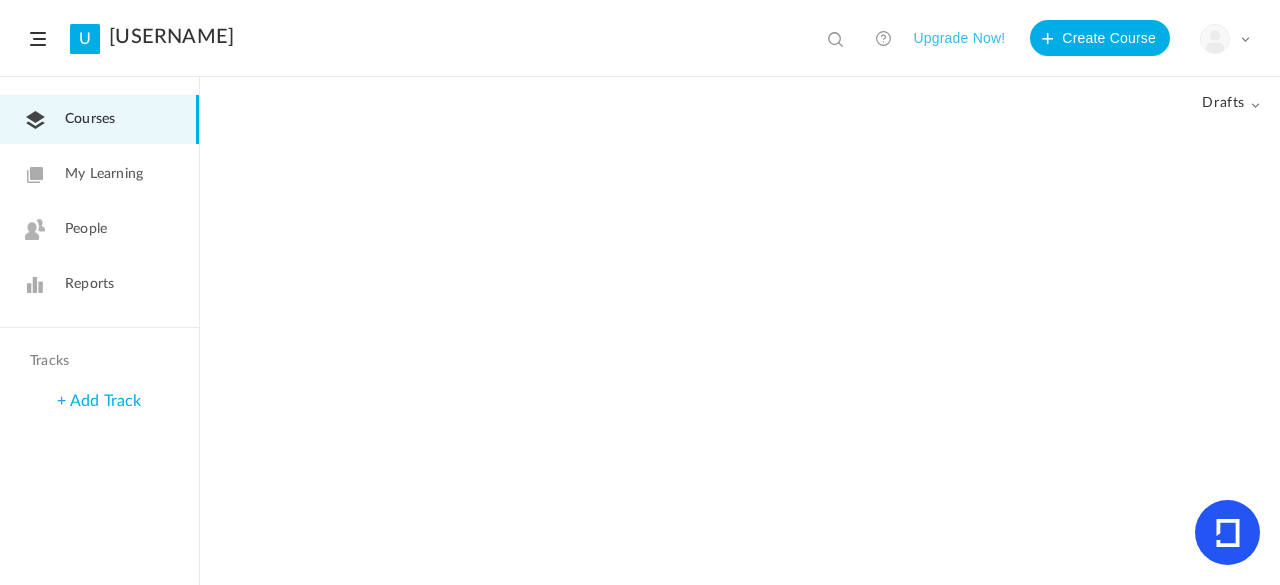 drag, startPoint x: 1068, startPoint y: 15, endPoint x: 1076, endPoint y: 30, distance: 17 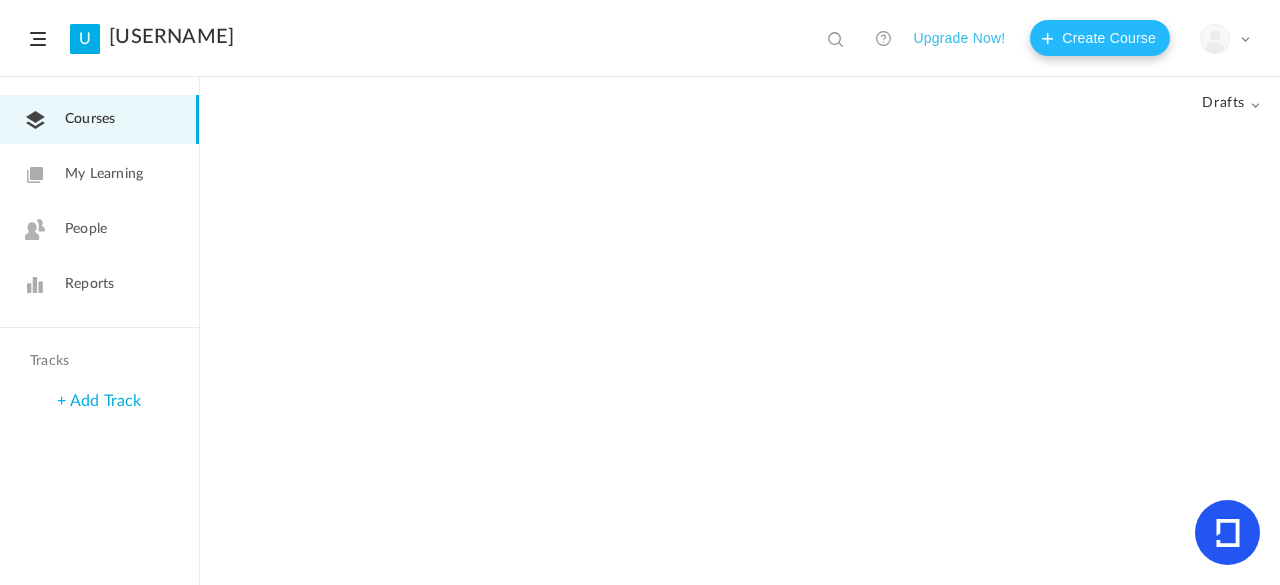 click on "Create Course" at bounding box center [1100, 38] 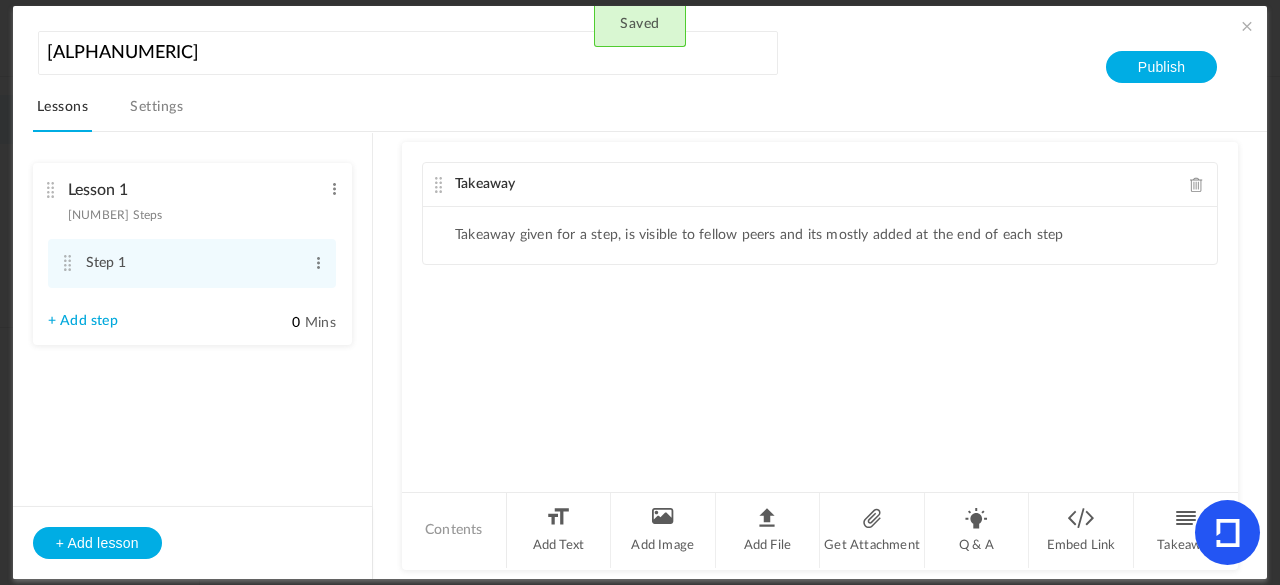 click at bounding box center [1247, 26] 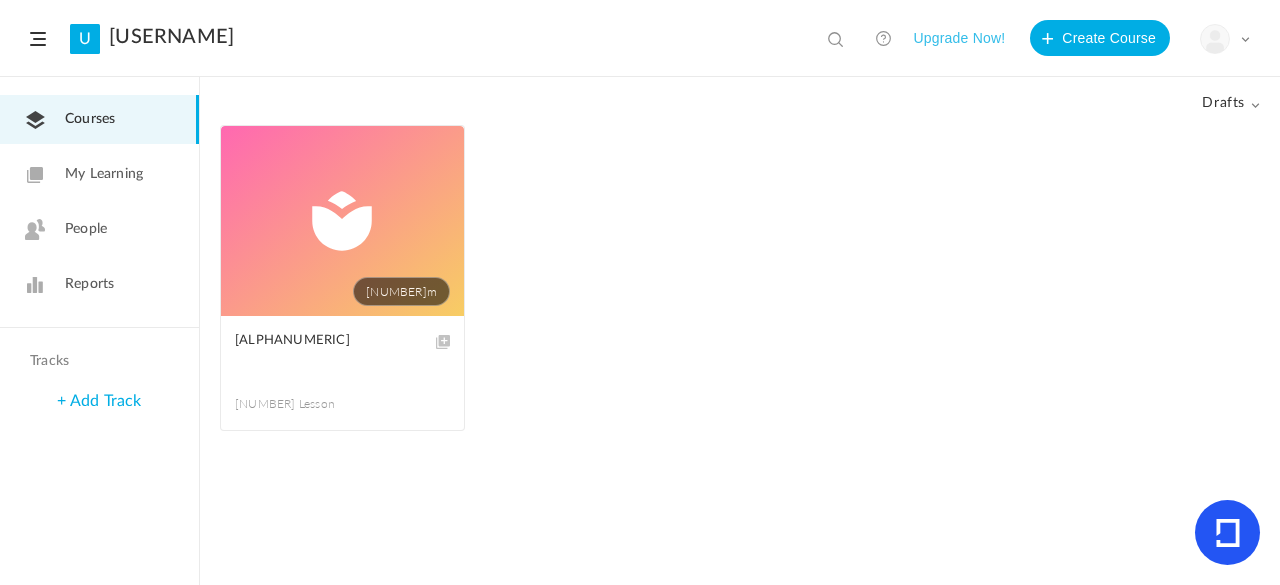 click at bounding box center [0, 0] 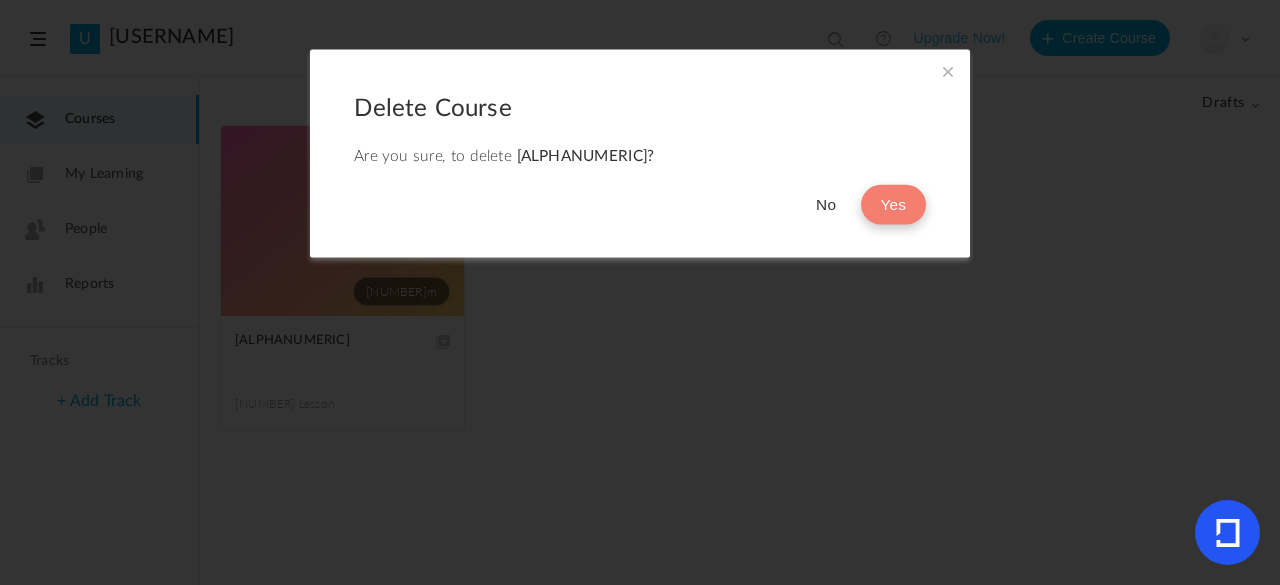 click on "Yes" at bounding box center (893, 205) 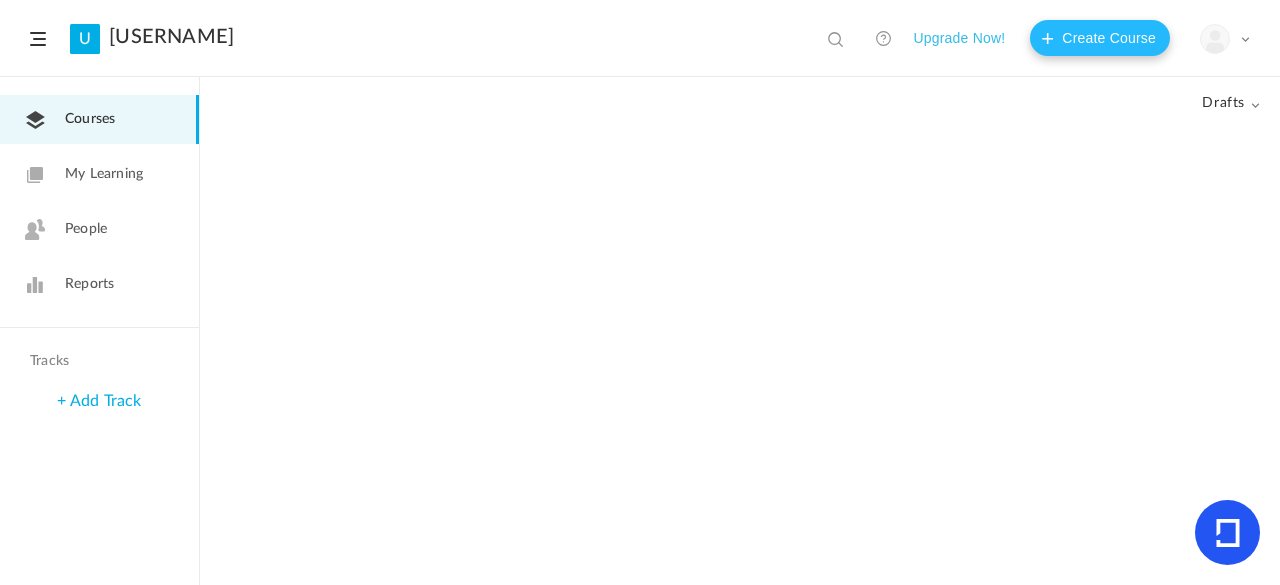 click on "Create Course" at bounding box center (1100, 38) 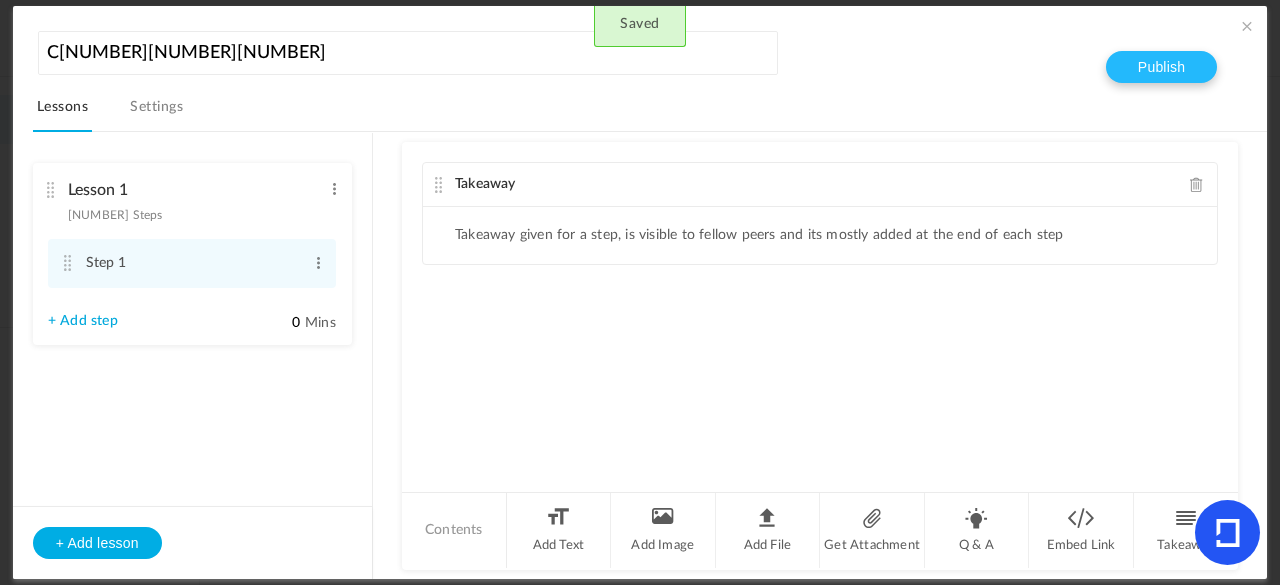 click on "Publish" at bounding box center [1161, 67] 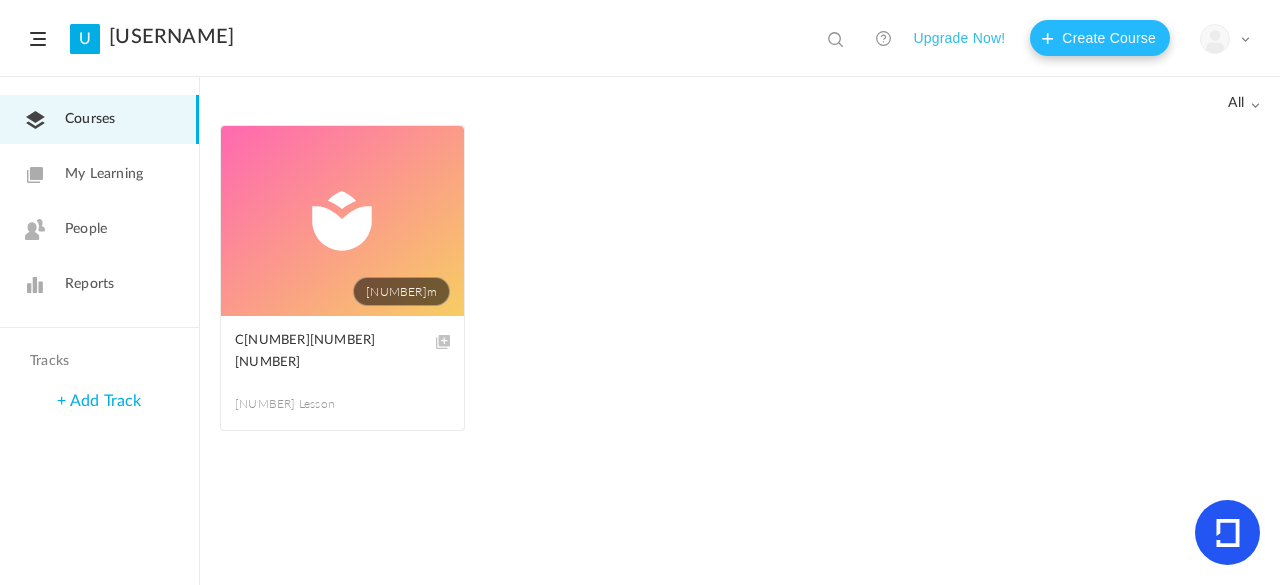 click on "Create Course" at bounding box center [1100, 38] 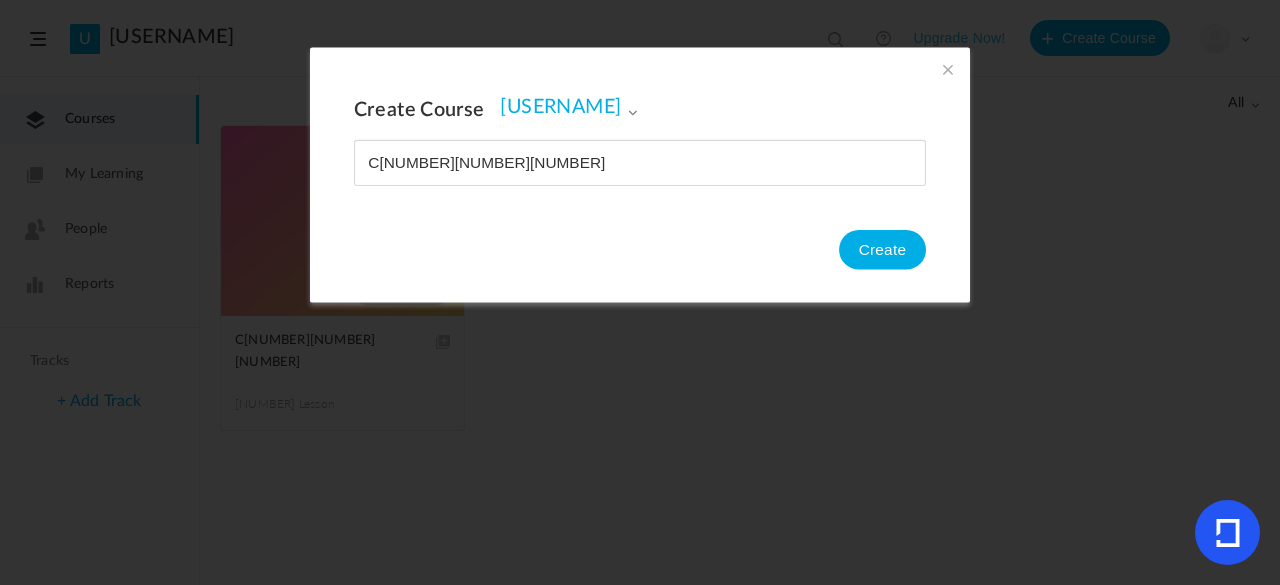 type on "C001" 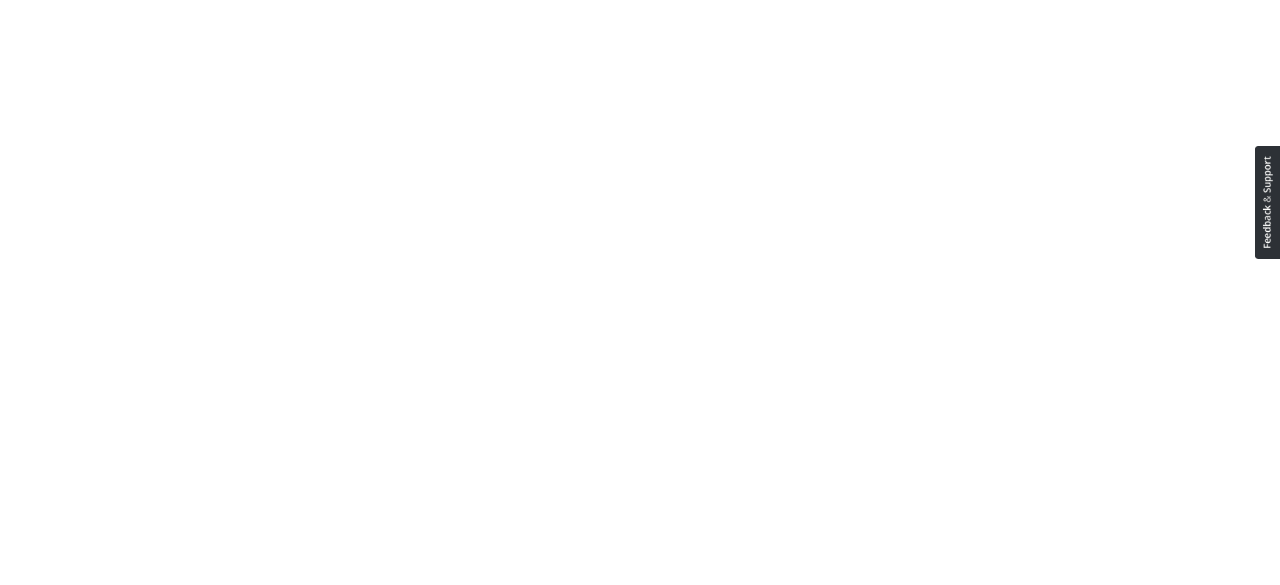 scroll, scrollTop: 0, scrollLeft: 0, axis: both 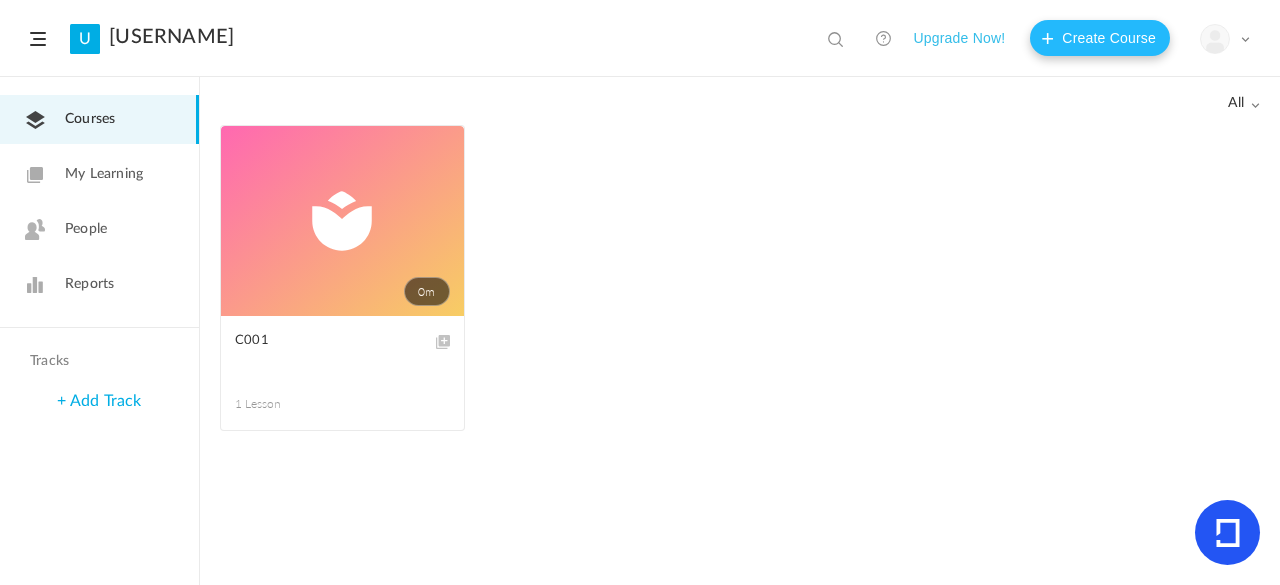 click on "Create Course" at bounding box center (1100, 38) 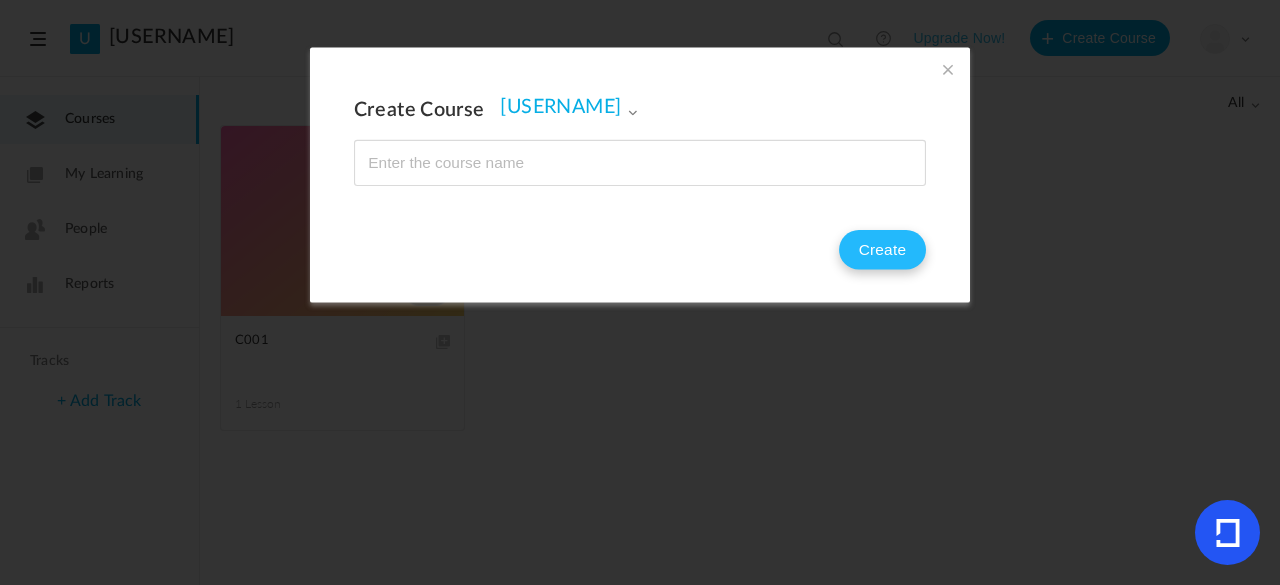 click on "Create" at bounding box center (882, 250) 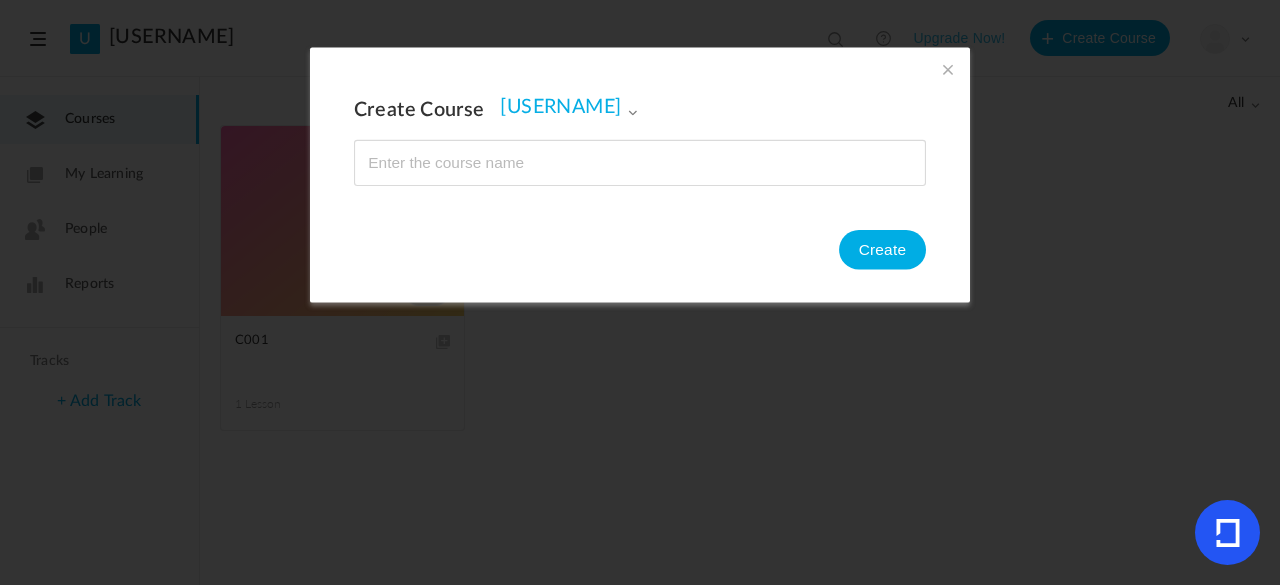click at bounding box center [948, 69] 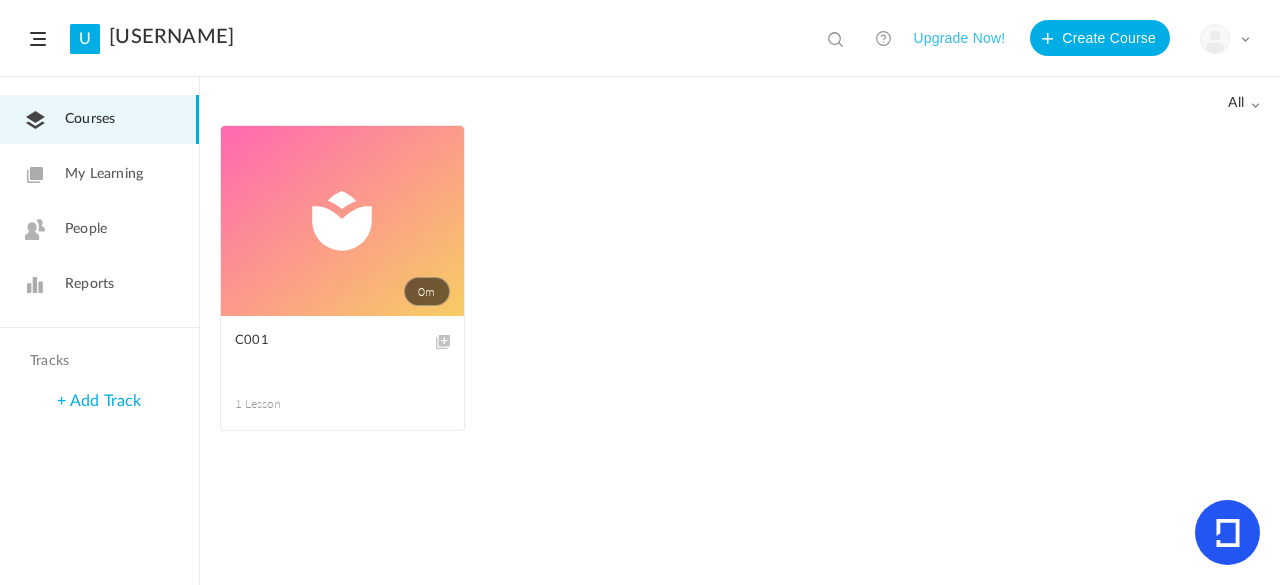 click on "0m" at bounding box center (342, 221) 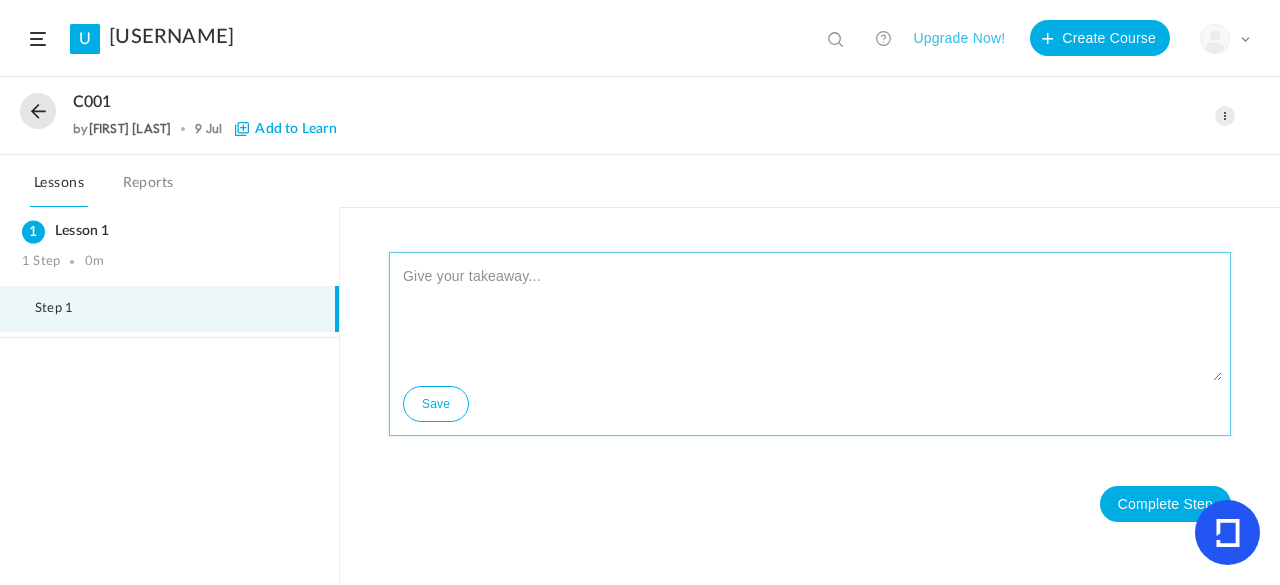 click at bounding box center (810, 321) 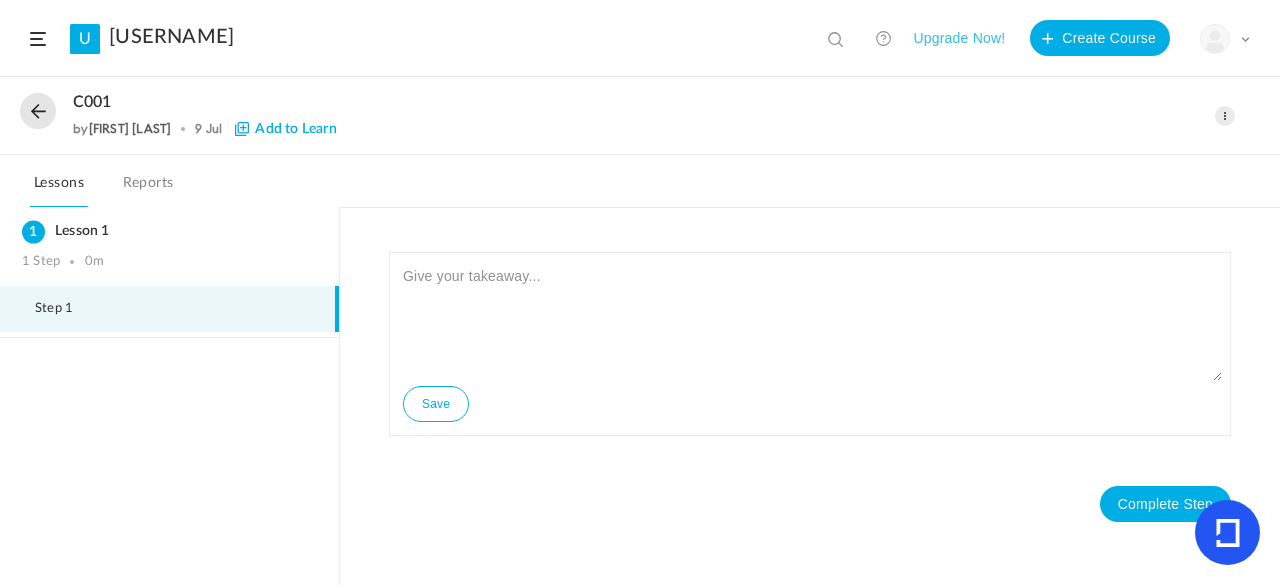 click on "Reports" at bounding box center [148, 189] 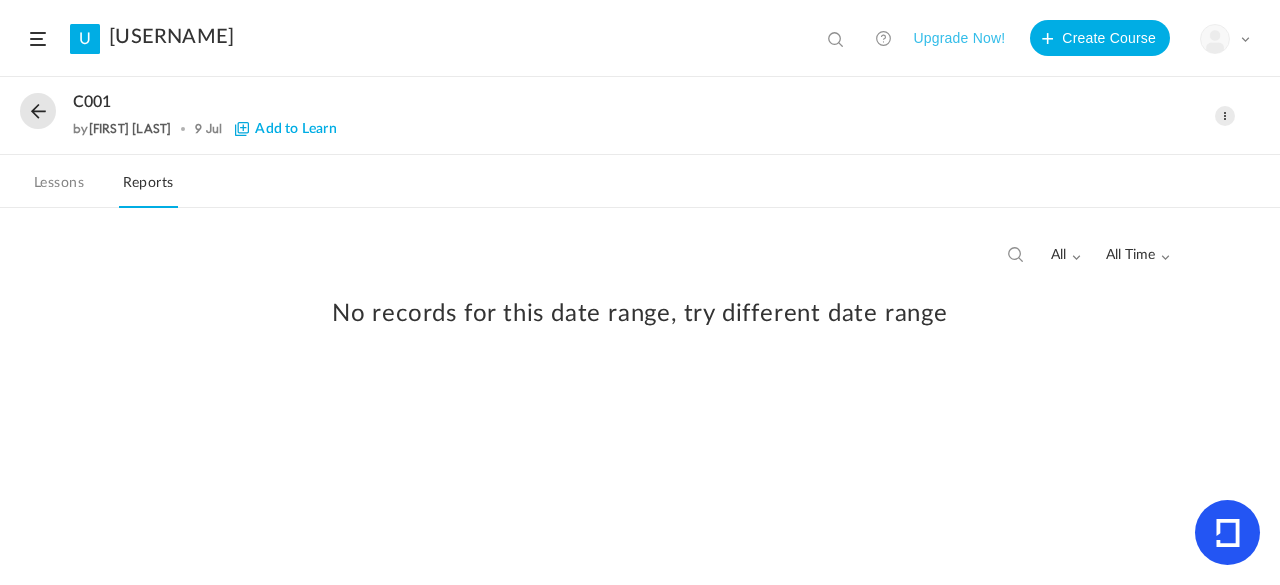 click on "Lessons
Reports" at bounding box center [640, 181] 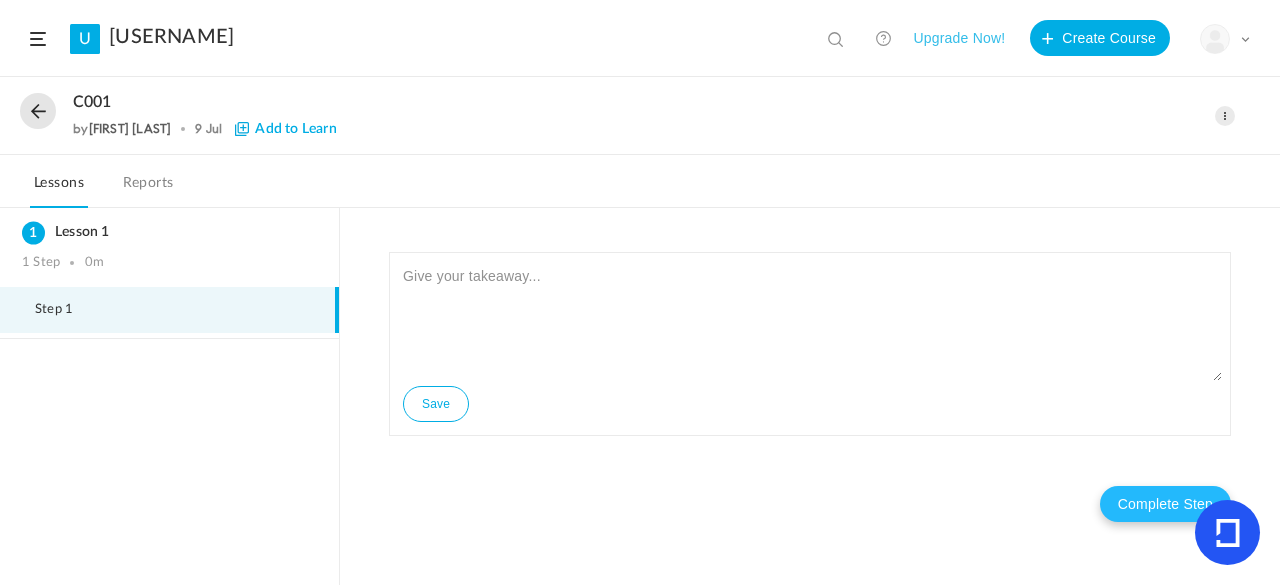 click on "Complete Step" at bounding box center (1165, 504) 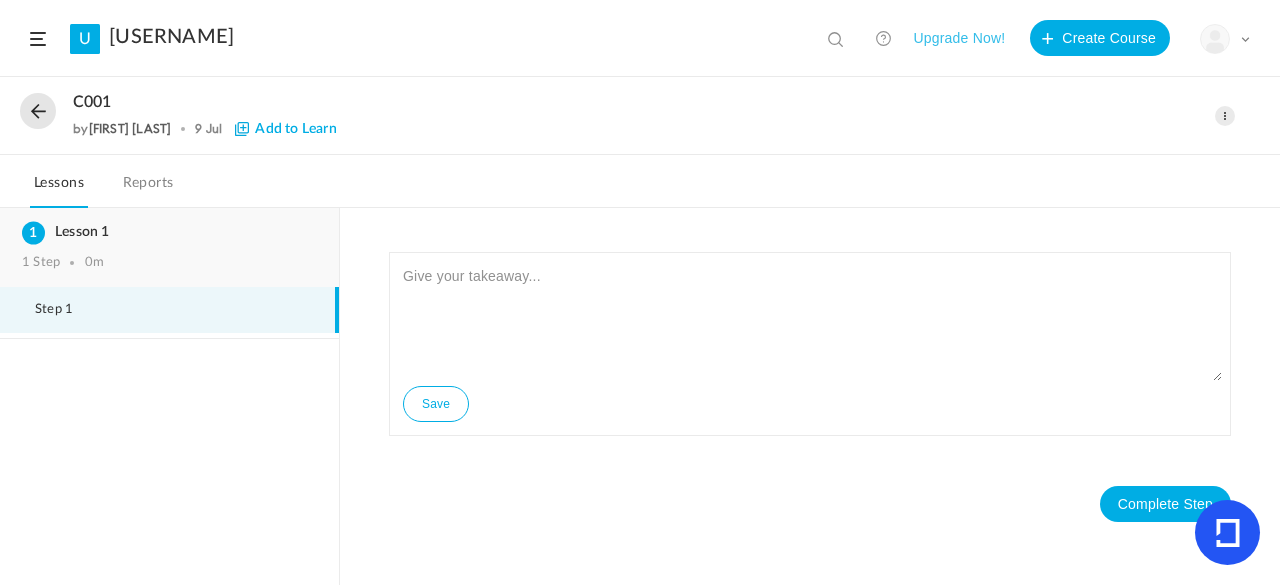click on "1 Step
0m" at bounding box center [169, 263] 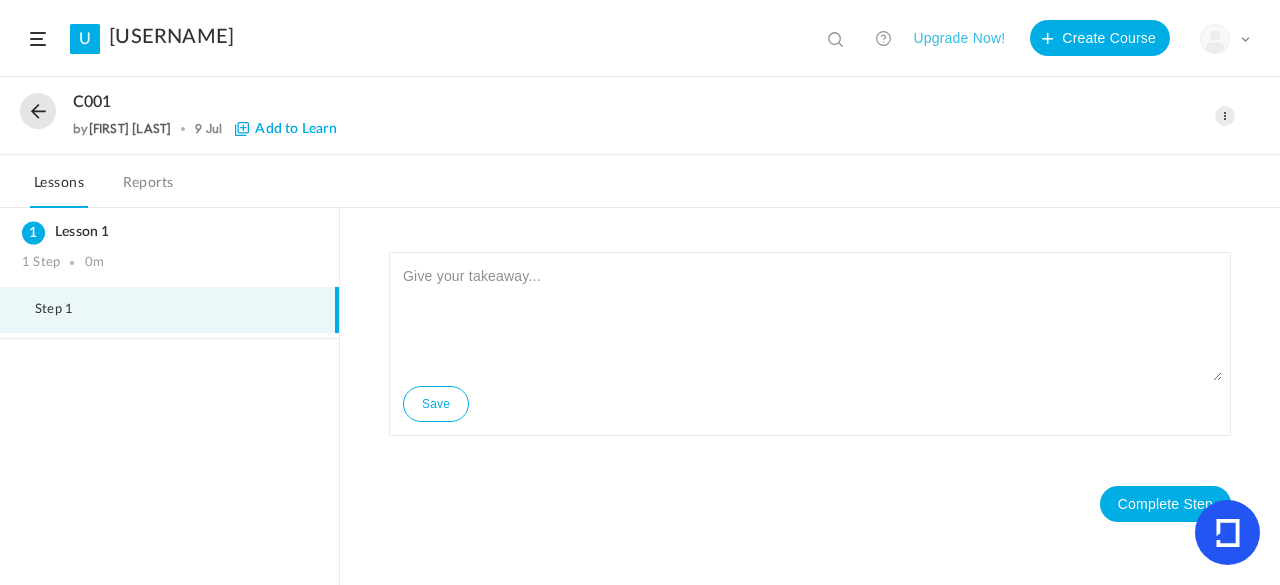 click at bounding box center [38, 111] 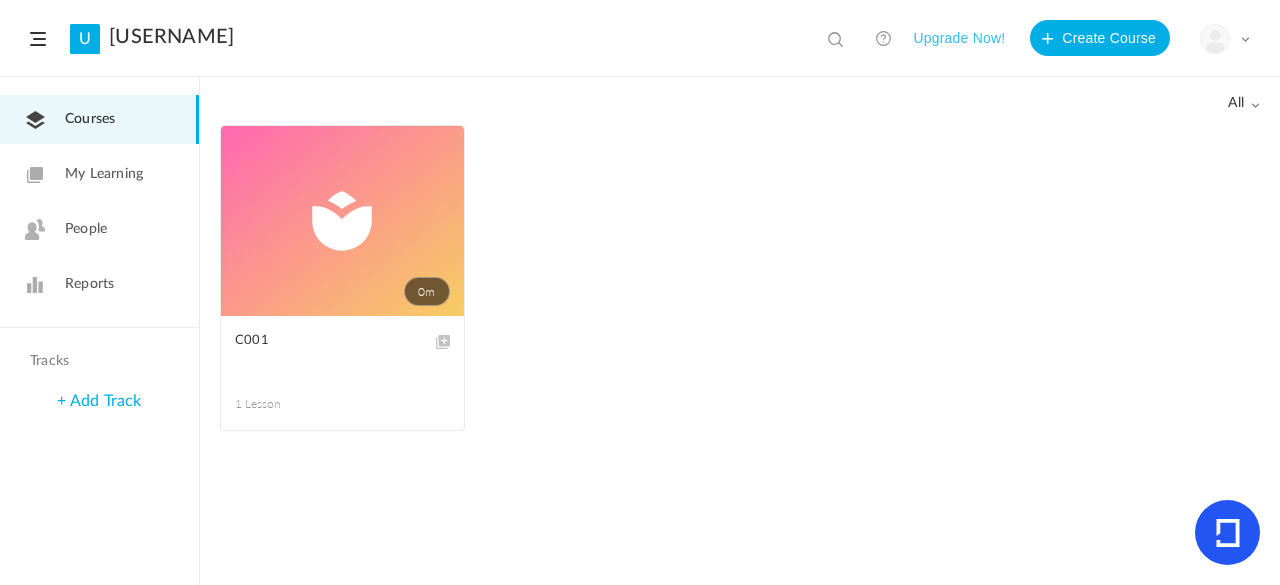 click at bounding box center (0, 0) 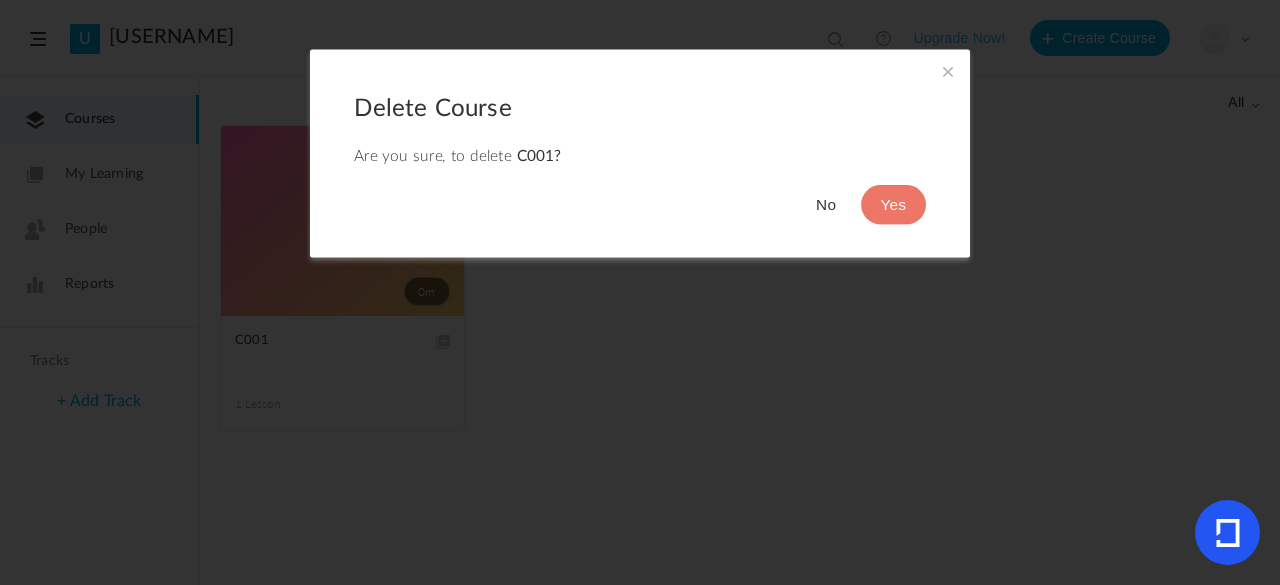 click at bounding box center (948, 71) 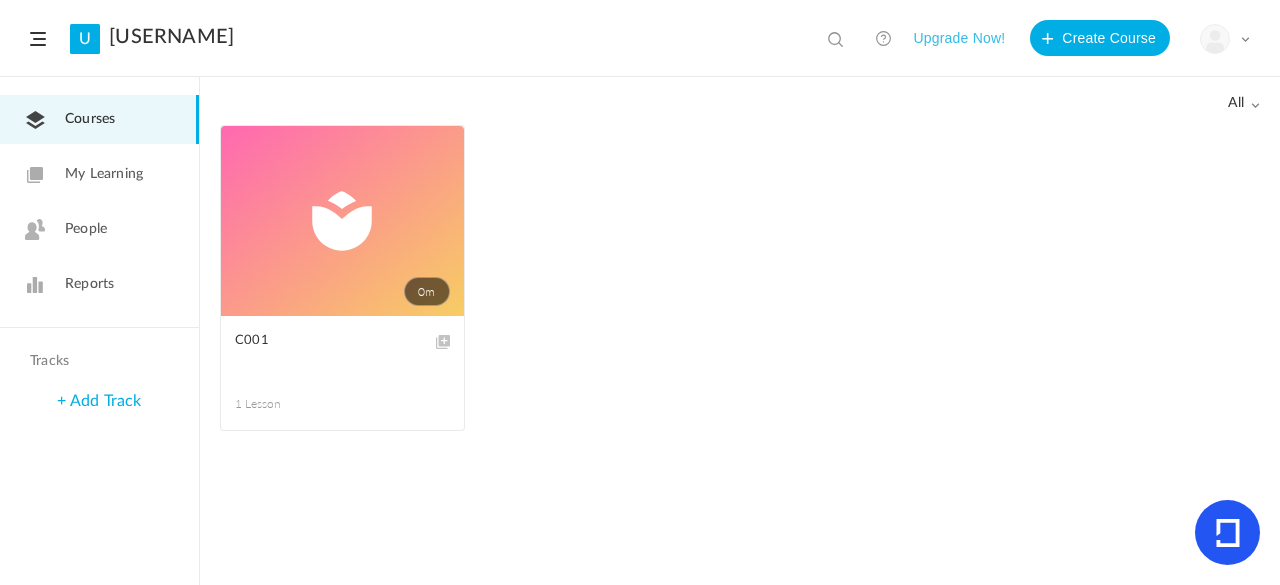 click at bounding box center [0, 0] 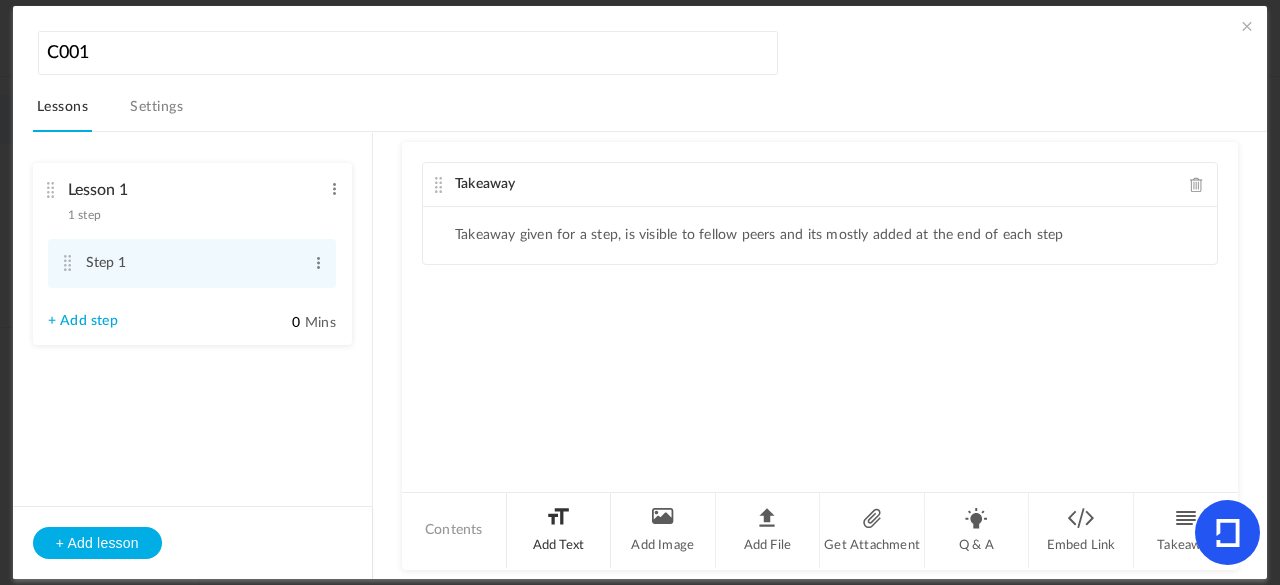 click on "Add Text" at bounding box center [559, 530] 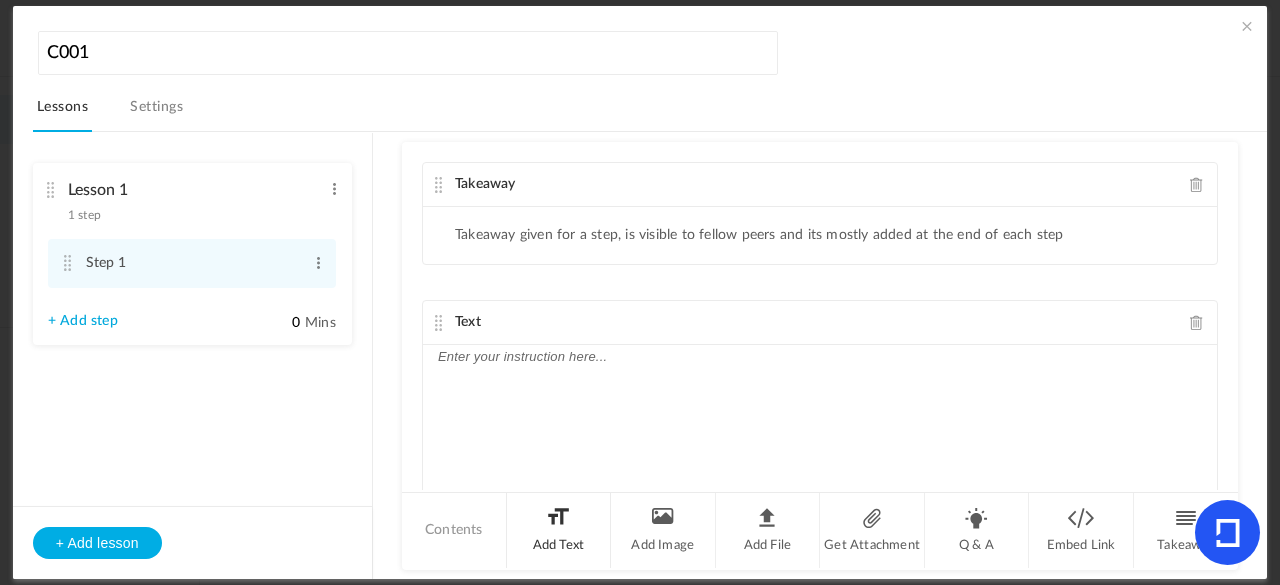 scroll, scrollTop: 57, scrollLeft: 0, axis: vertical 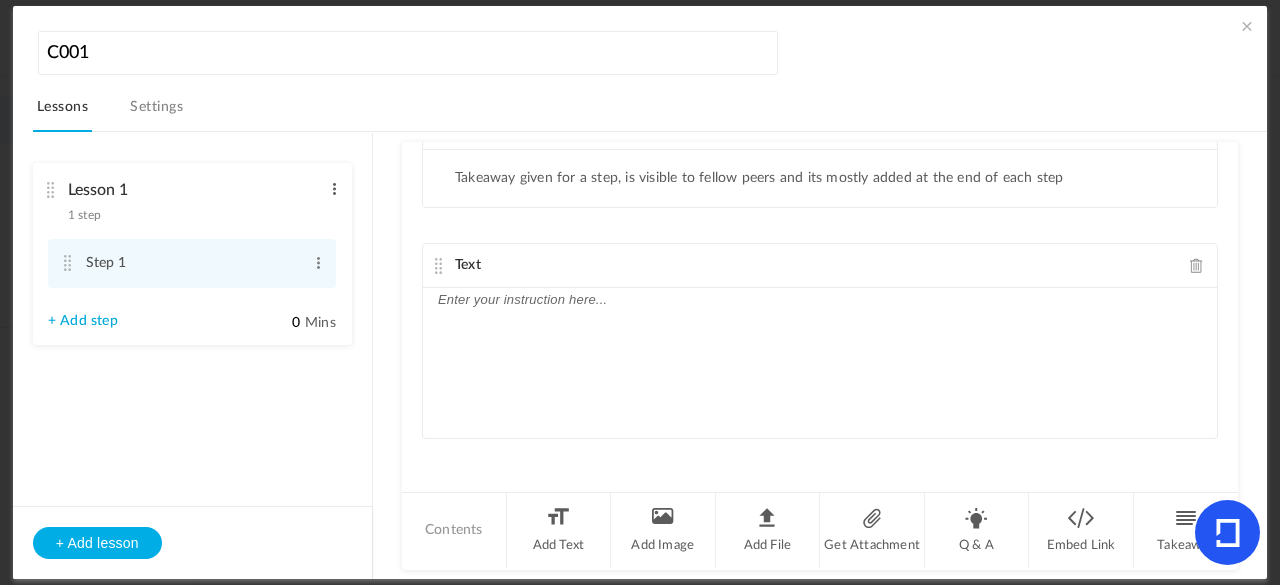 click at bounding box center [334, 189] 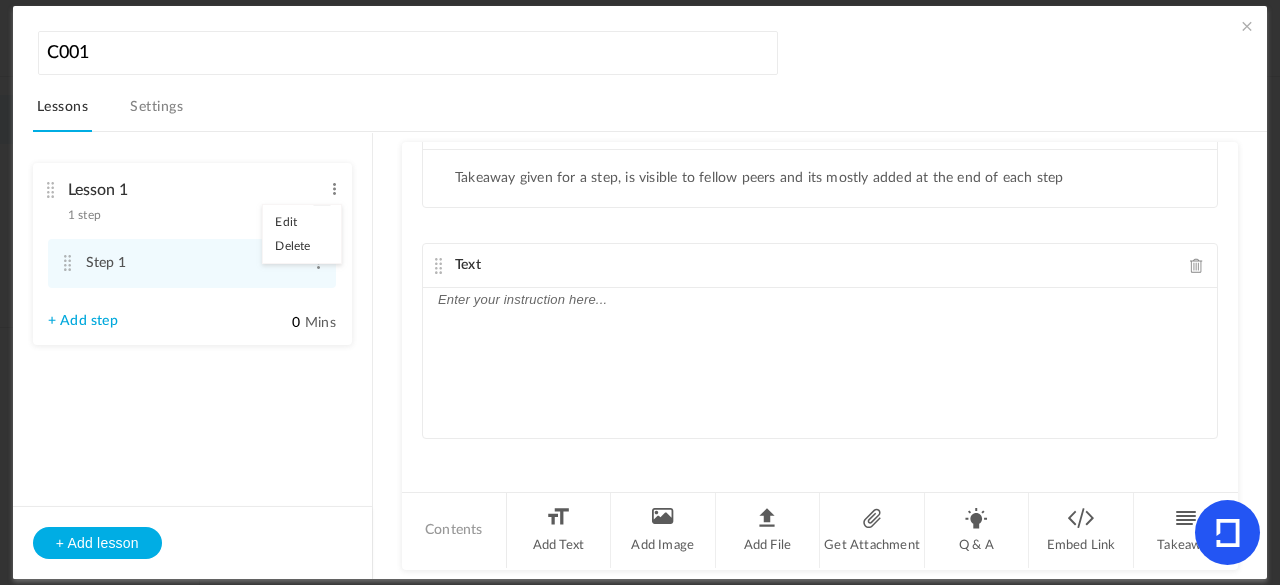 click on "Delete" at bounding box center [302, 246] 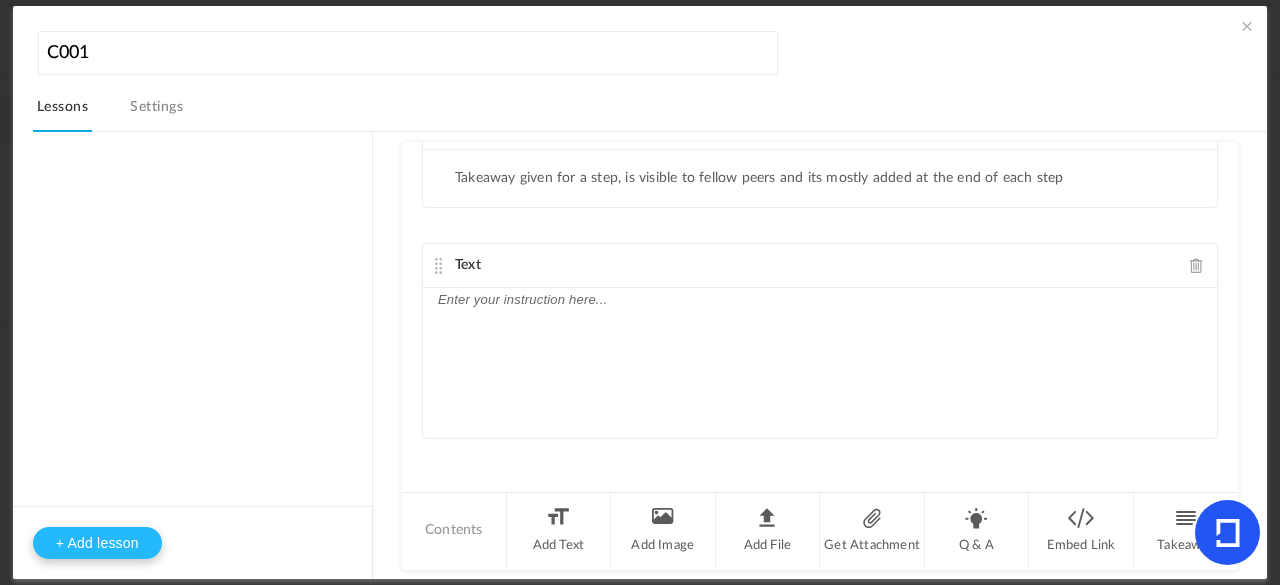 click on "+ Add lesson" at bounding box center (97, 543) 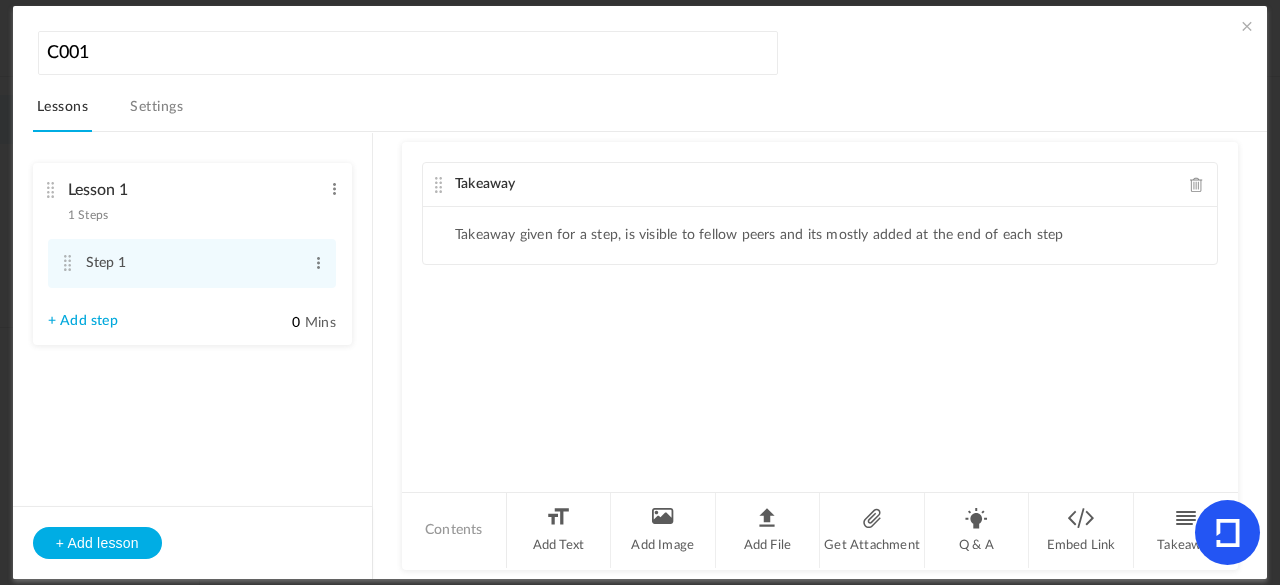 click on "Lesson 1
1 Steps
Edit
Delete
Step 1
Edit
Delete
+ Add step 0" at bounding box center (192, 269) 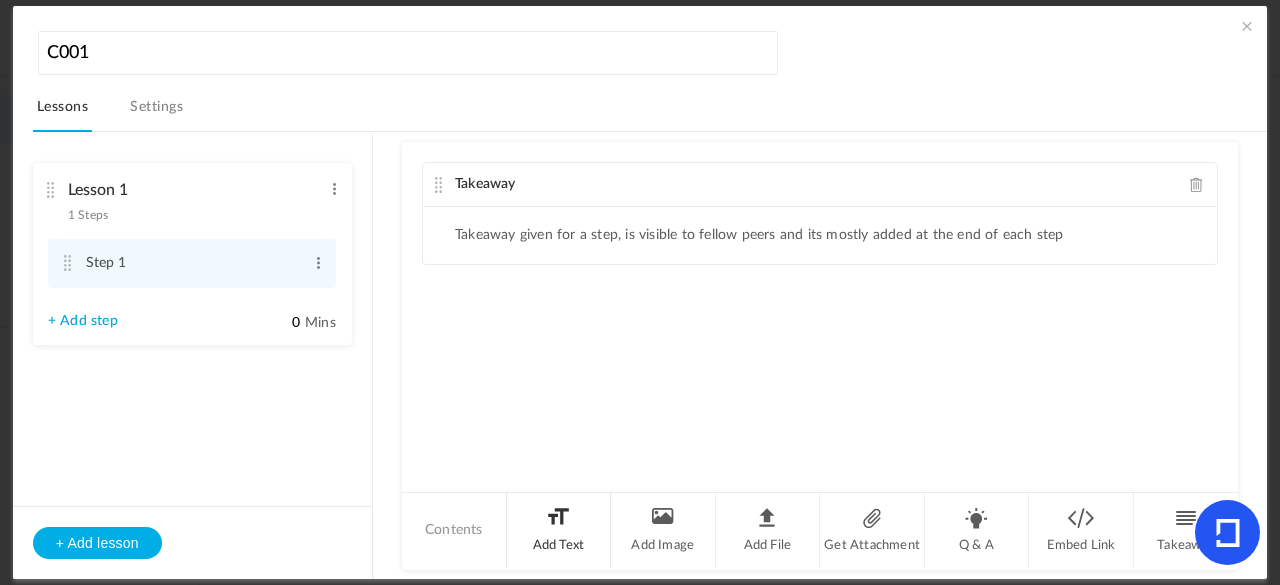 click on "Add Text" at bounding box center (559, 530) 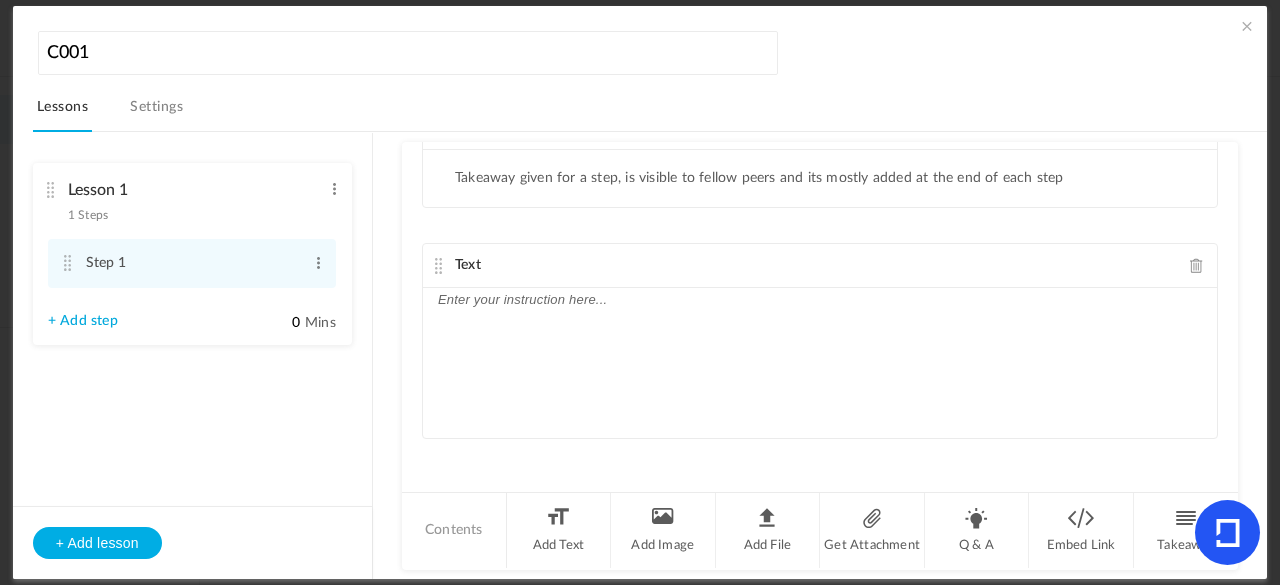 click at bounding box center [820, 363] 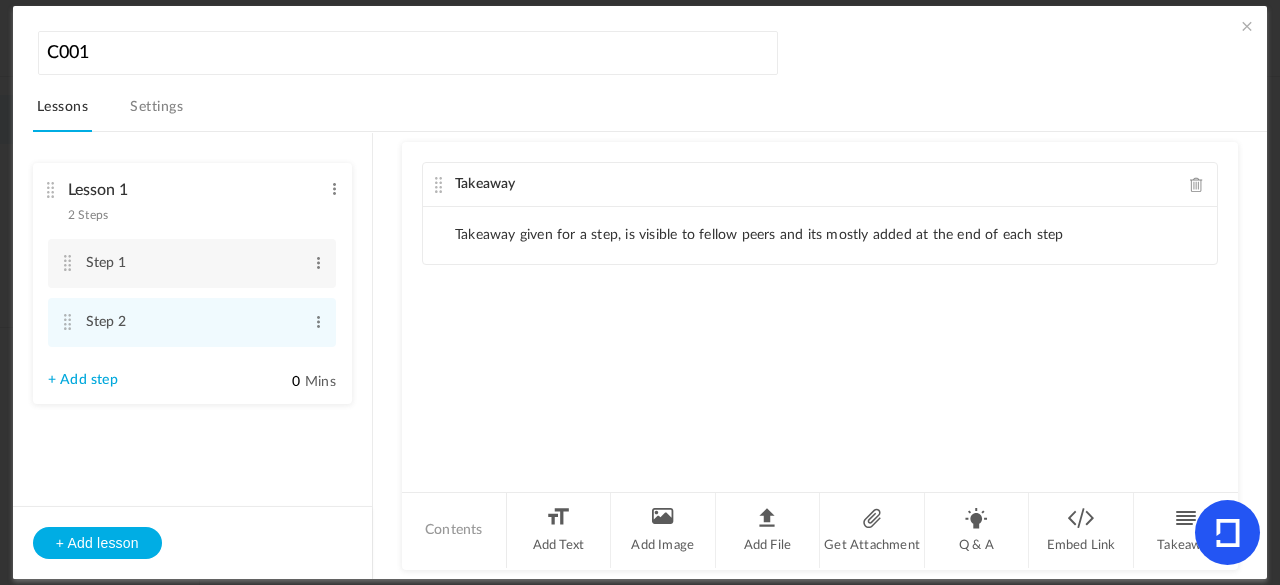 click on "Takeaway given for a step, is visible to fellow peers and its mostly added at the end of each step" at bounding box center (759, 235) 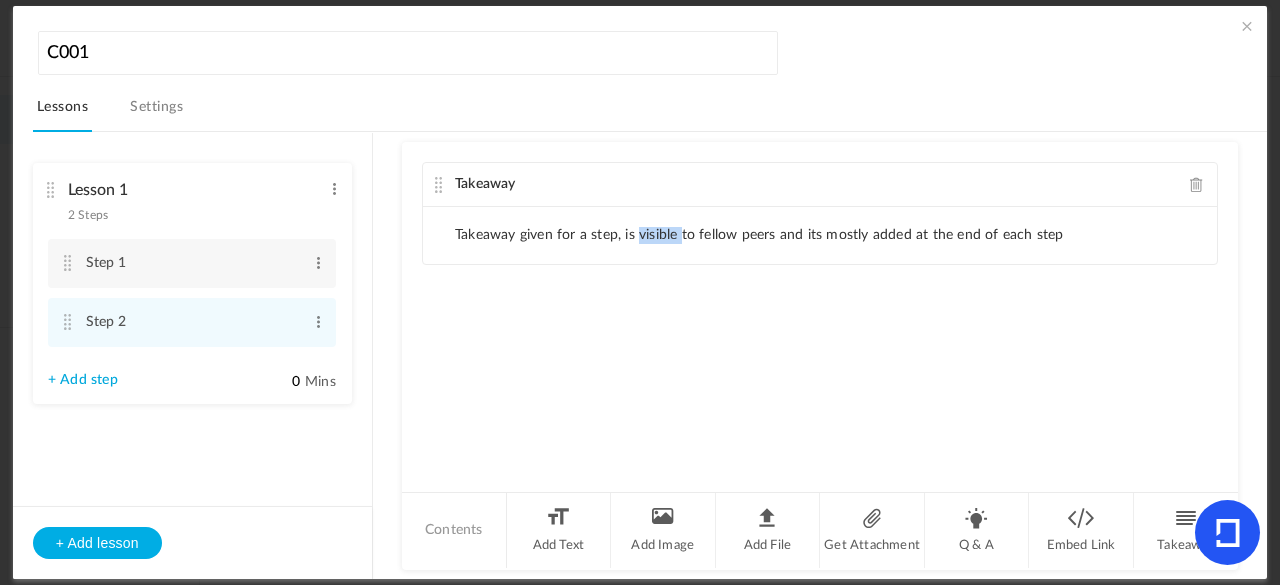 click on "Takeaway given for a step, is visible to fellow peers and its mostly added at the end of each step" at bounding box center (759, 235) 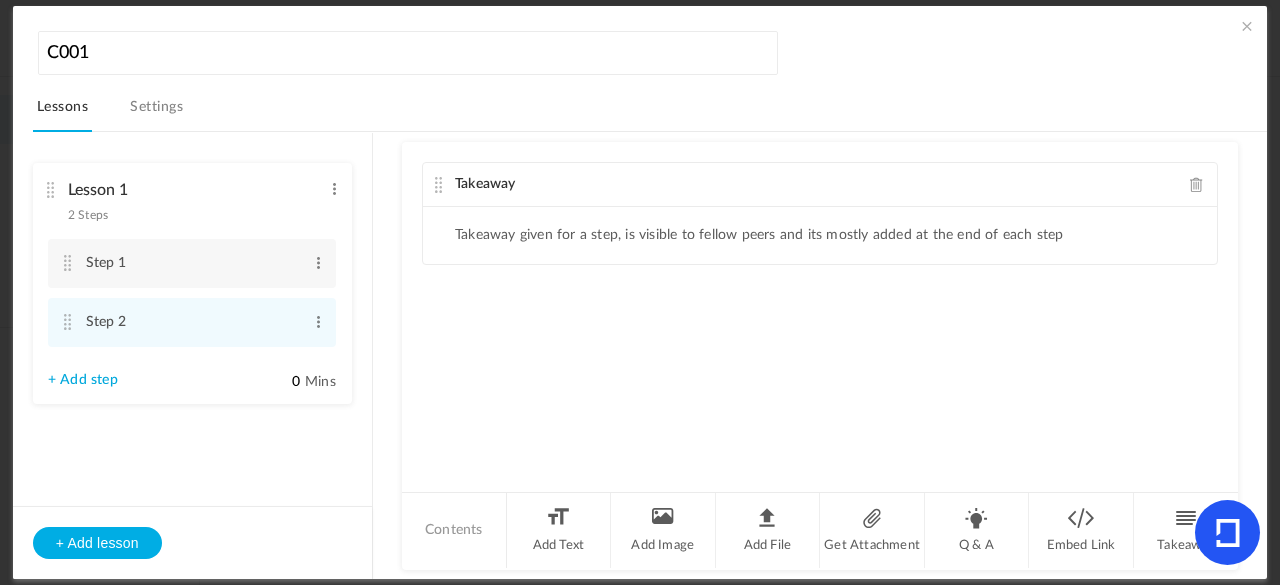 click on "Takeaway
Takeaway given for a step, is visible to fellow peers and its mostly added at the end of each step" at bounding box center [820, 316] 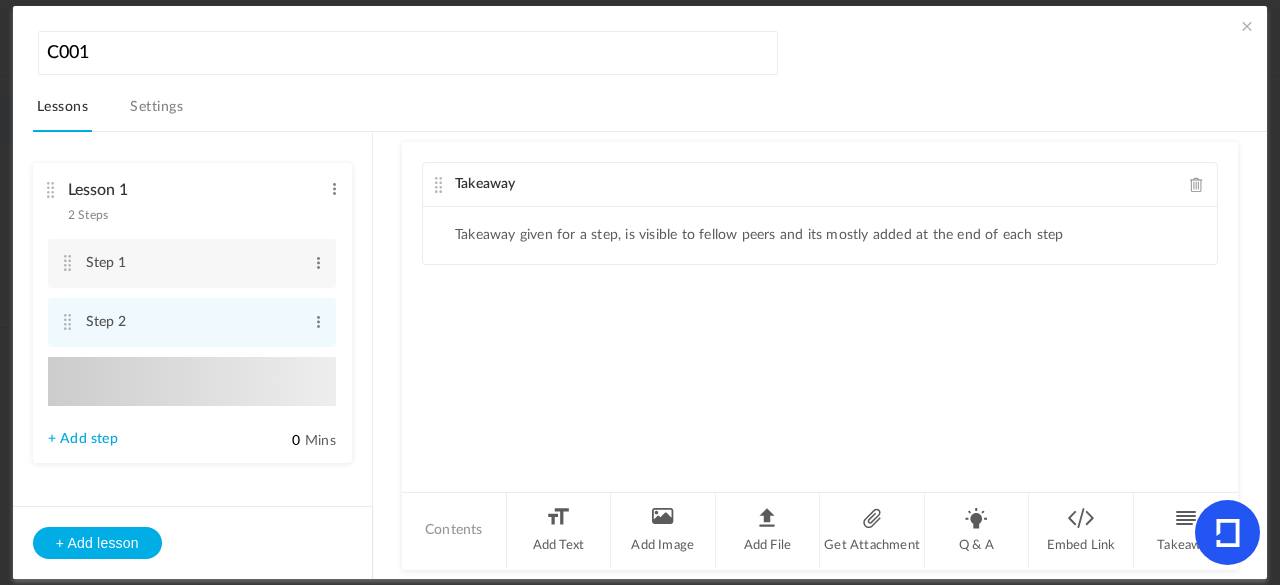 scroll, scrollTop: 16, scrollLeft: 0, axis: vertical 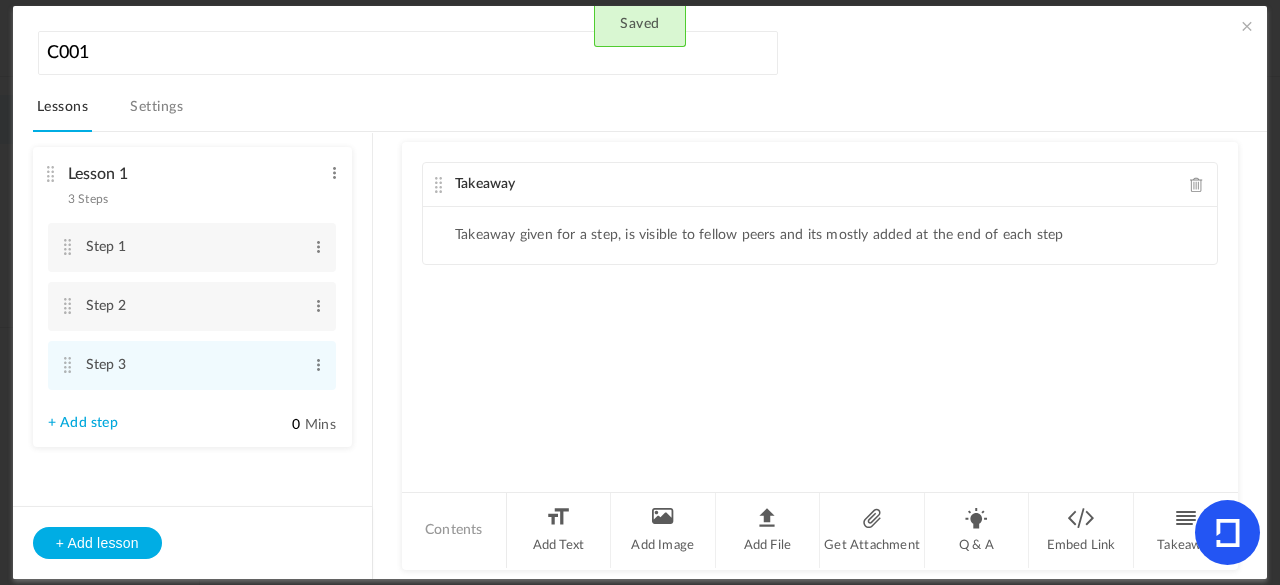 click on "Lesson 1
3 Steps
Edit
Delete
Step 1
Edit
Delete
Step 2" at bounding box center [193, 356] 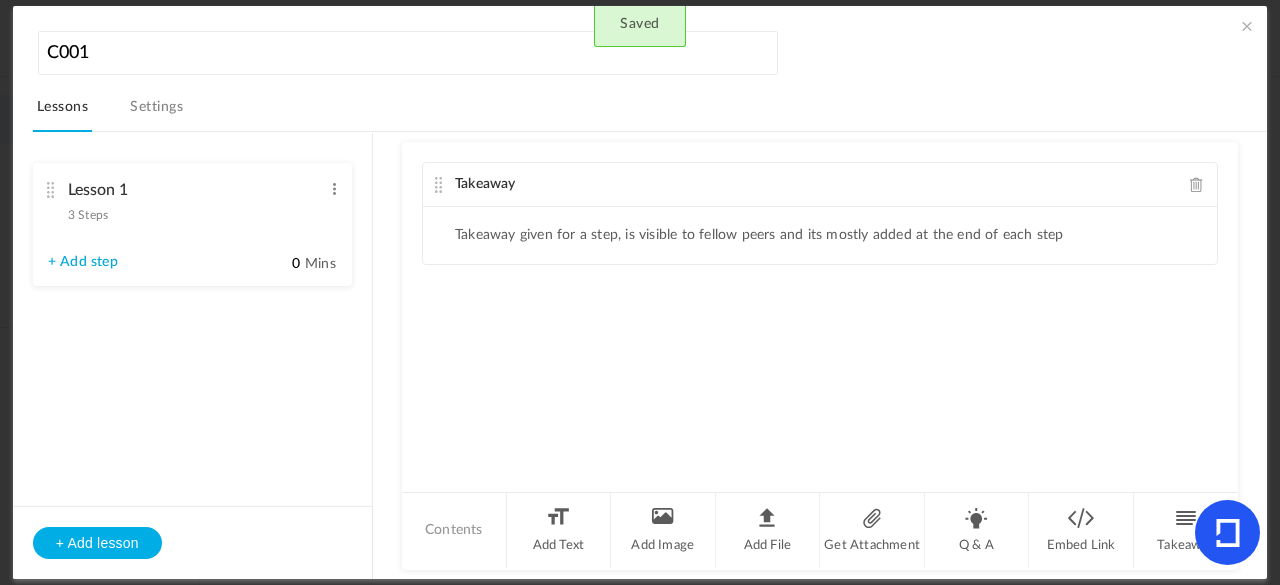 scroll, scrollTop: 0, scrollLeft: 0, axis: both 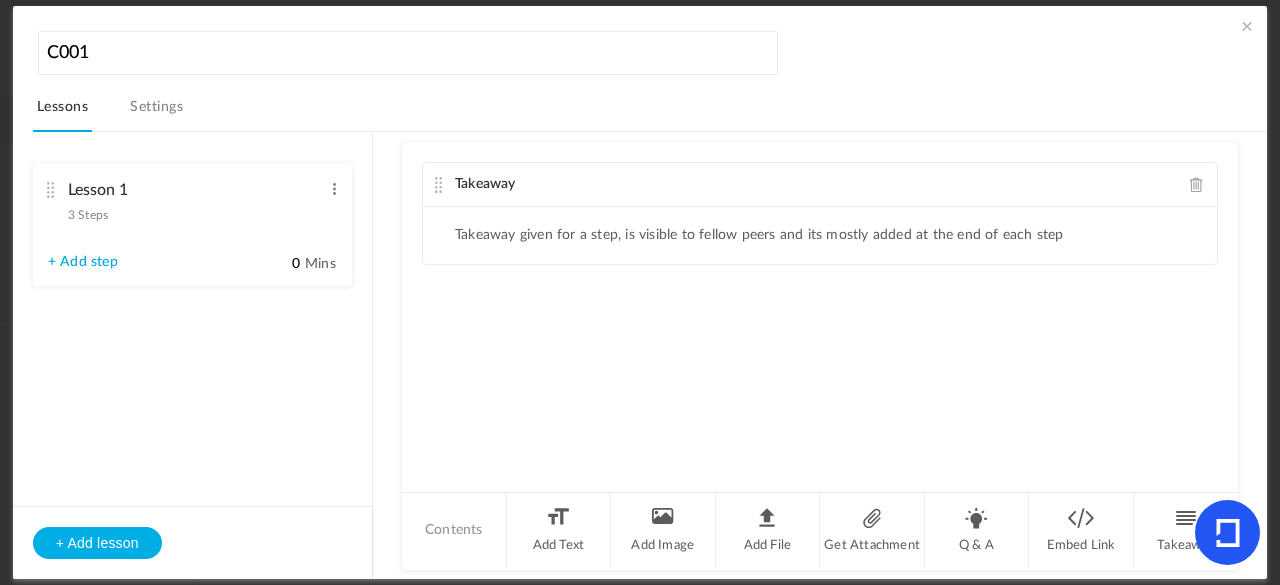 click on "Lesson 1
3 Steps
Edit
Delete
Step 1
Edit
Delete
Step 2 Edit Delete Step 3 Edit" at bounding box center (192, 224) 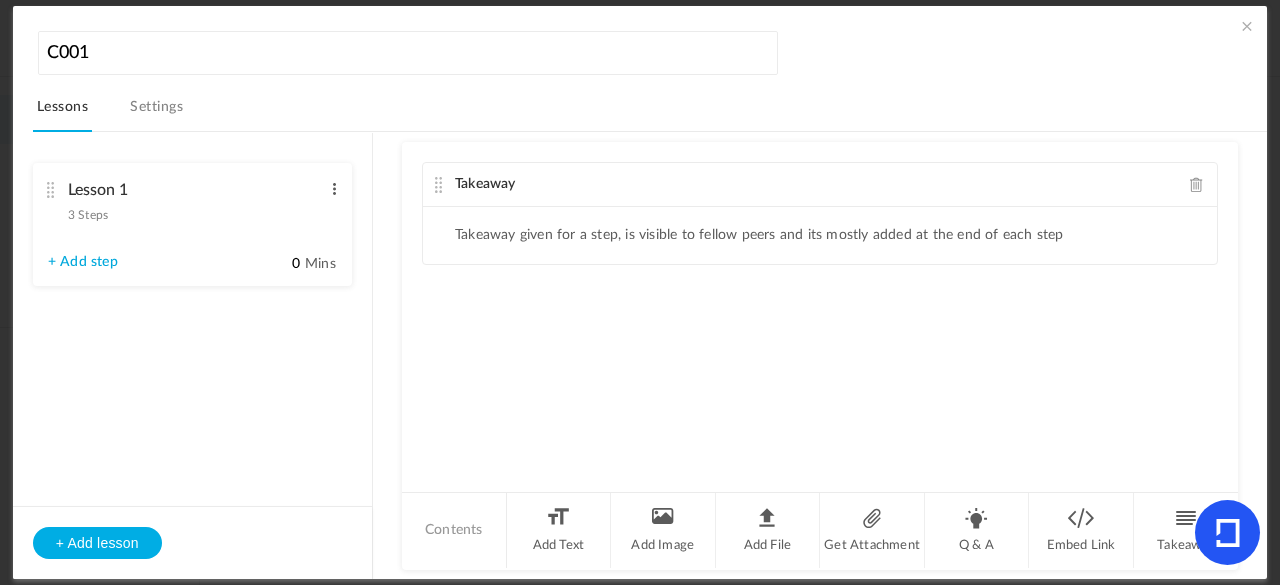 click at bounding box center [334, 189] 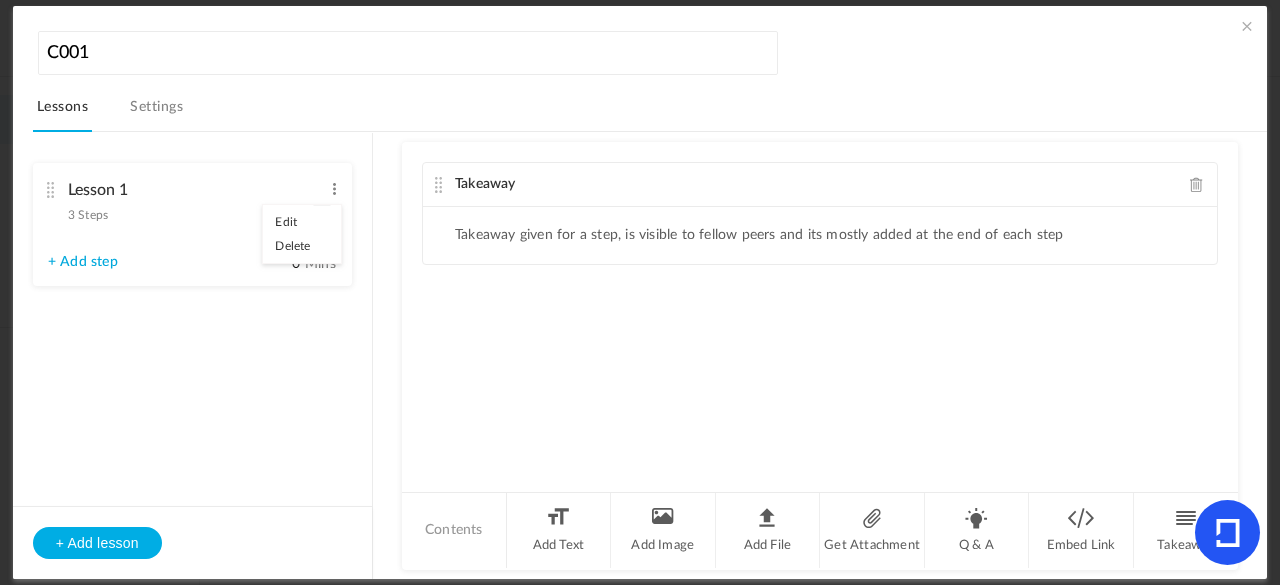 click on "Edit" at bounding box center (302, 222) 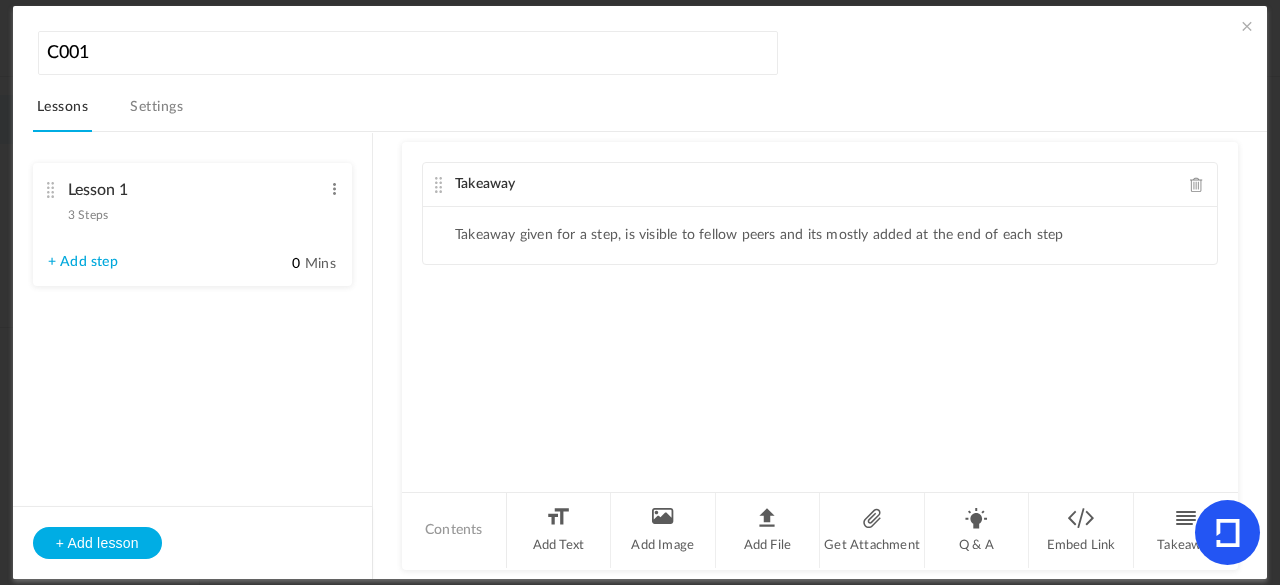 click on "Lesson 1
3 Steps
Edit
Delete
Step 1
Edit
Delete
Step 2 Edit Delete Step 3 Edit" at bounding box center [192, 224] 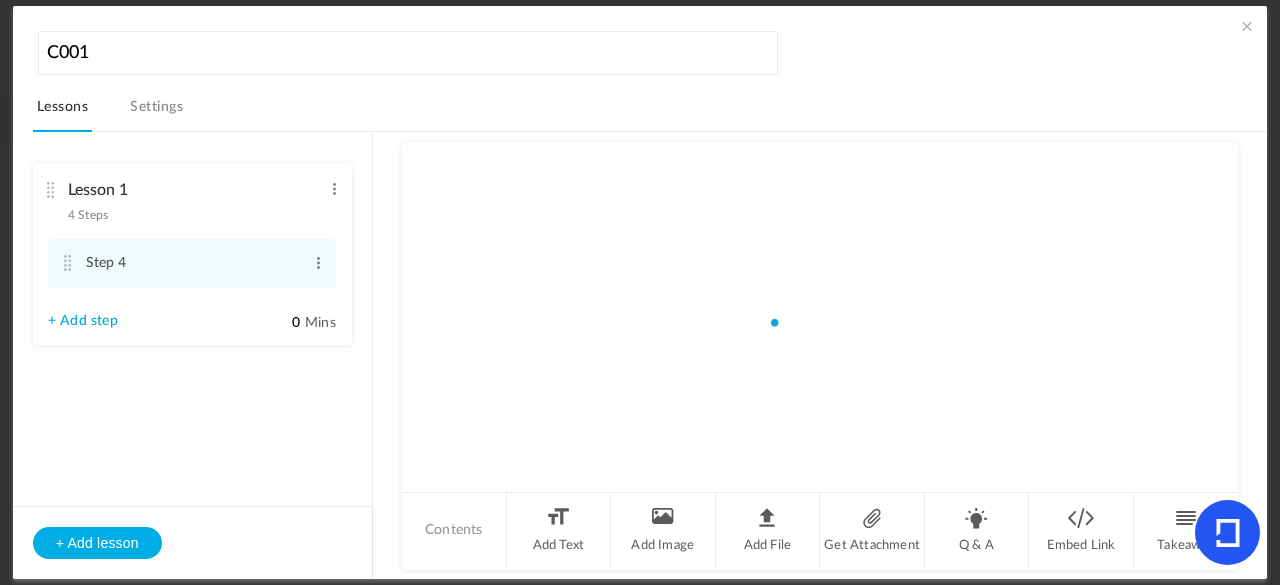 click on "+ Add step" at bounding box center (83, 321) 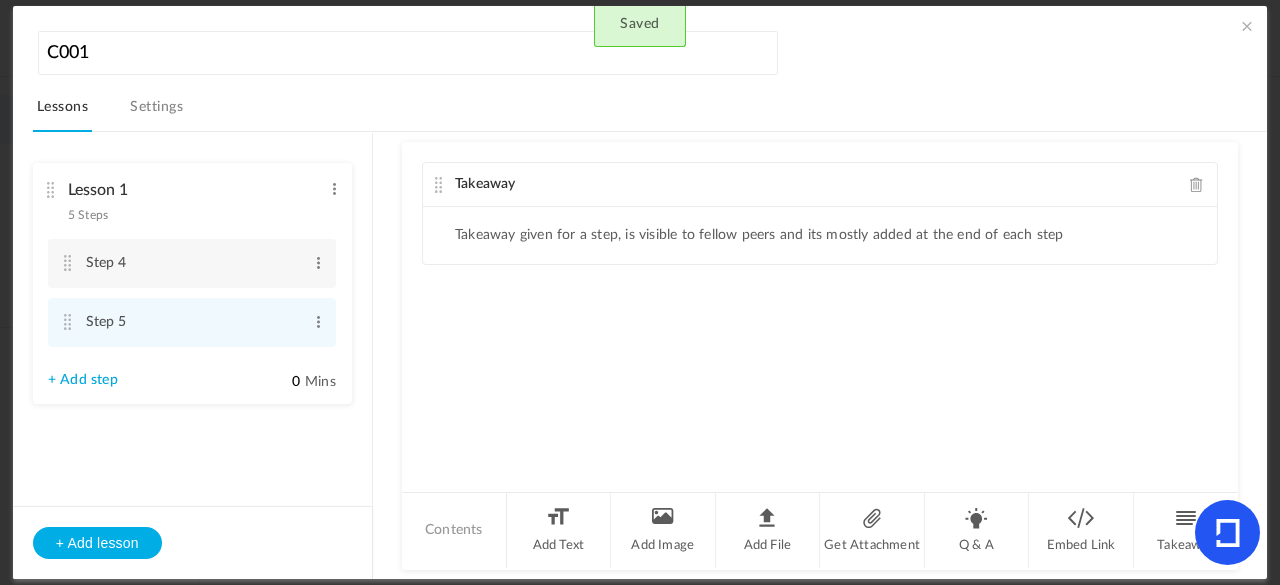 click on "Lesson 1
5 Steps
Edit
Delete
Step 1
Edit
Delete
Step 2 Edit Delete Step 3 Edit" at bounding box center (192, 283) 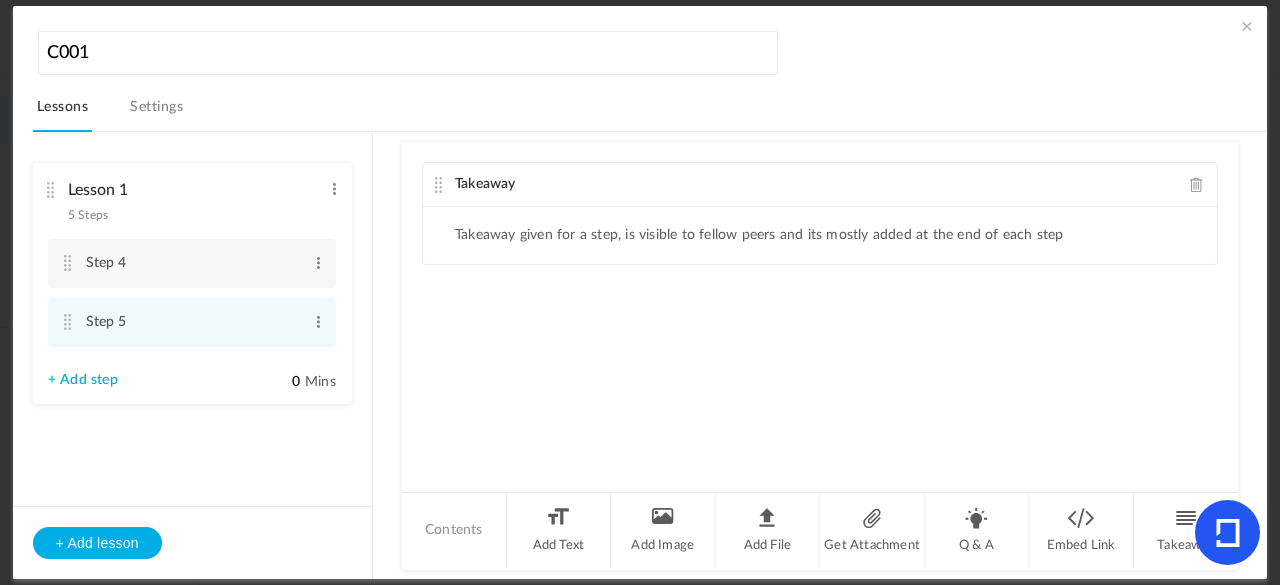 click on "+ Add step" at bounding box center (83, 380) 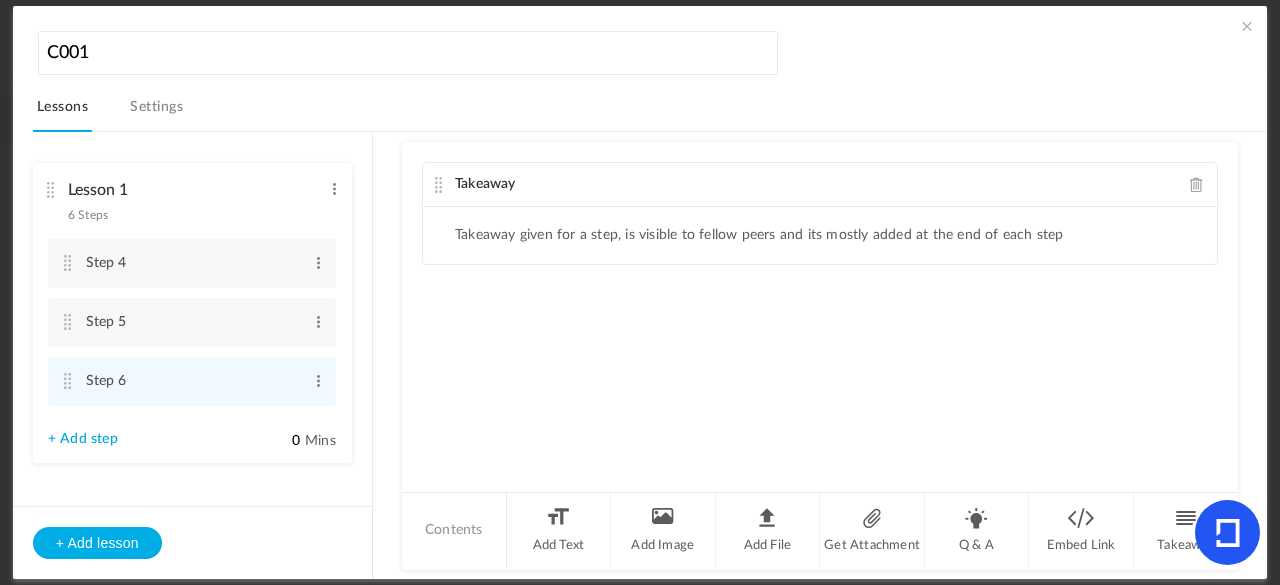 click on "+ Add step" at bounding box center [83, 439] 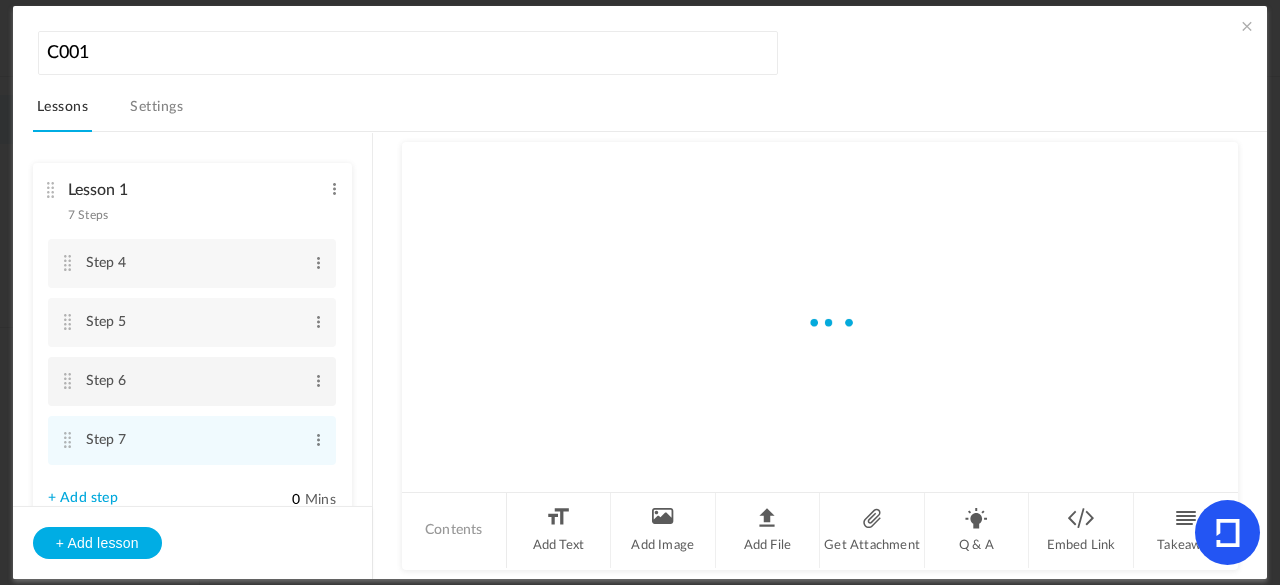 scroll, scrollTop: 74, scrollLeft: 0, axis: vertical 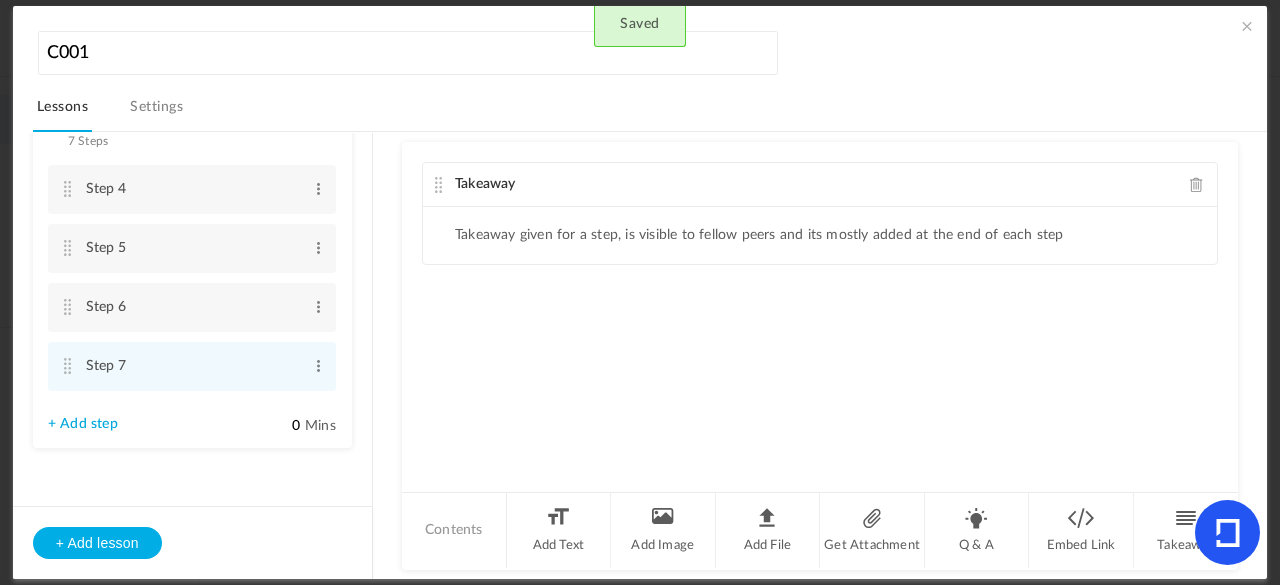 click on "+ Add step" at bounding box center [83, 424] 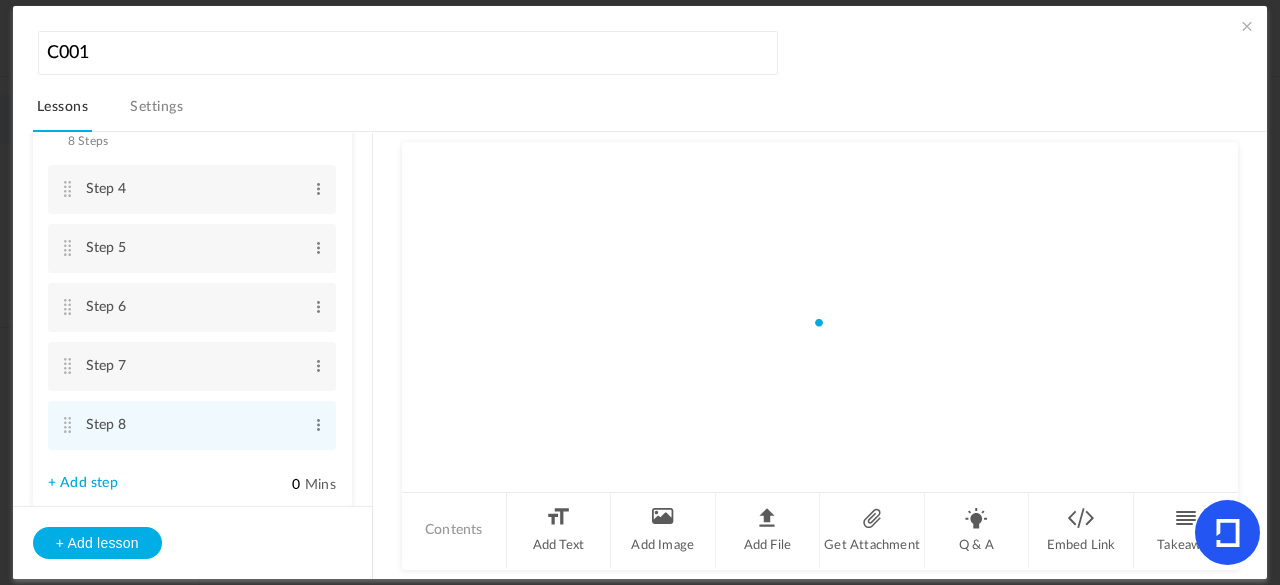scroll, scrollTop: 133, scrollLeft: 0, axis: vertical 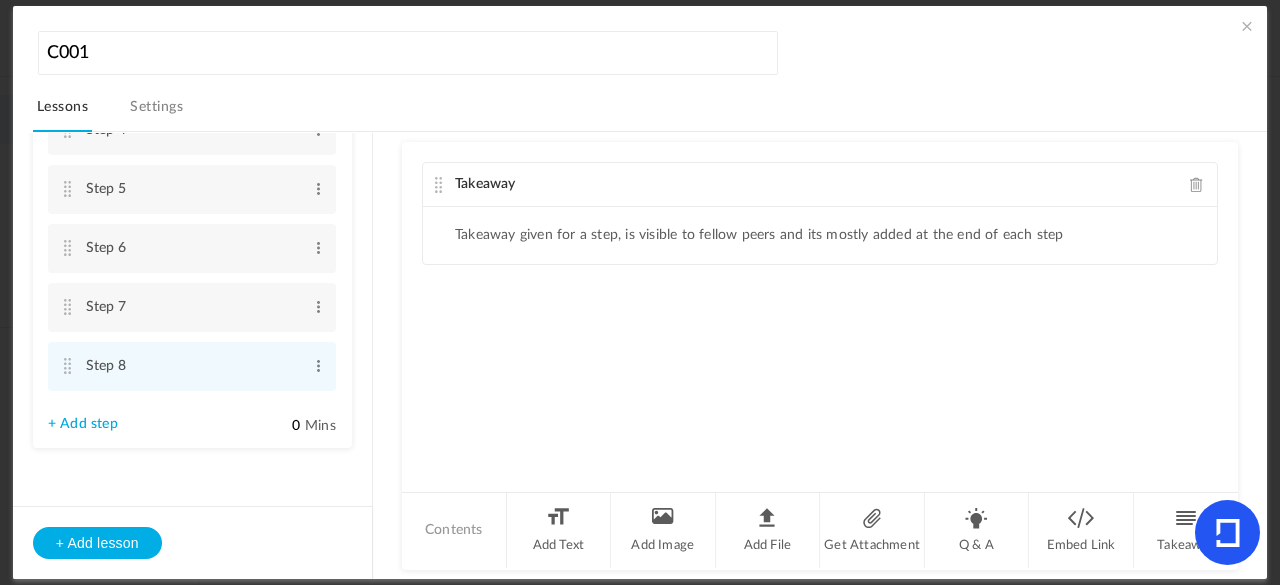 click on "+ Add step" at bounding box center [83, 424] 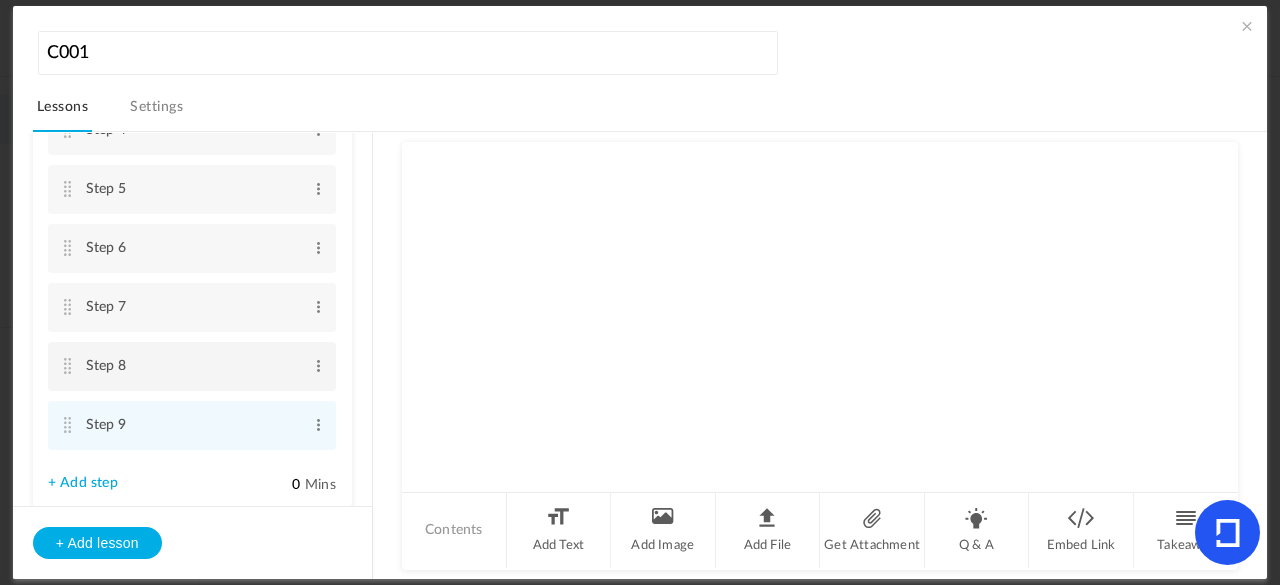 scroll, scrollTop: 192, scrollLeft: 0, axis: vertical 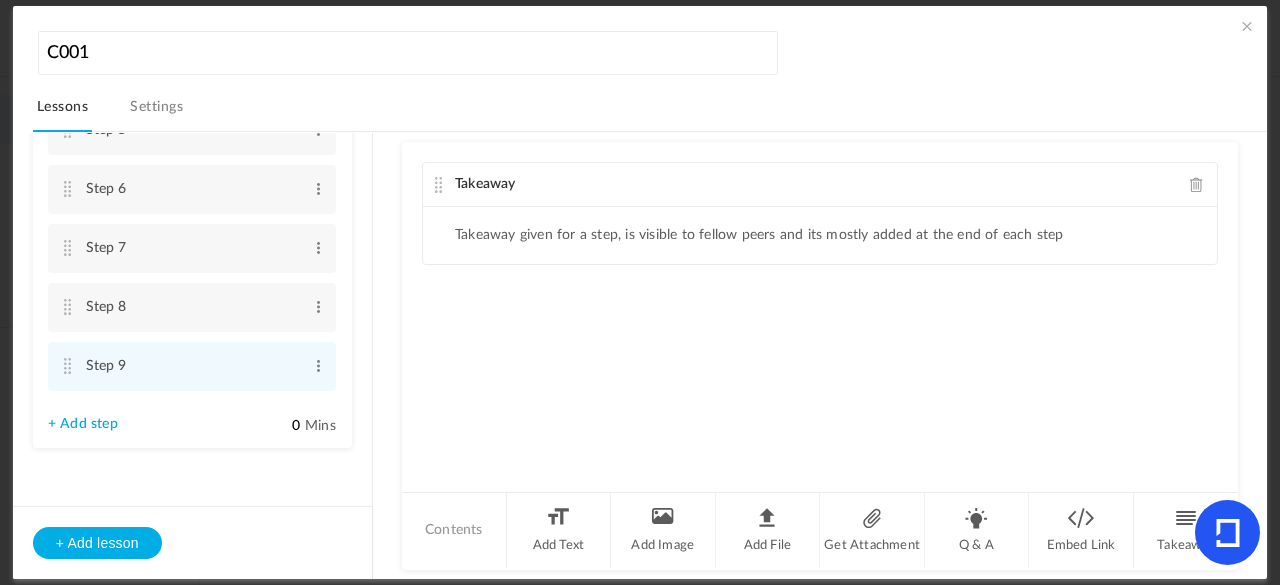 click on "+ Add step" at bounding box center [83, 424] 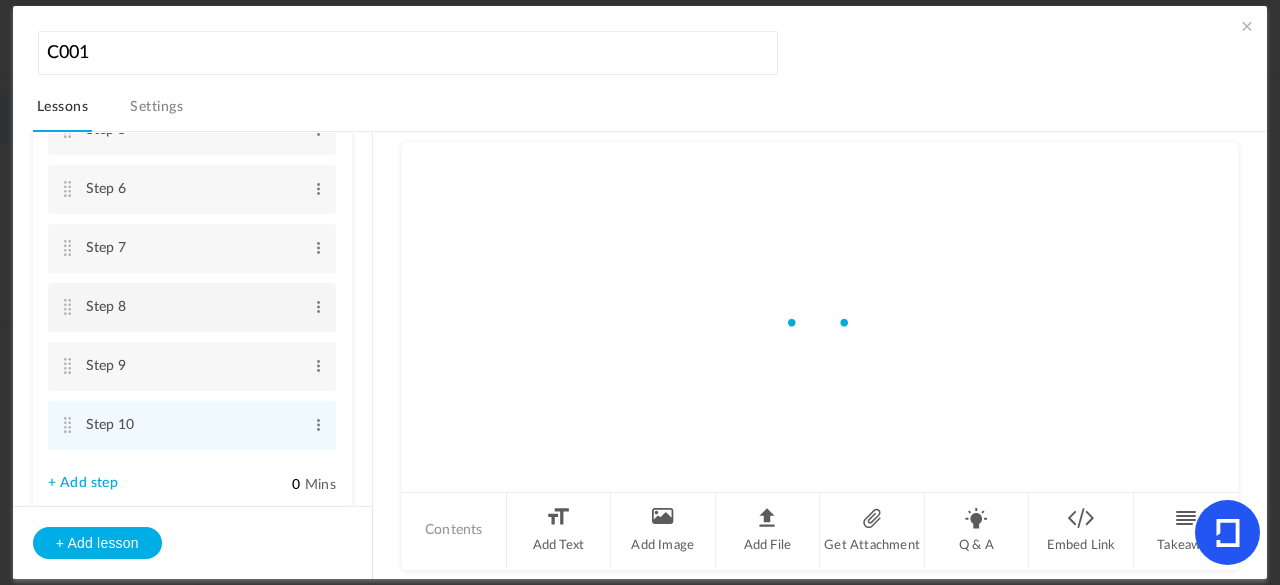 scroll, scrollTop: 250, scrollLeft: 0, axis: vertical 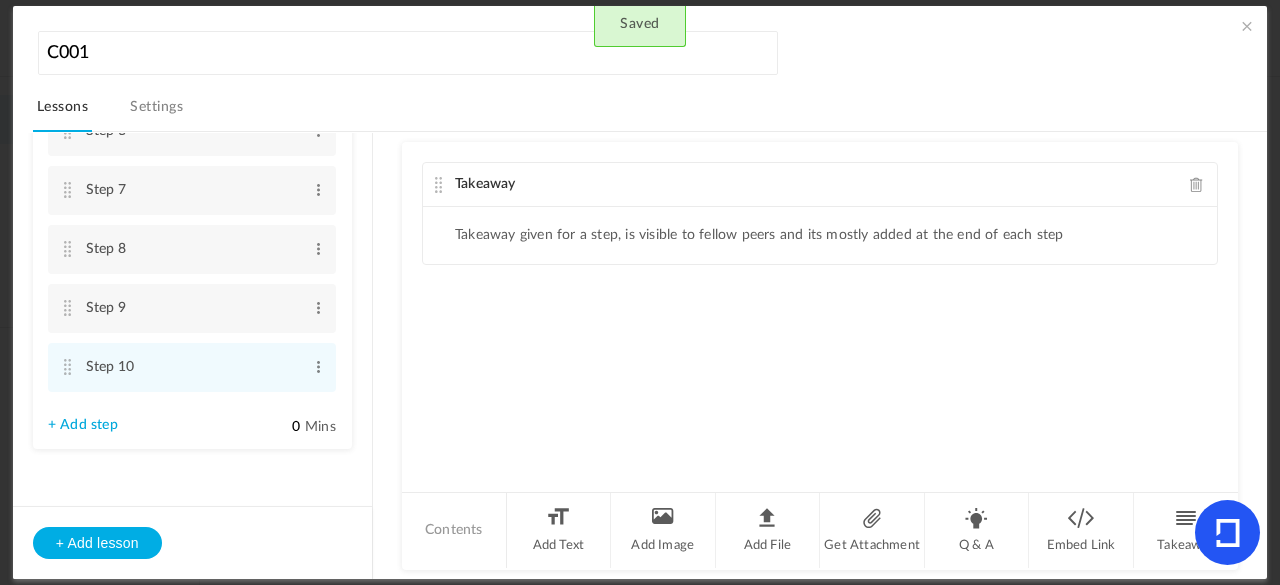 click on "+ Add step" at bounding box center [83, 425] 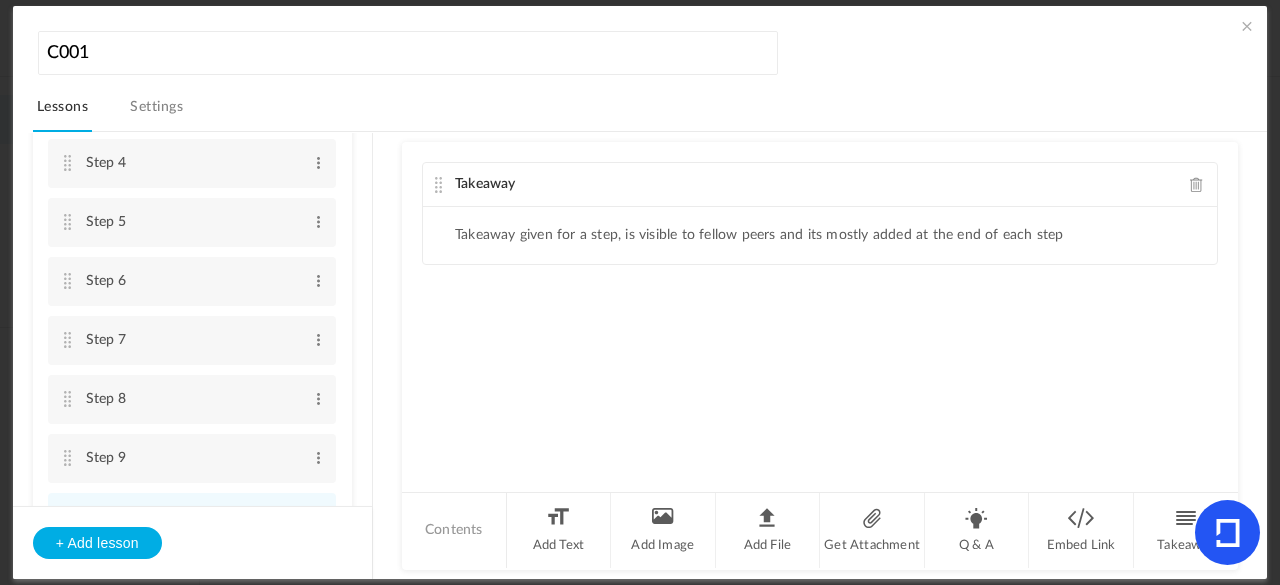 scroll, scrollTop: 124, scrollLeft: 0, axis: vertical 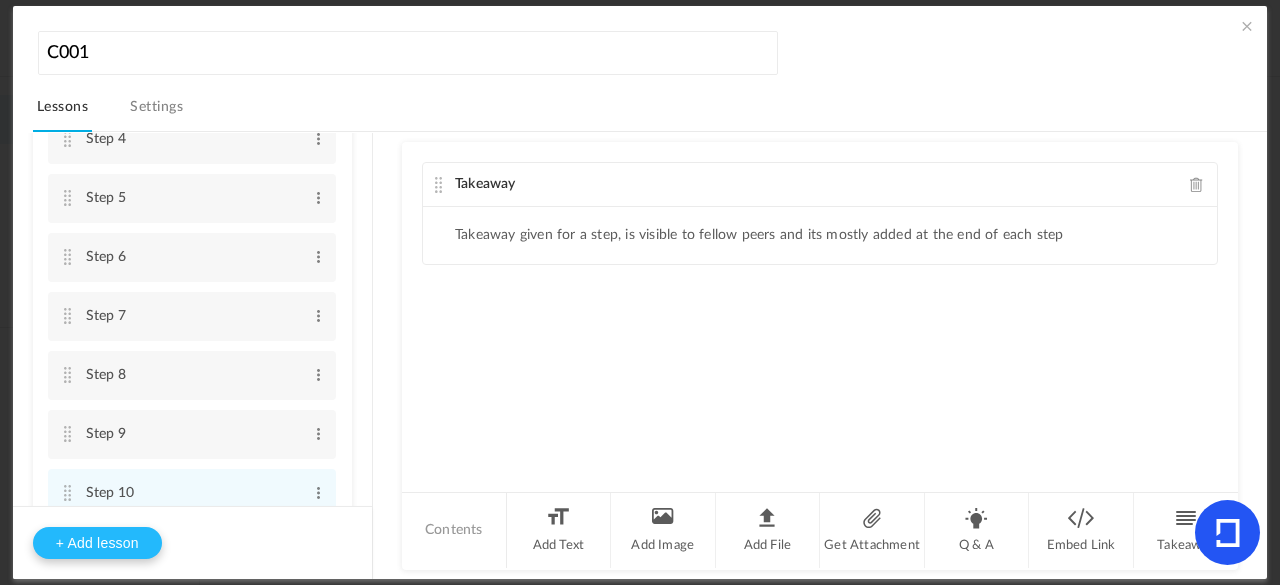 click on "+ Add lesson" at bounding box center (97, 543) 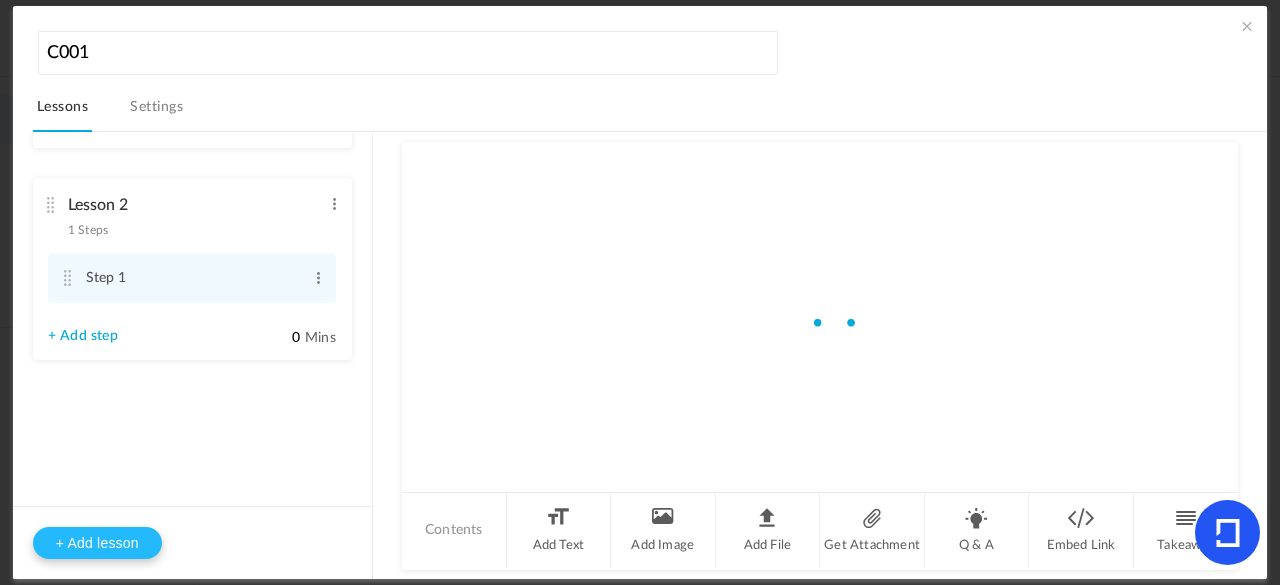 scroll, scrollTop: 121, scrollLeft: 0, axis: vertical 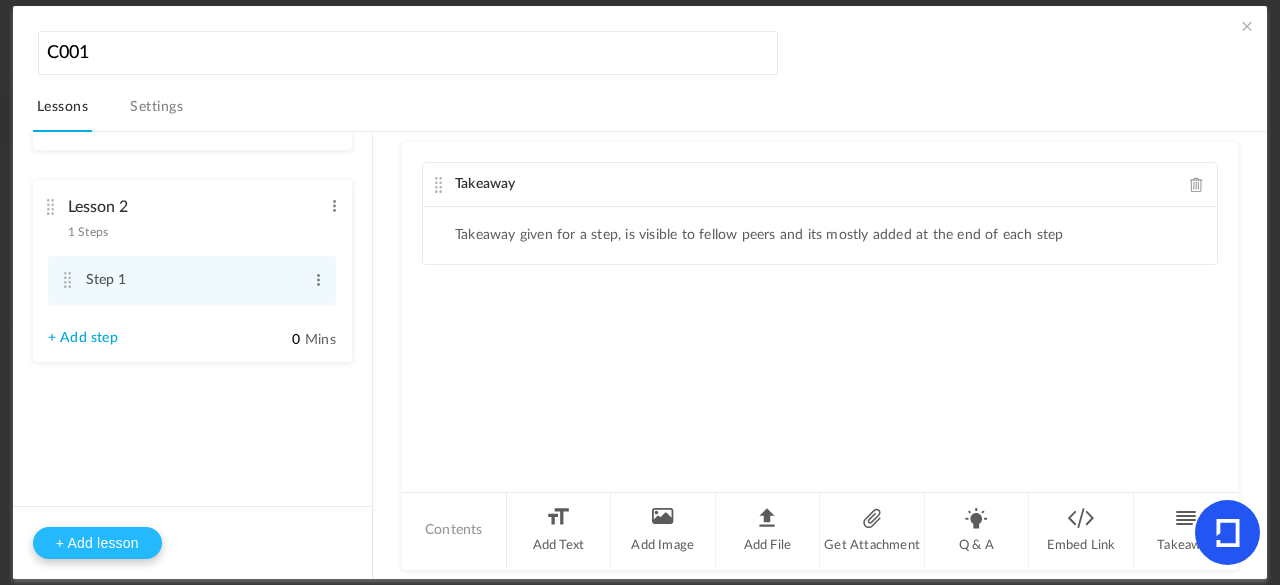 click on "+ Add lesson" at bounding box center [97, 543] 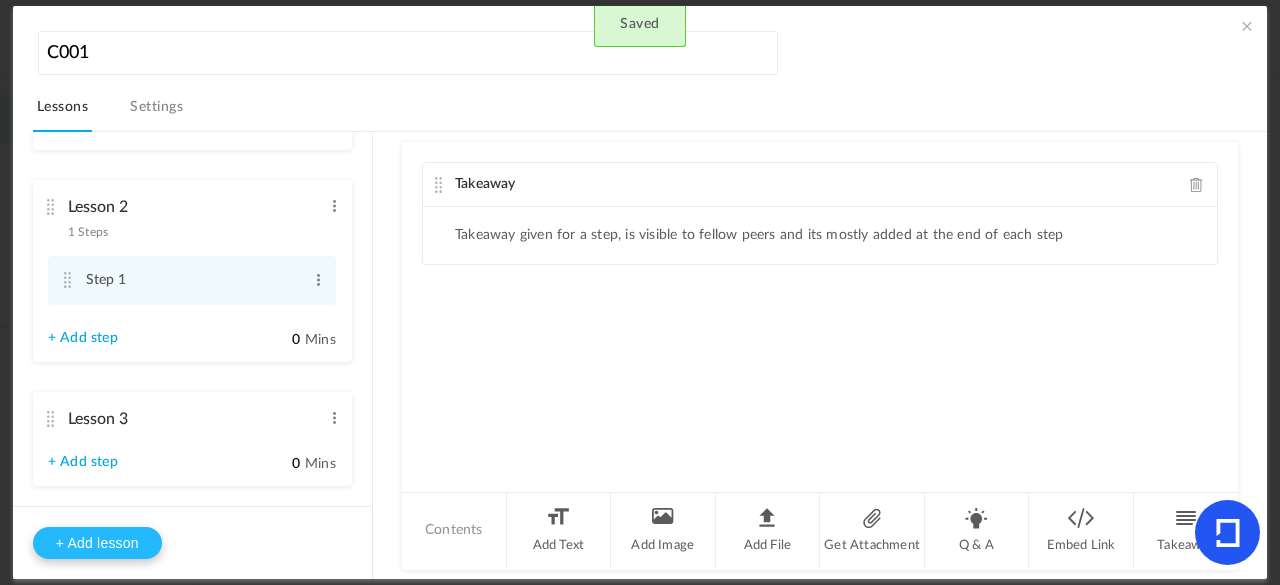 click on "+ Add lesson" at bounding box center [97, 543] 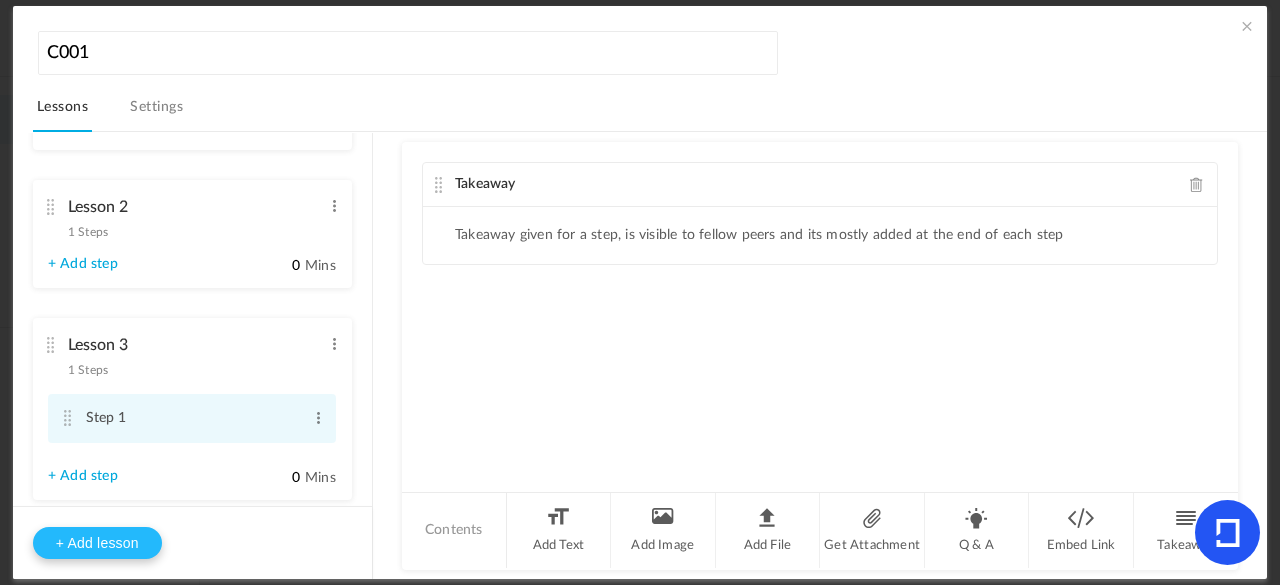 scroll, scrollTop: 300, scrollLeft: 0, axis: vertical 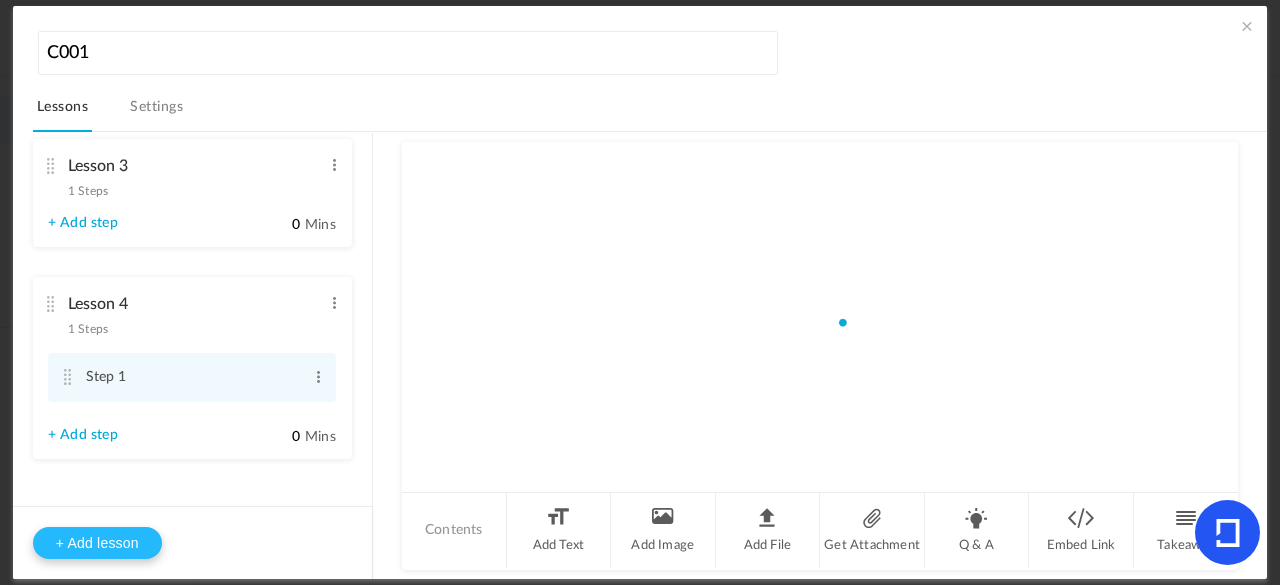 click on "+ Add lesson" at bounding box center [97, 543] 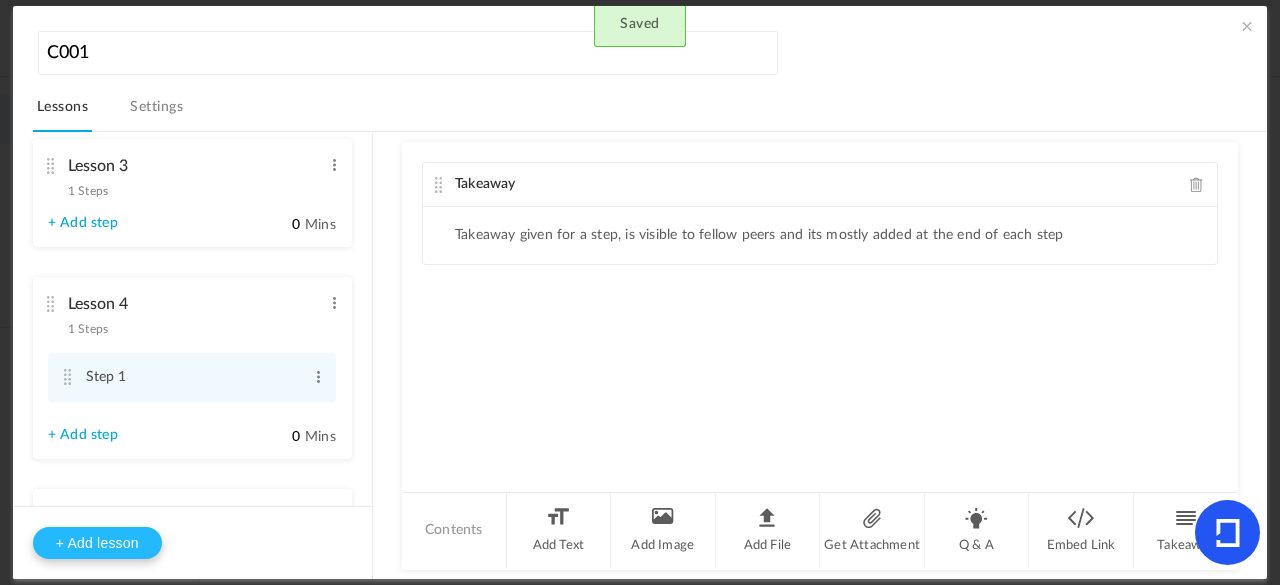 click on "+ Add lesson" at bounding box center [97, 543] 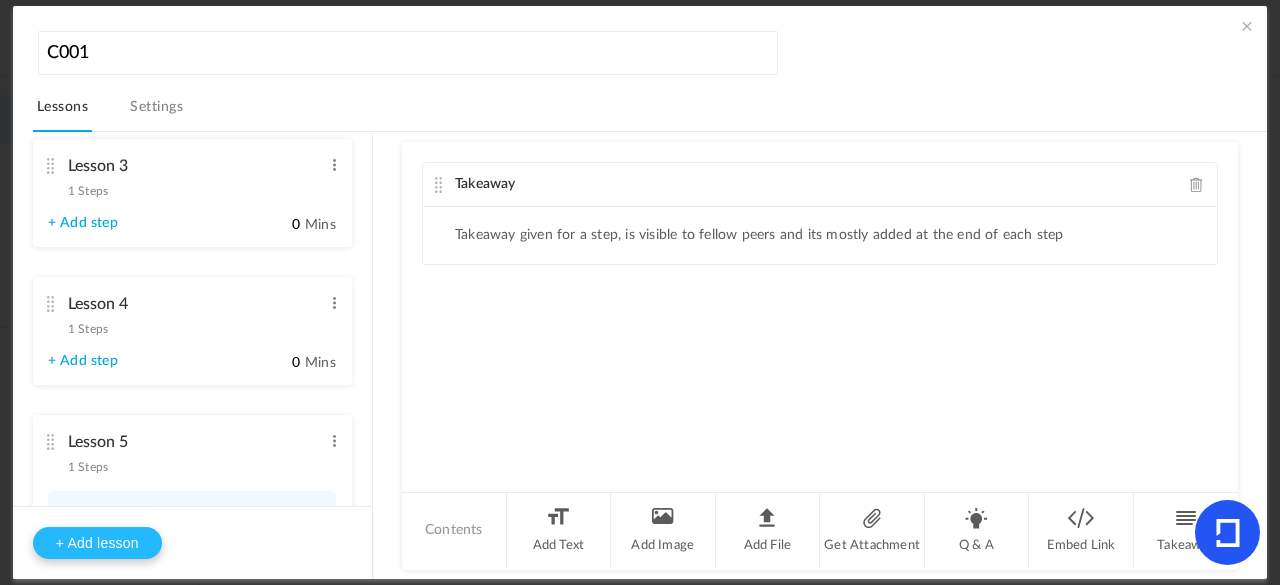 click on "+ Add lesson" at bounding box center (97, 543) 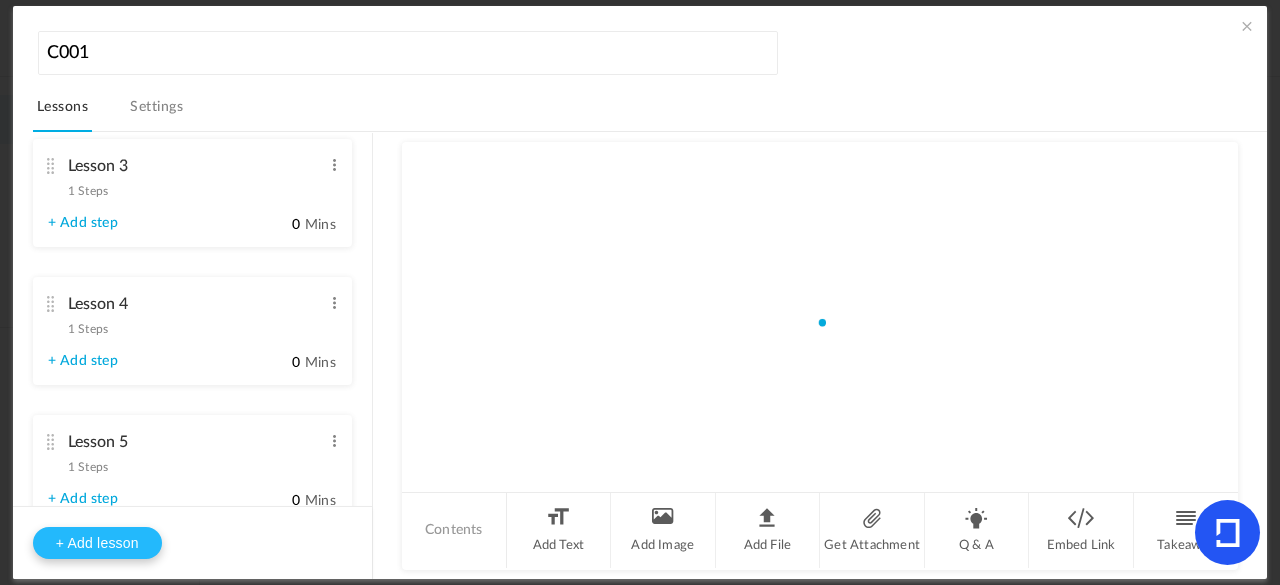 click on "+ Add lesson" at bounding box center [97, 543] 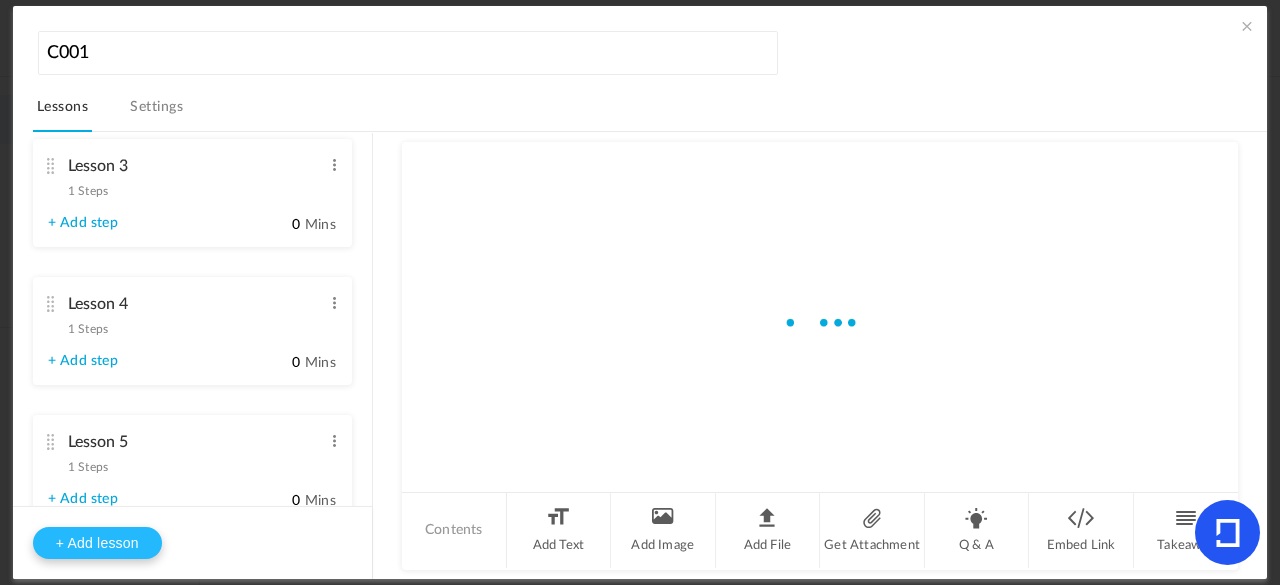 click on "+ Add lesson" at bounding box center (97, 543) 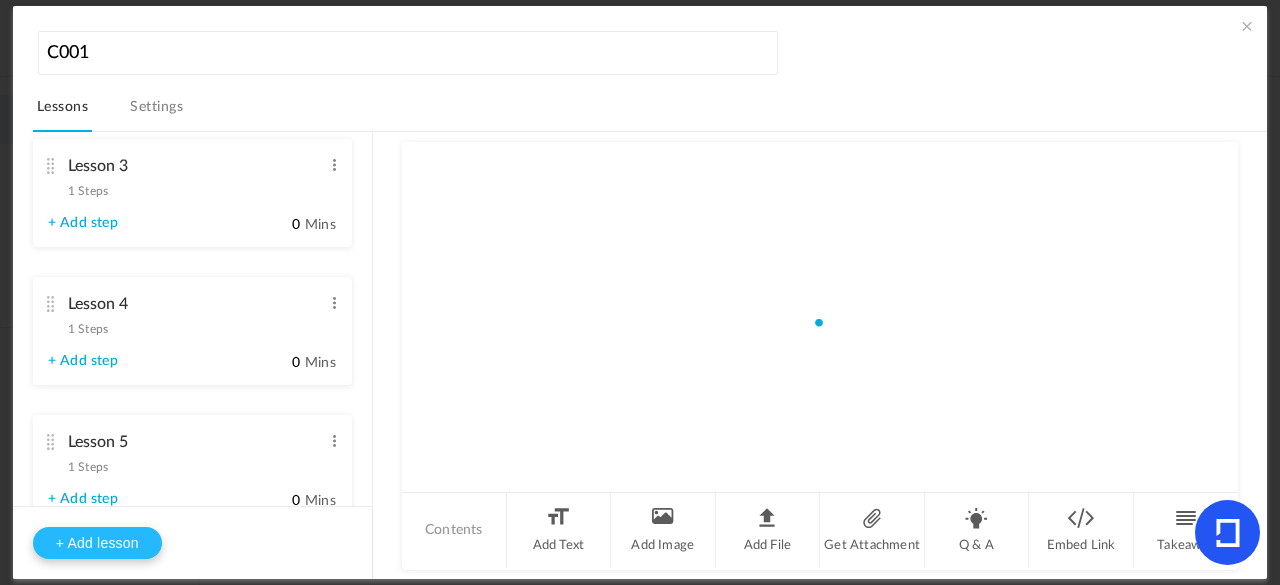 click on "+ Add lesson" at bounding box center [97, 543] 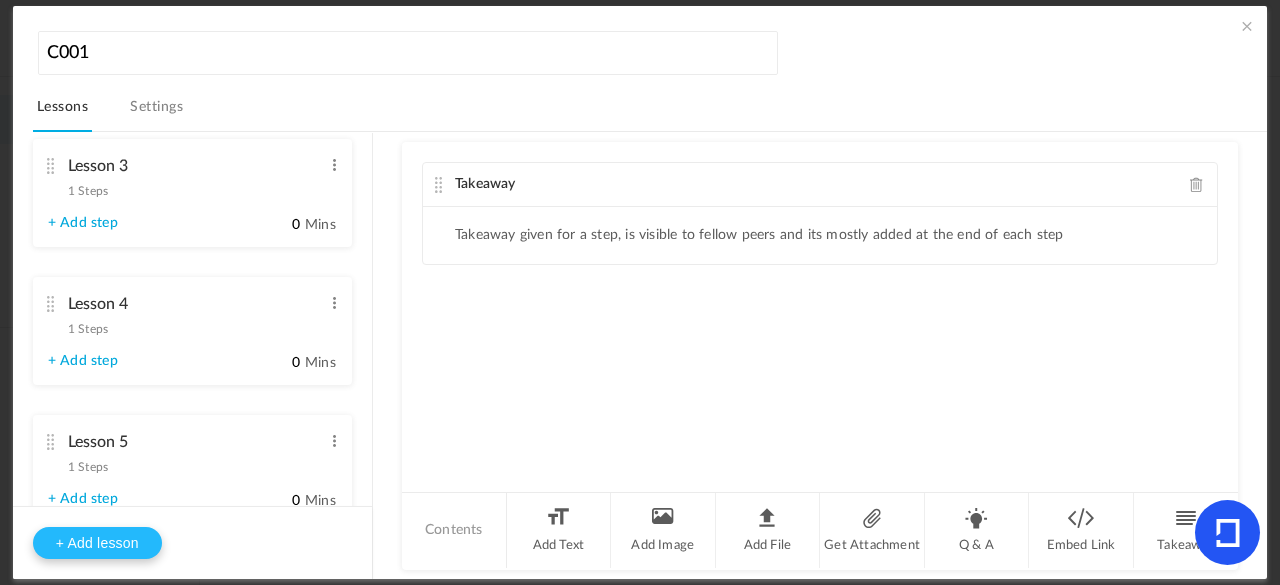 click on "+ Add lesson" at bounding box center (97, 543) 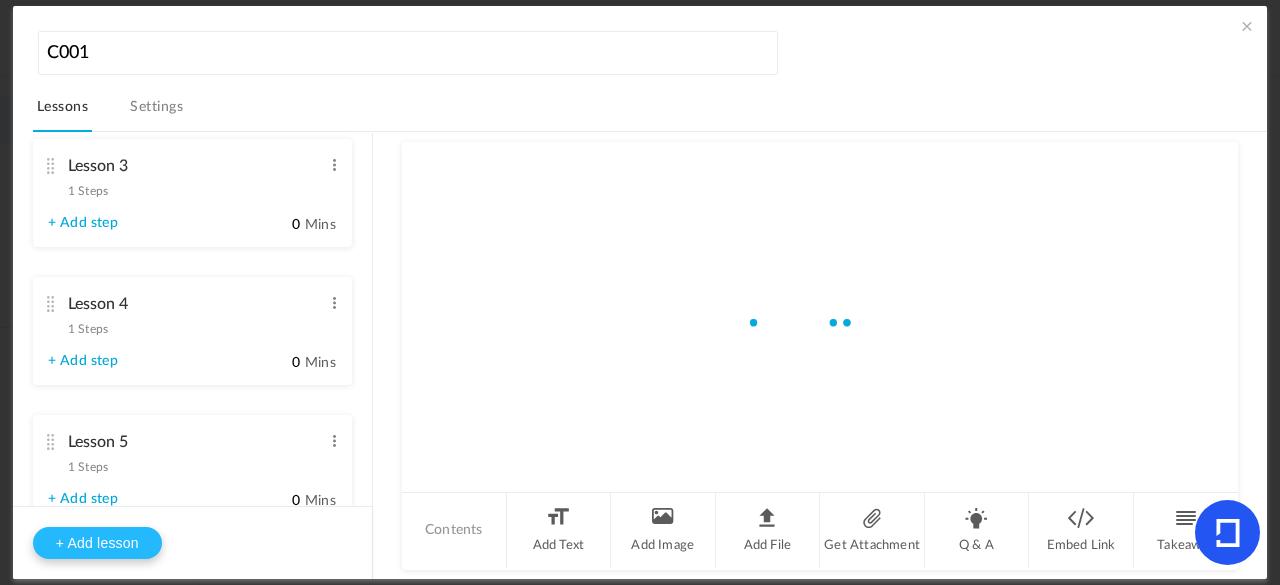 click on "+ Add lesson" at bounding box center (97, 543) 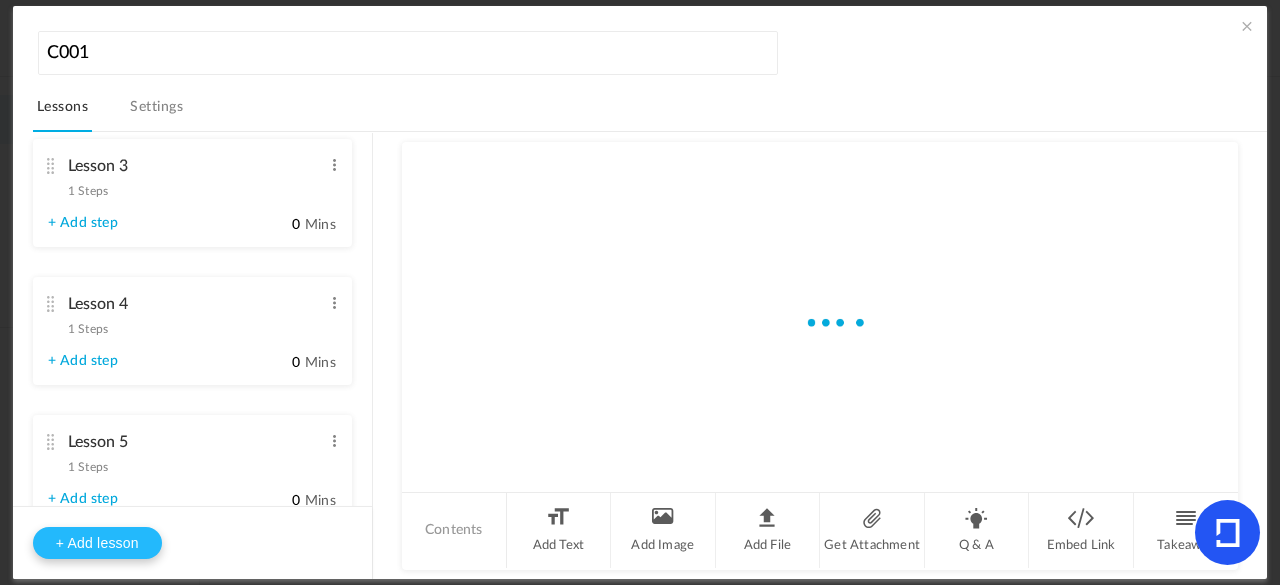 click on "+ Add lesson" at bounding box center [97, 543] 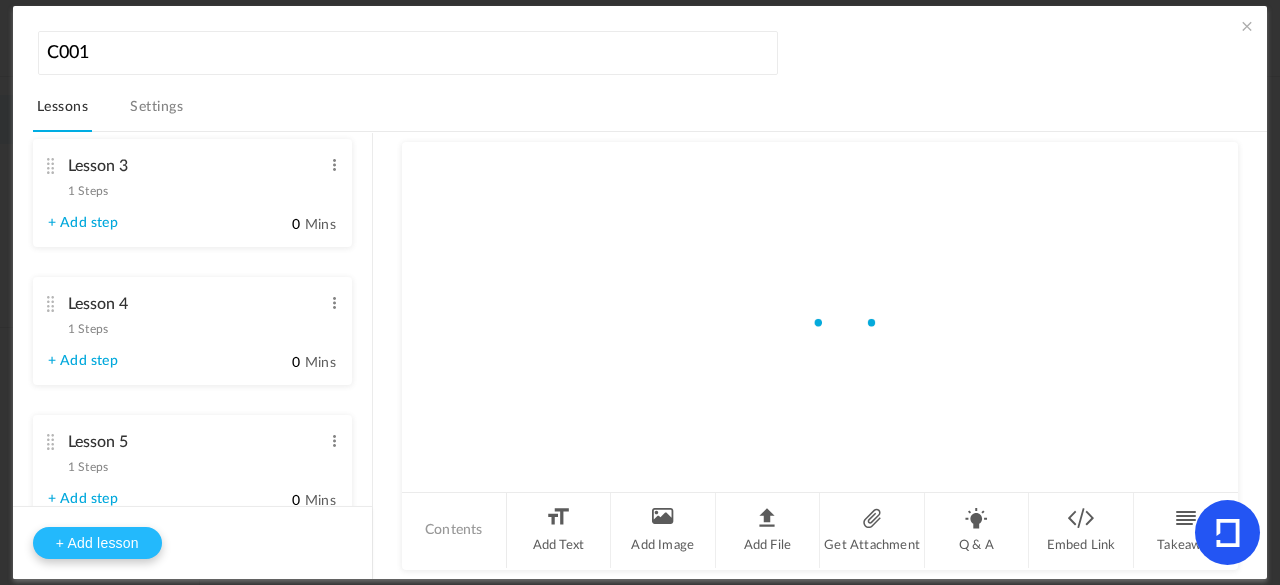 click on "+ Add lesson" at bounding box center [97, 543] 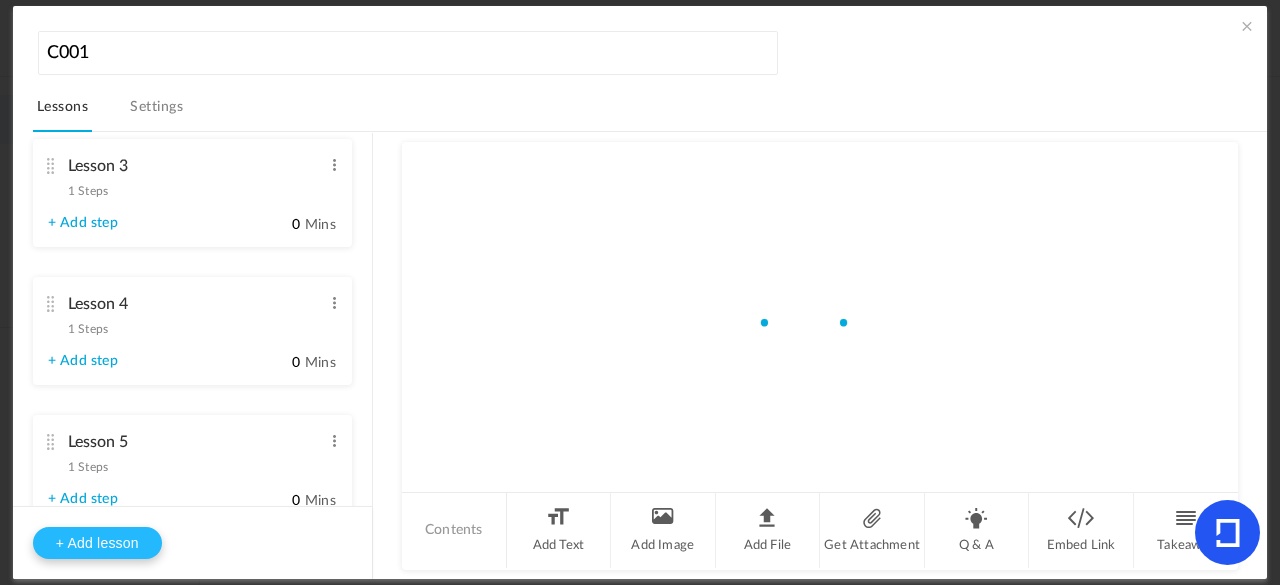 click on "+ Add lesson" at bounding box center [97, 543] 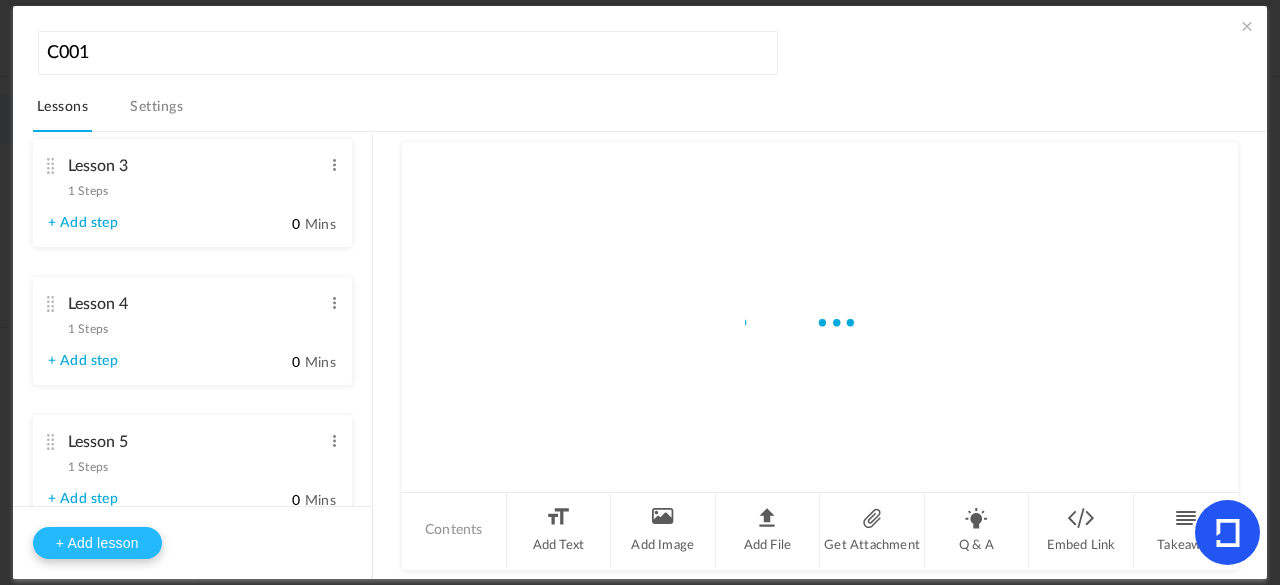 click on "+ Add lesson" at bounding box center [97, 543] 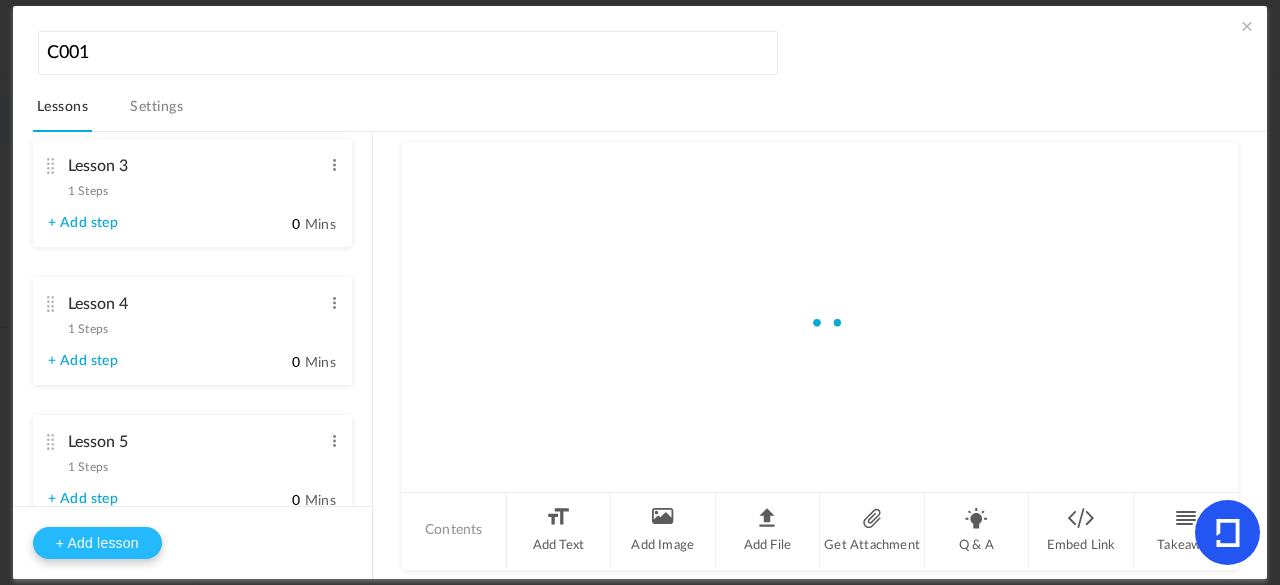 click on "+ Add lesson" at bounding box center (97, 543) 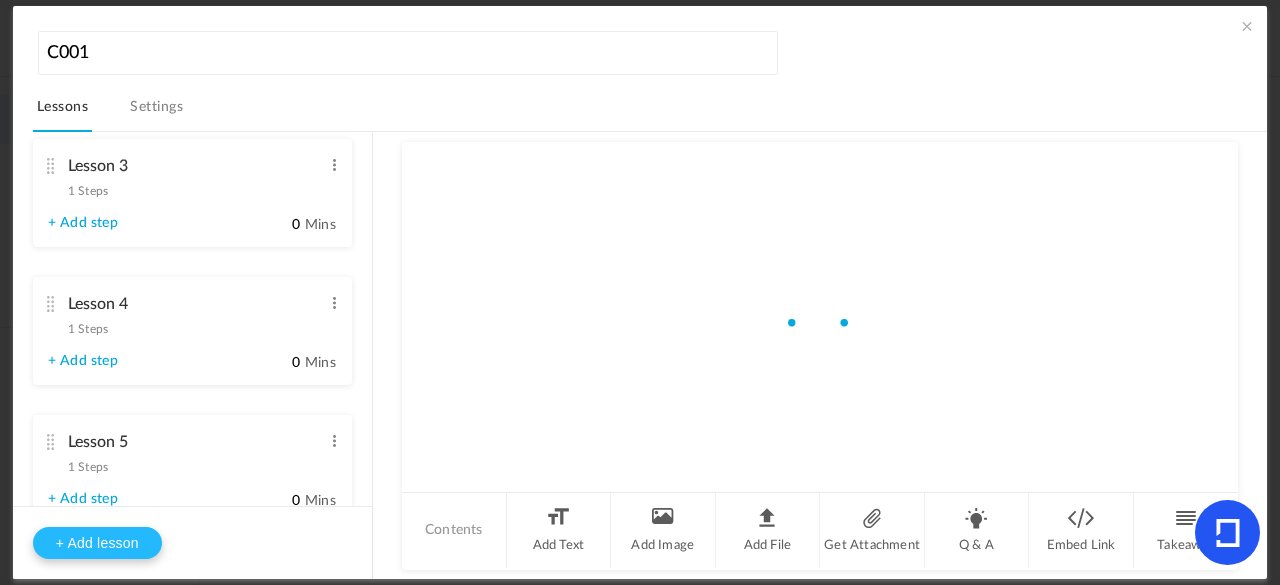 click on "+ Add lesson" at bounding box center (97, 543) 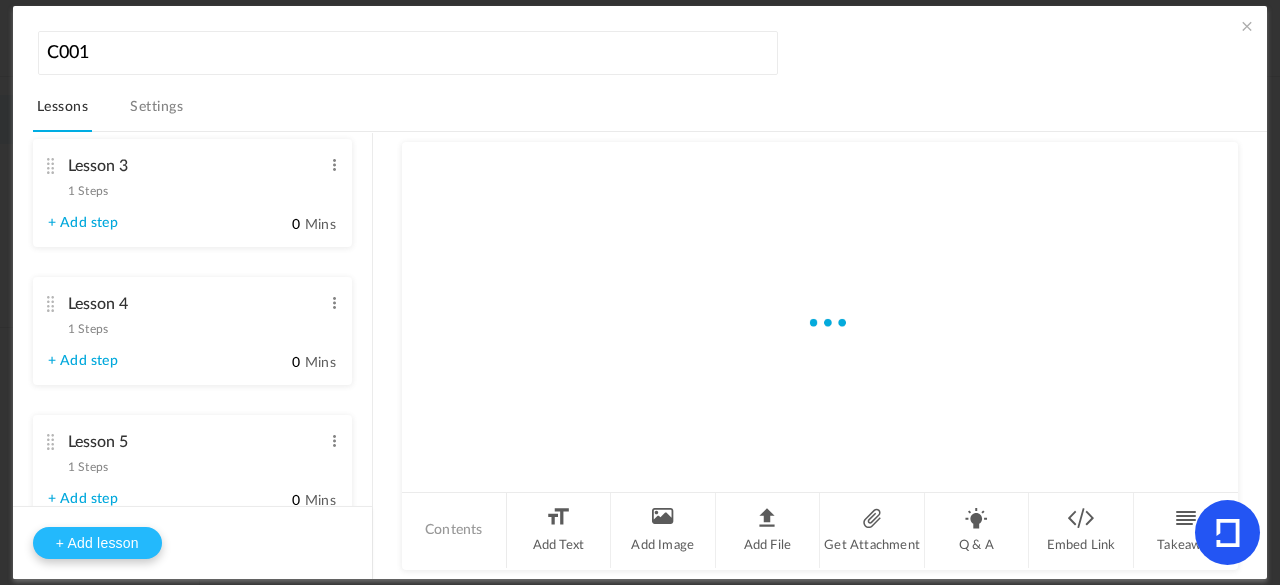 click on "+ Add lesson" at bounding box center (97, 543) 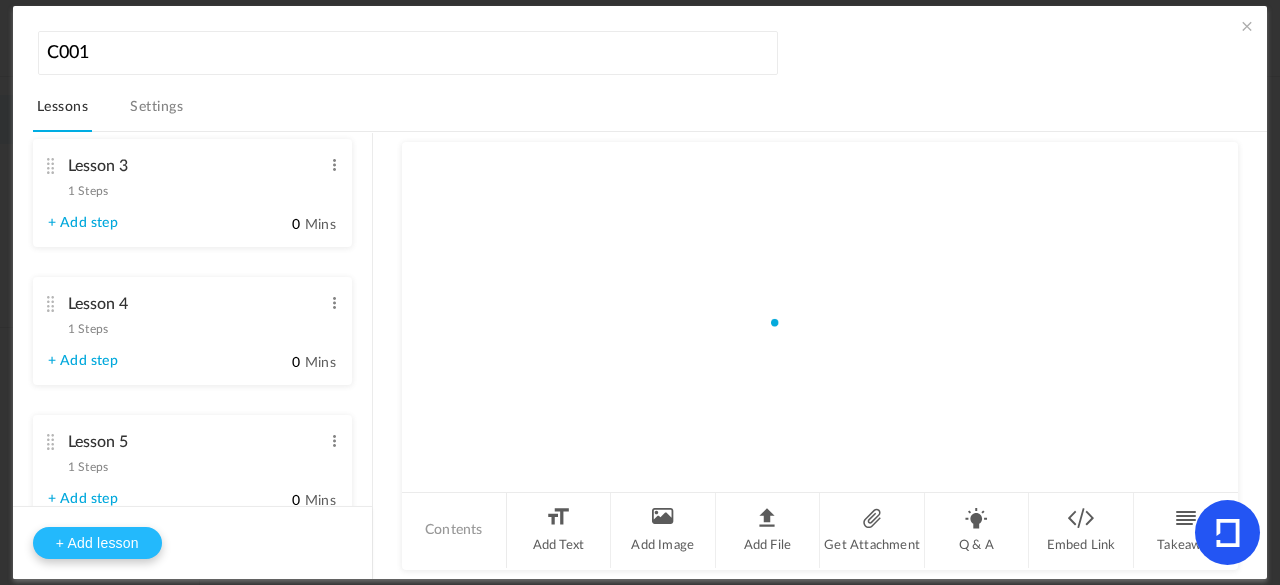 click on "+ Add lesson" at bounding box center (97, 543) 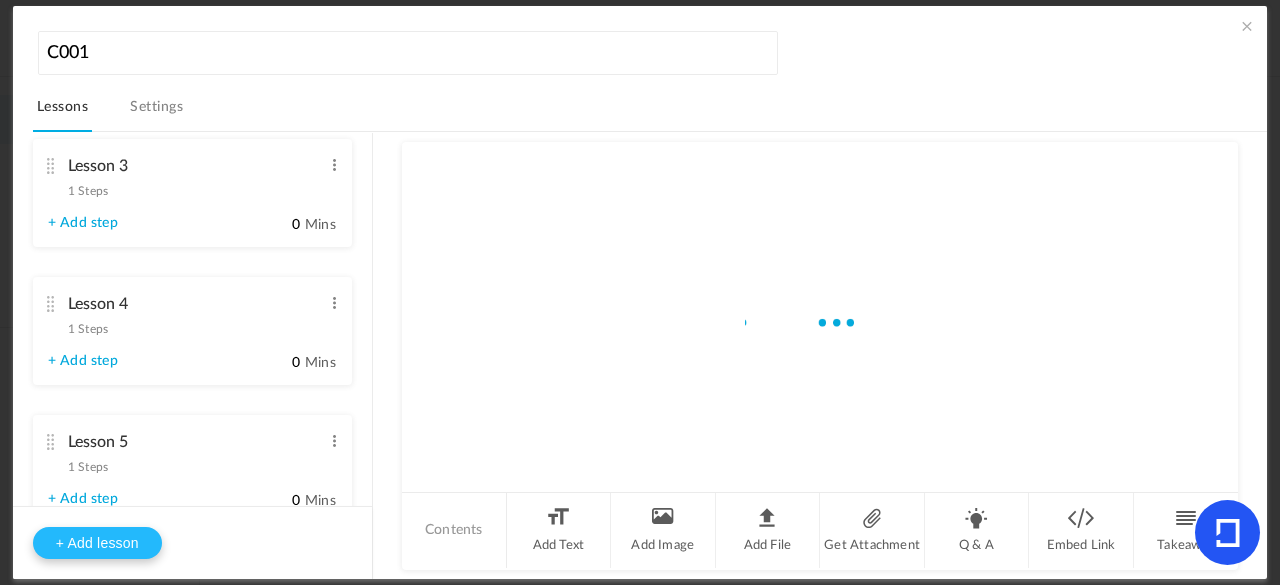click on "+ Add lesson" at bounding box center (97, 543) 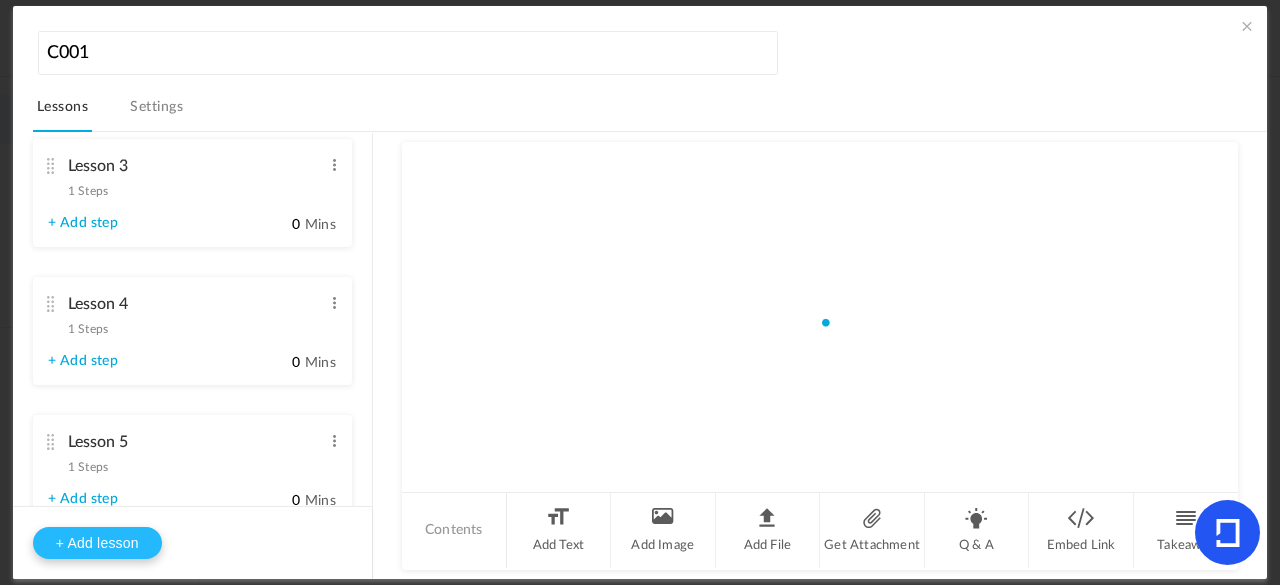 click on "+ Add lesson" at bounding box center [97, 543] 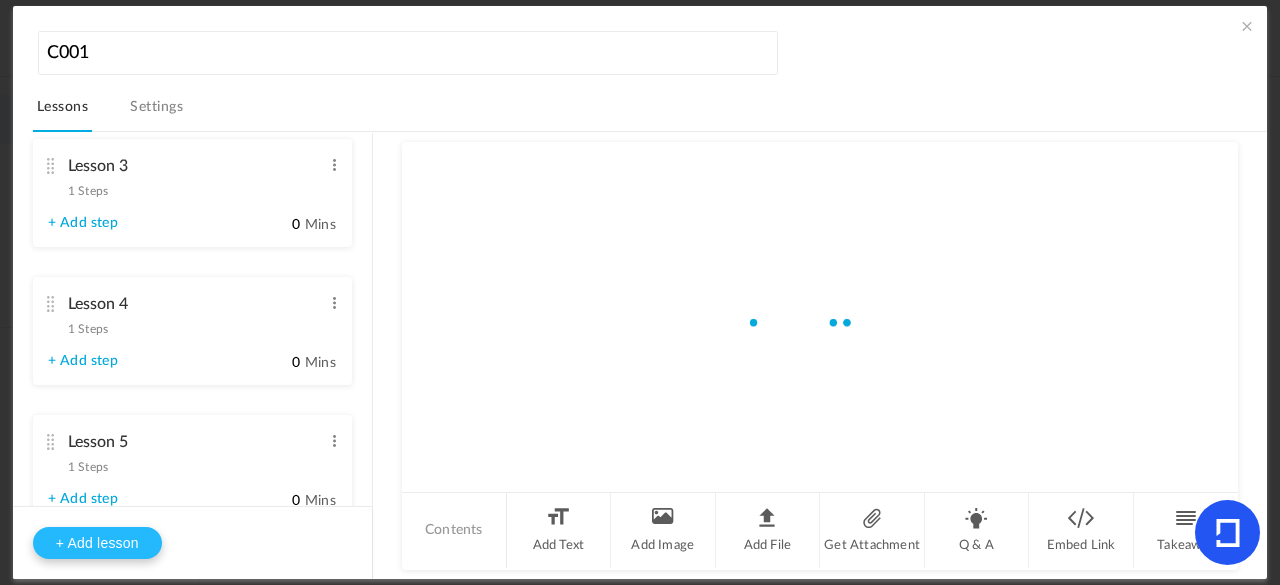 click on "+ Add lesson" at bounding box center [97, 543] 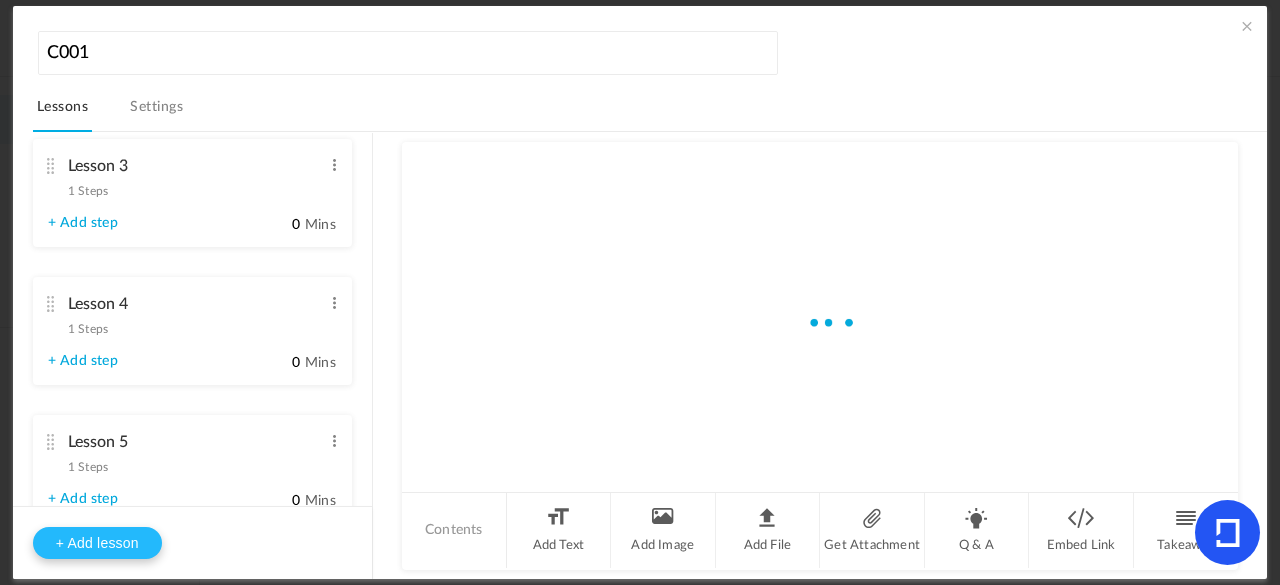 click on "+ Add lesson" at bounding box center [97, 543] 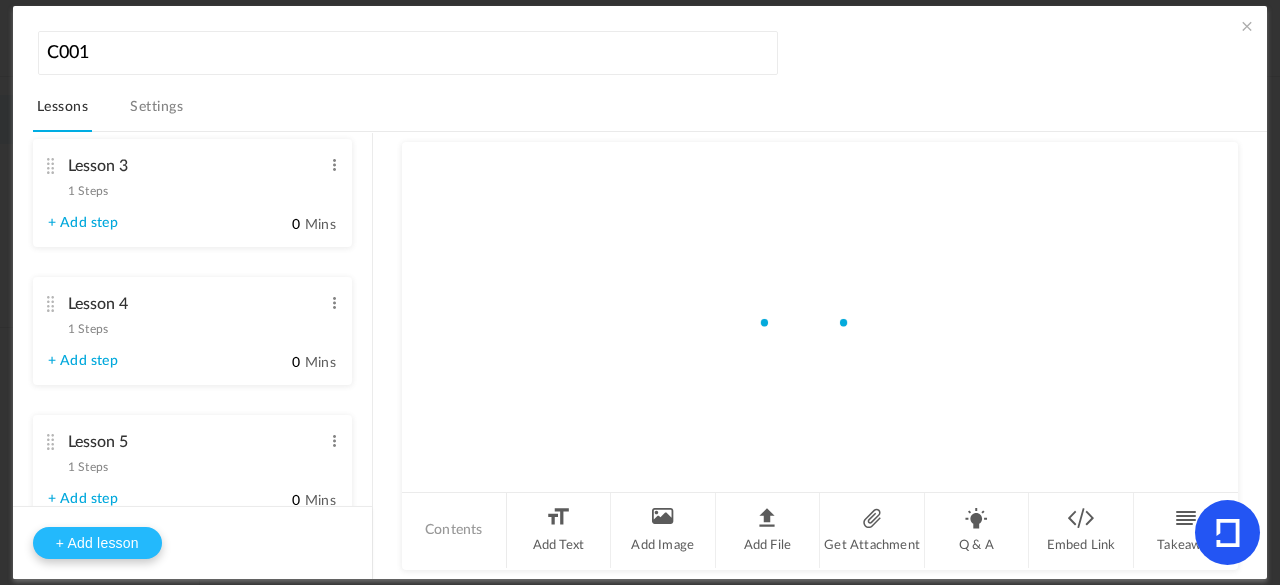 click on "+ Add lesson" at bounding box center (97, 543) 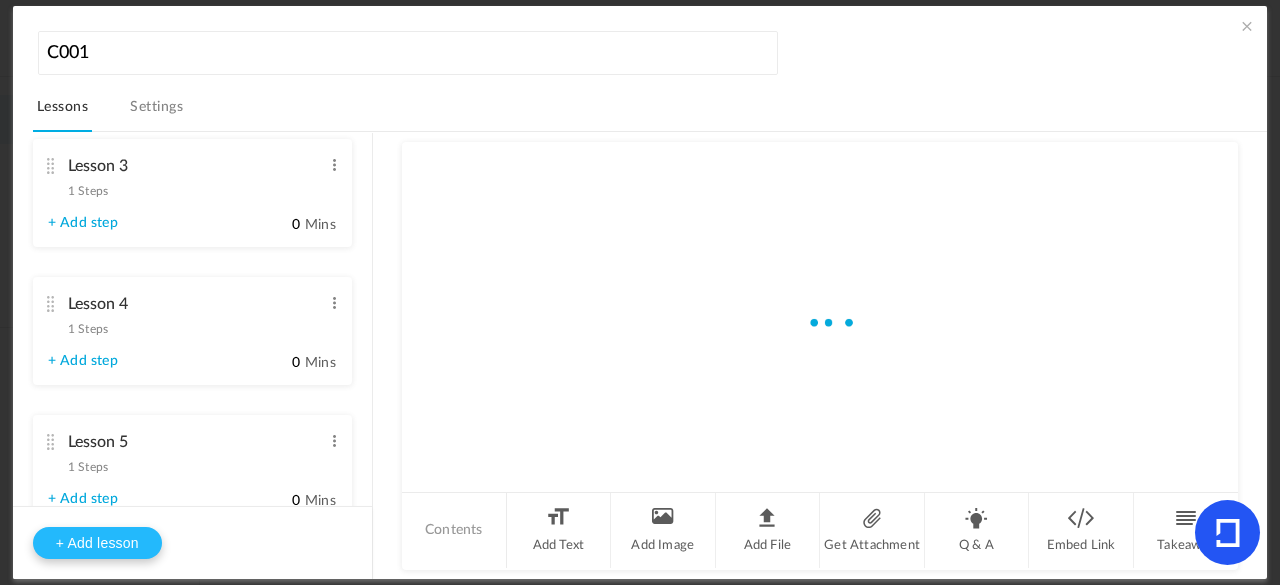 click on "+ Add lesson" at bounding box center (97, 543) 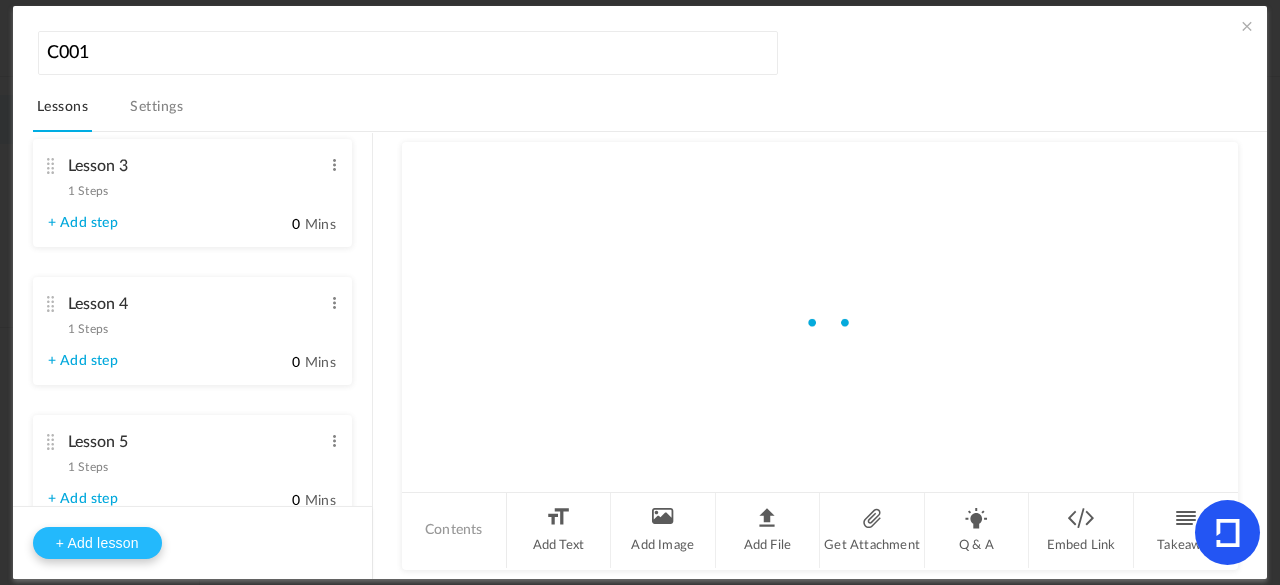 click on "+ Add lesson" at bounding box center [97, 543] 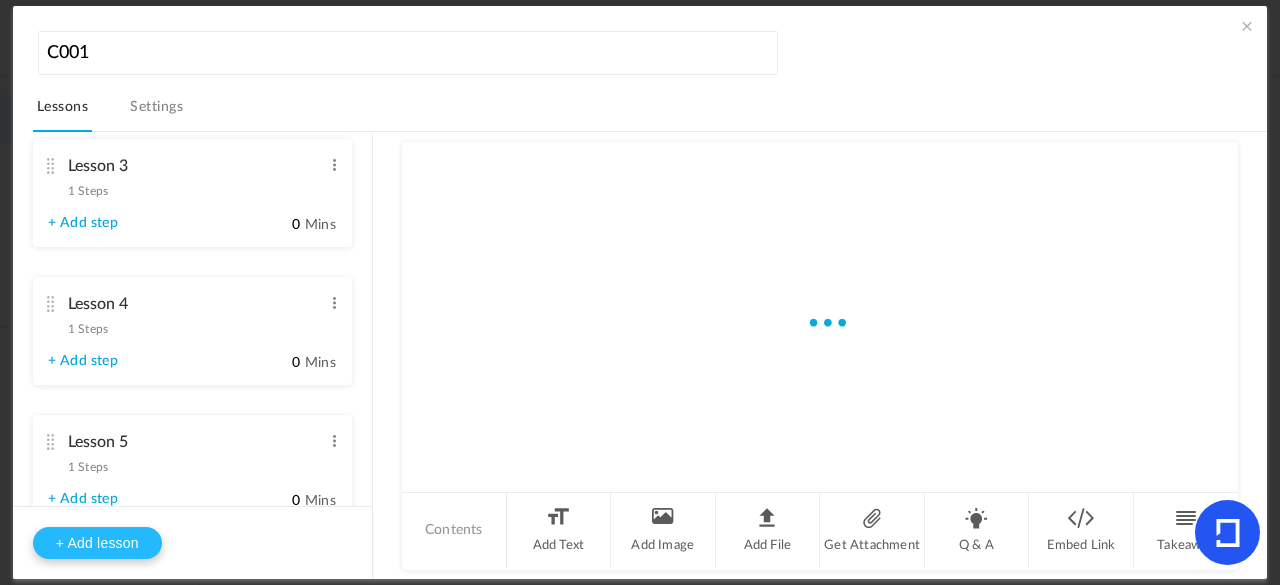 click on "+ Add lesson" at bounding box center (97, 543) 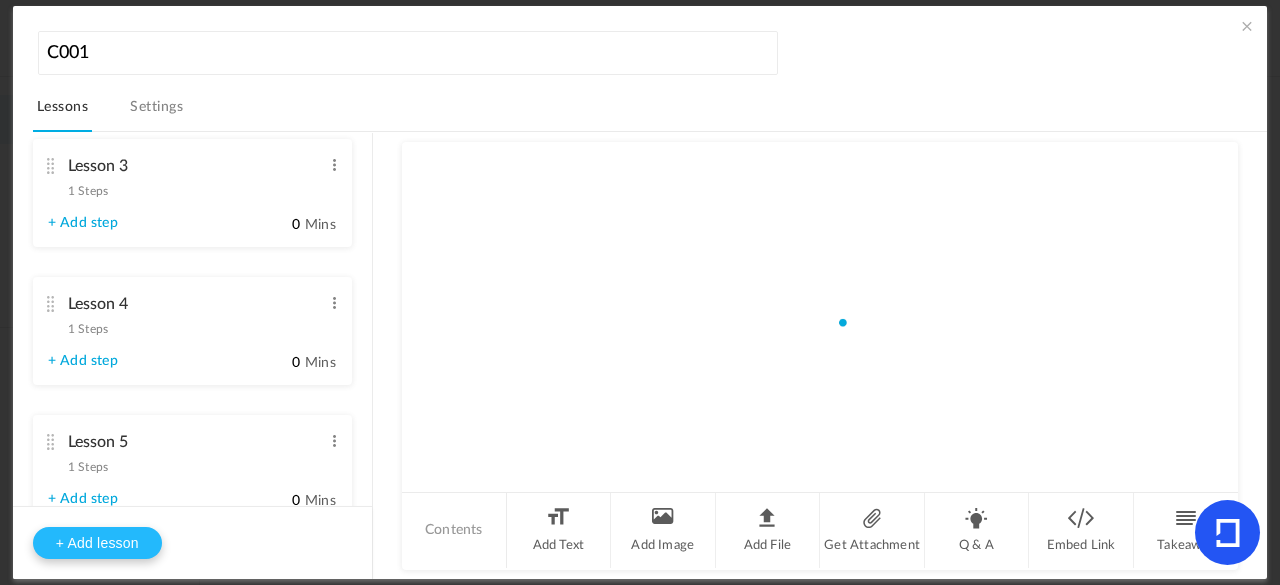 click on "+ Add lesson" at bounding box center [97, 543] 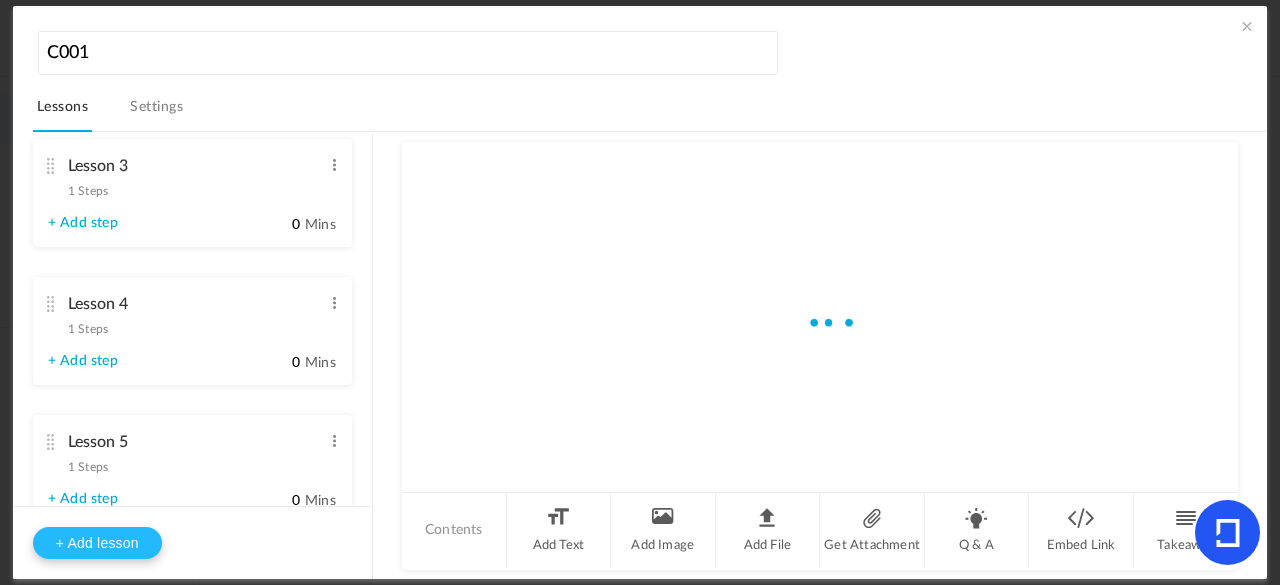 click on "+ Add lesson" at bounding box center (97, 543) 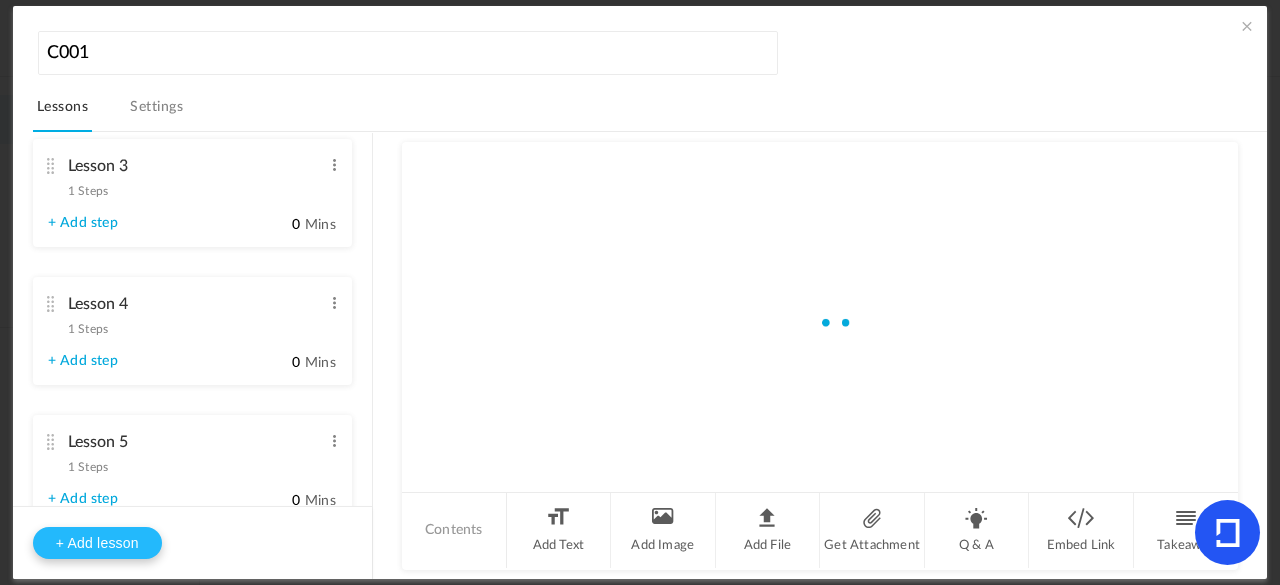 click on "+ Add lesson" at bounding box center (97, 543) 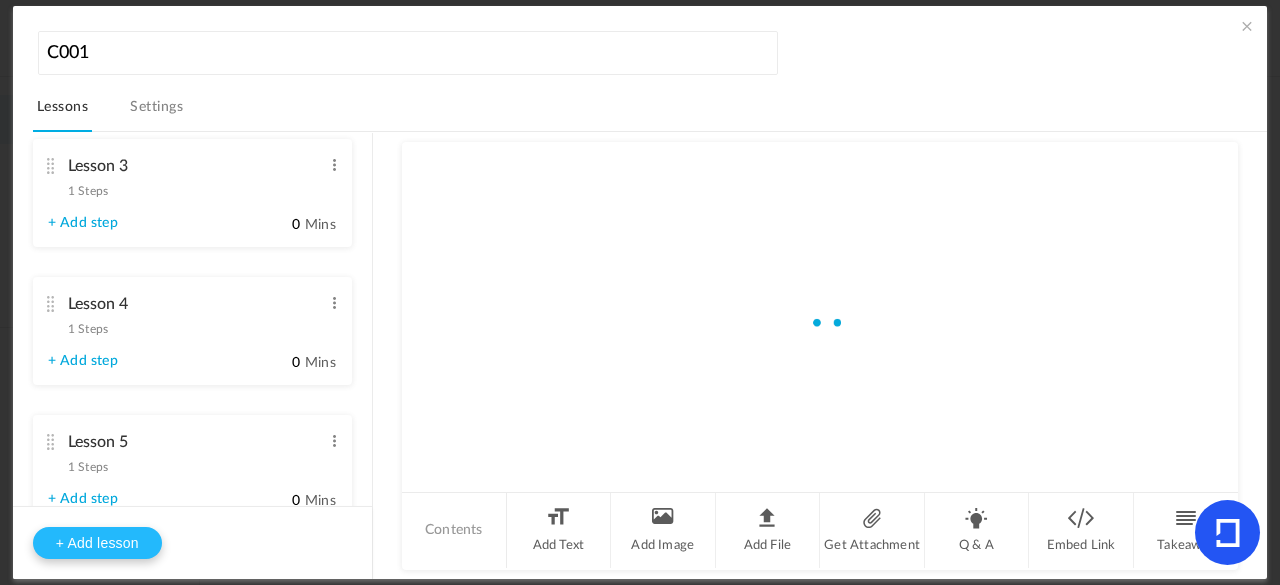 click on "+ Add lesson" at bounding box center (97, 543) 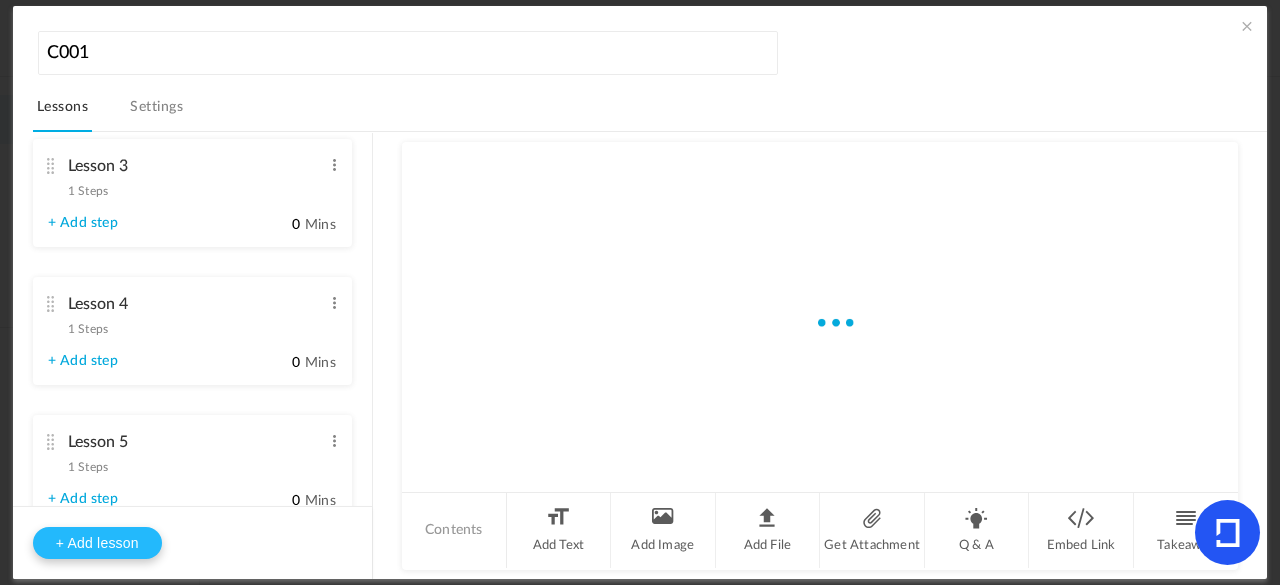 click on "+ Add lesson" at bounding box center (97, 543) 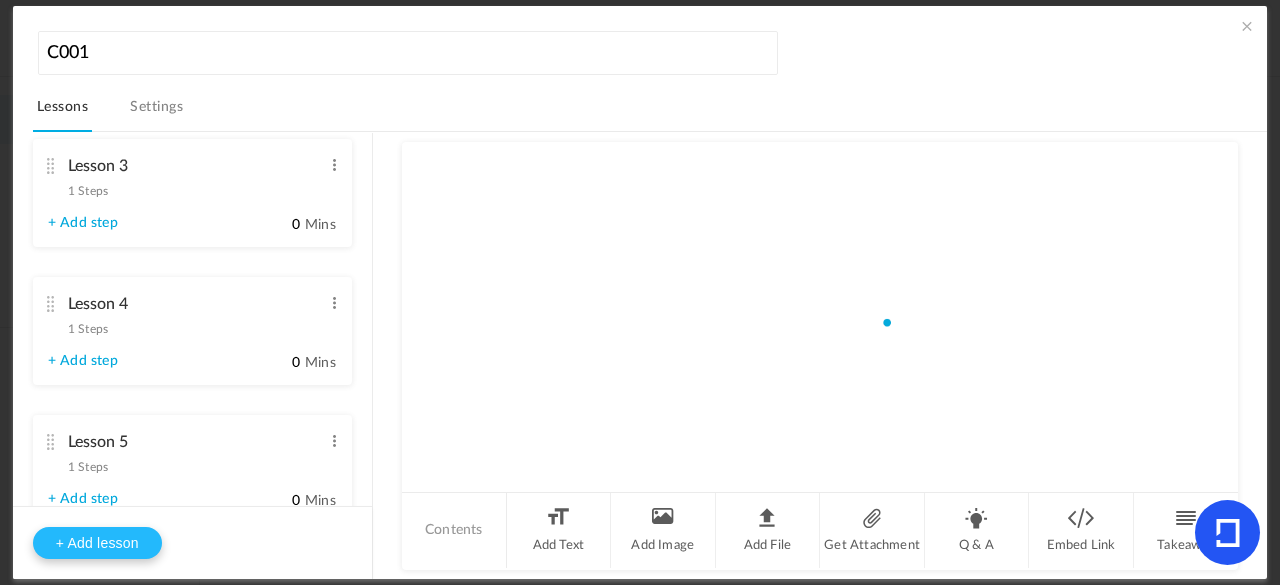 click on "+ Add lesson" at bounding box center (97, 543) 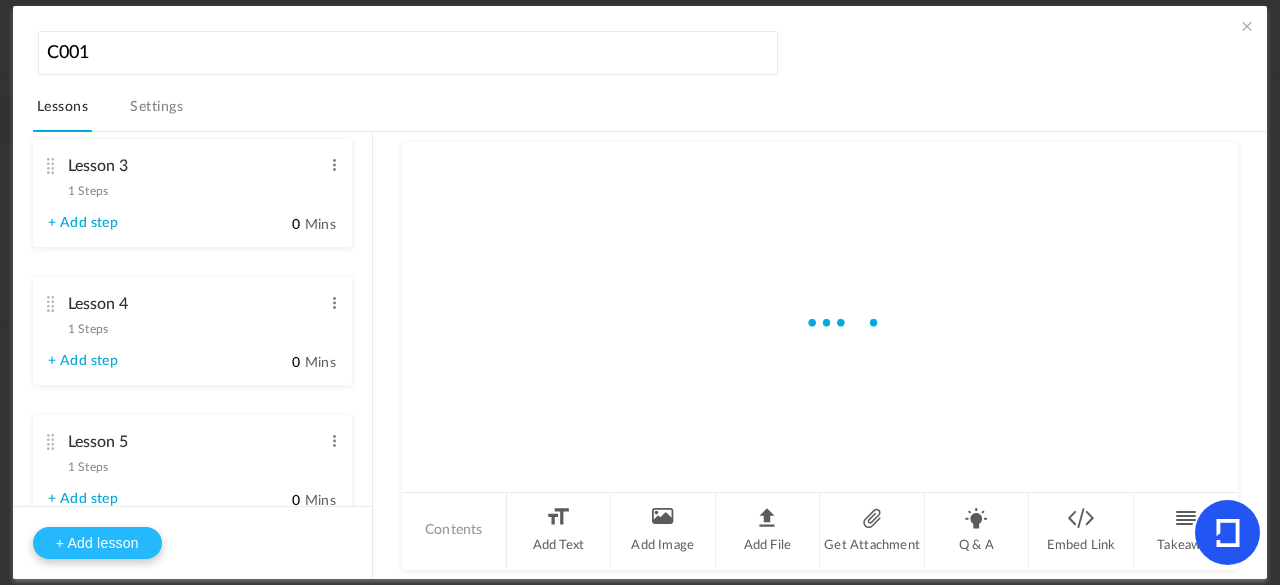 click on "+ Add lesson" at bounding box center (97, 543) 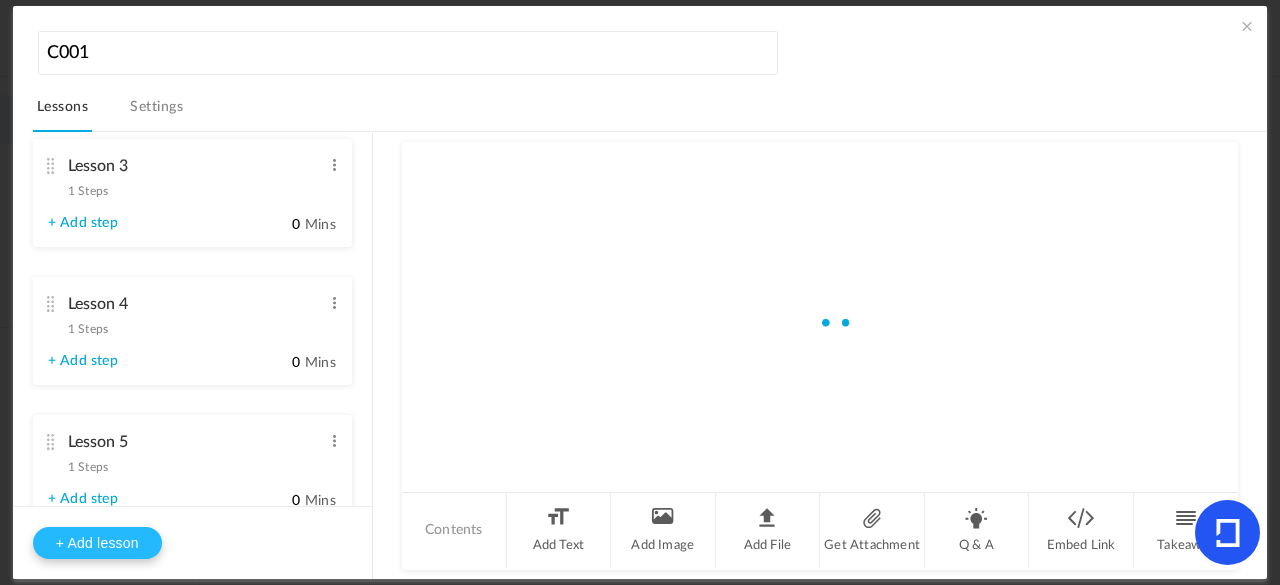 click on "+ Add lesson" at bounding box center [97, 543] 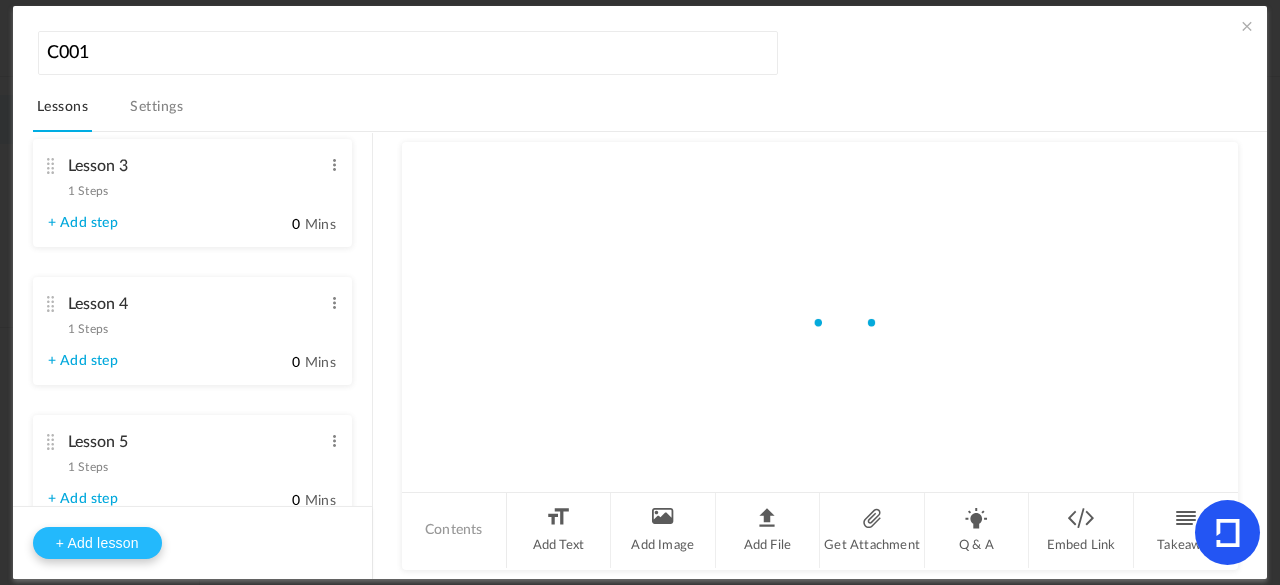 click on "+ Add lesson" at bounding box center [97, 543] 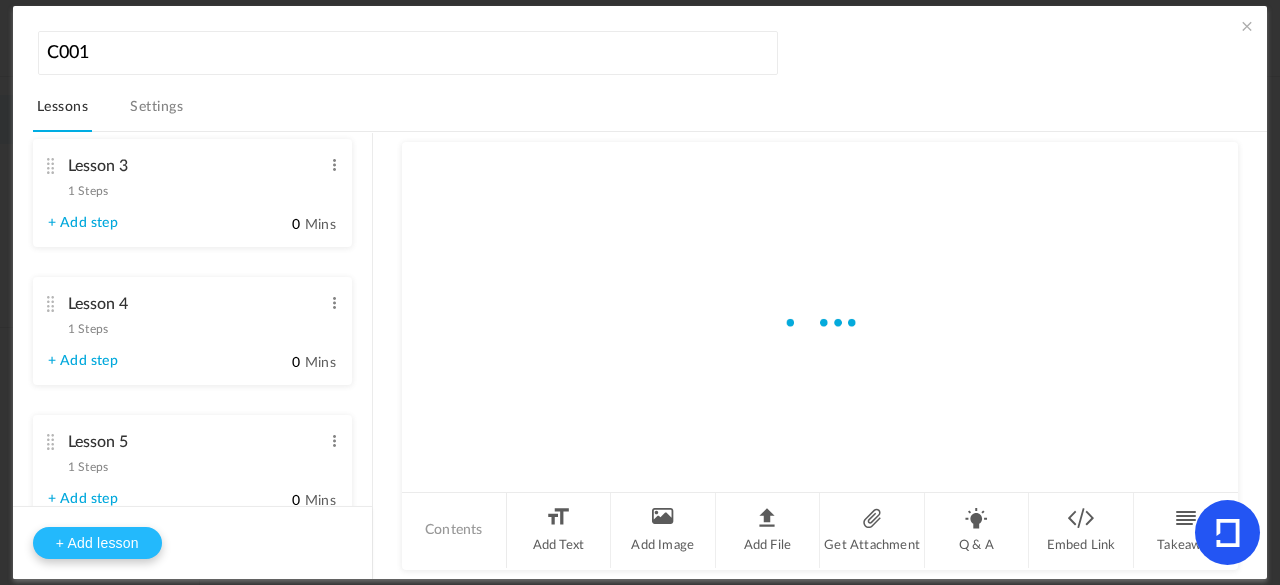click on "+ Add lesson" at bounding box center (97, 543) 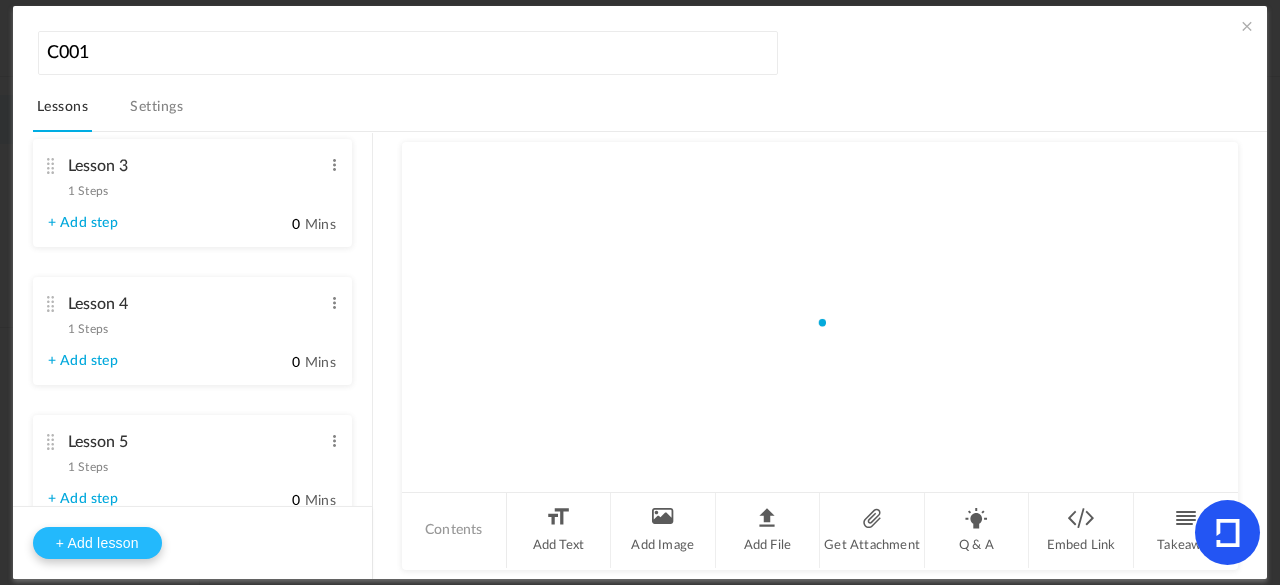 click on "+ Add lesson" at bounding box center [97, 543] 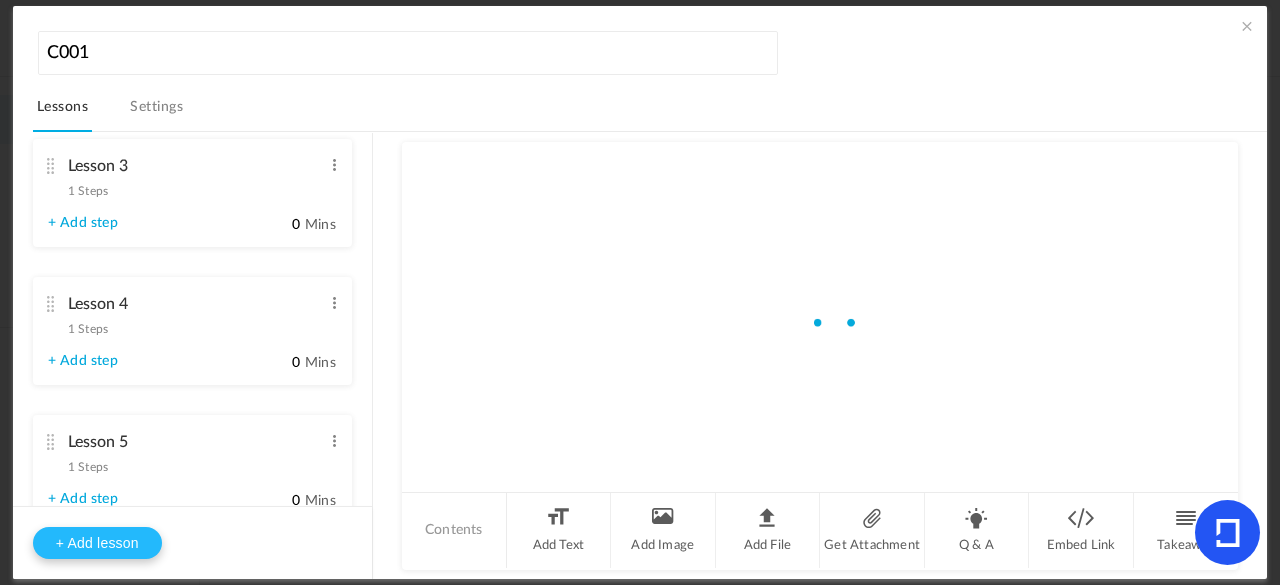 click on "+ Add lesson" at bounding box center [97, 543] 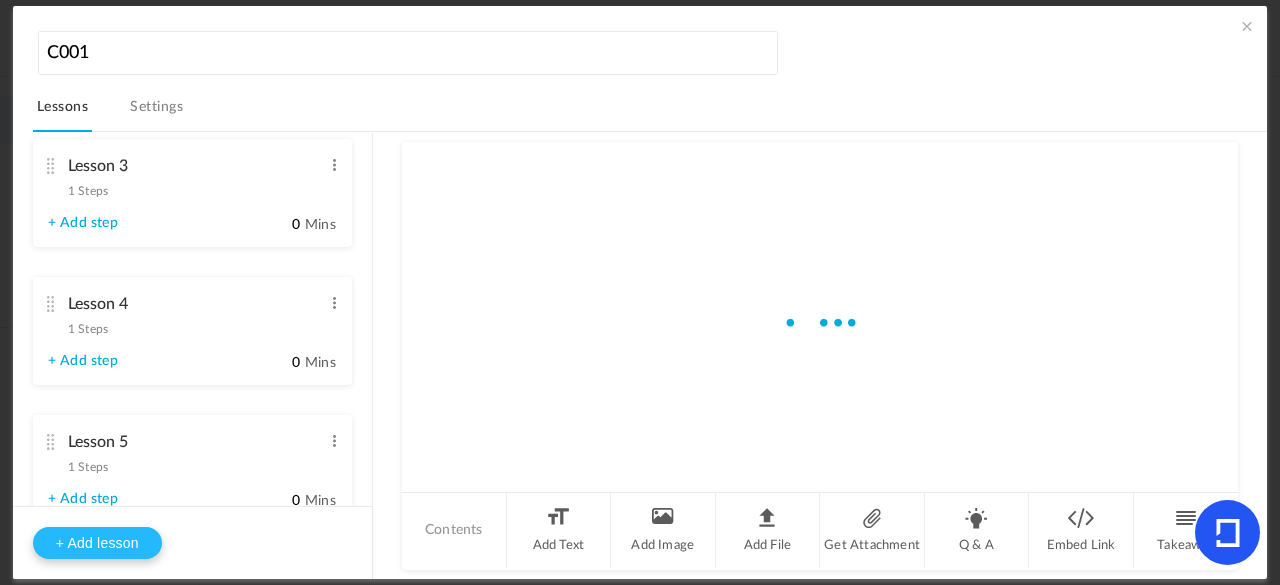 click on "+ Add lesson" at bounding box center [97, 543] 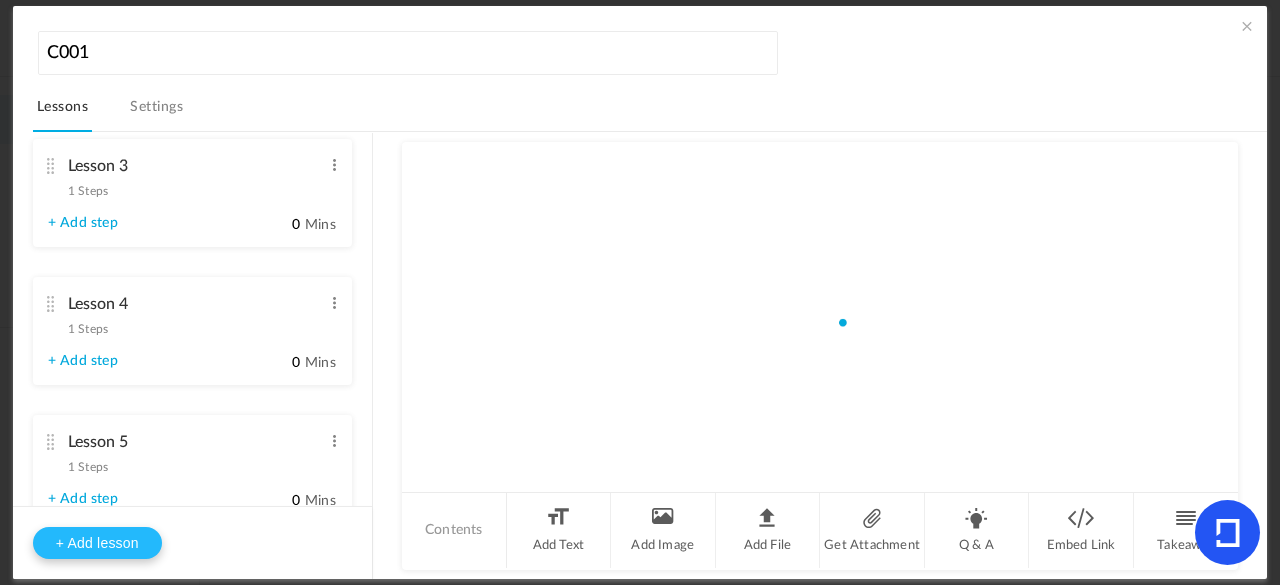 click on "+ Add lesson" at bounding box center [97, 543] 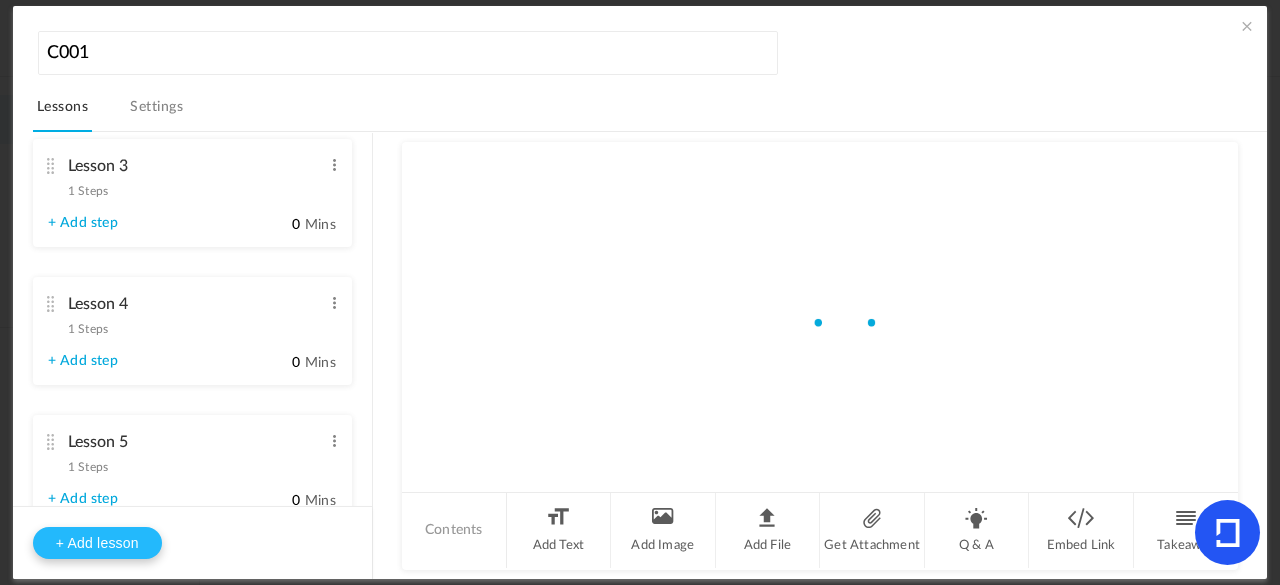 click on "+ Add lesson" at bounding box center [97, 543] 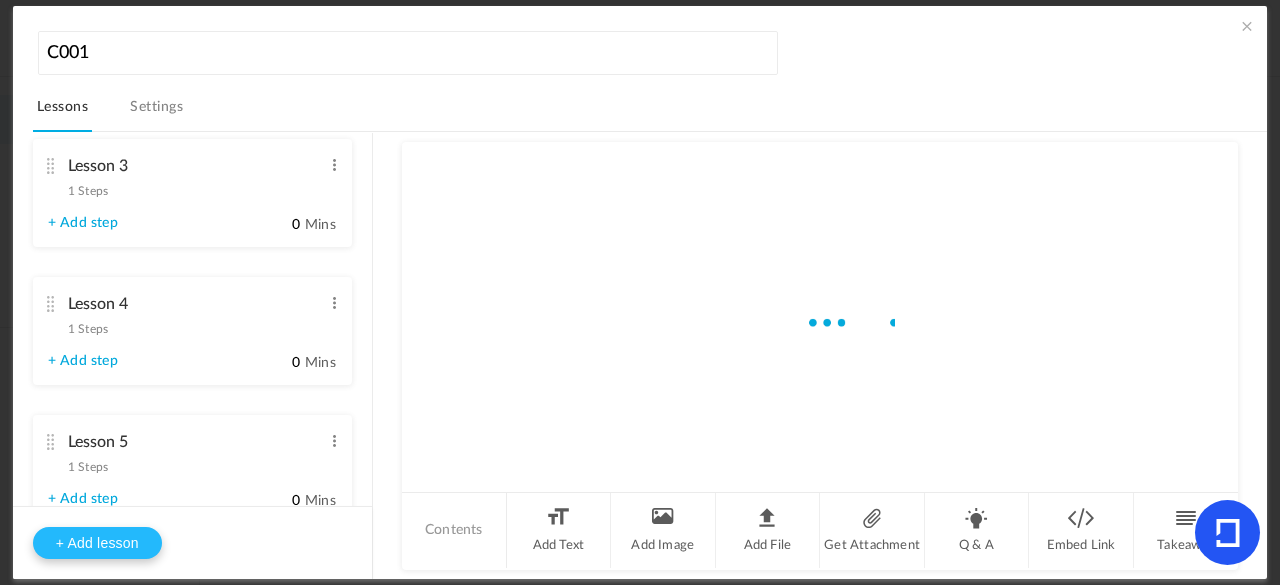 click on "+ Add lesson" at bounding box center (97, 543) 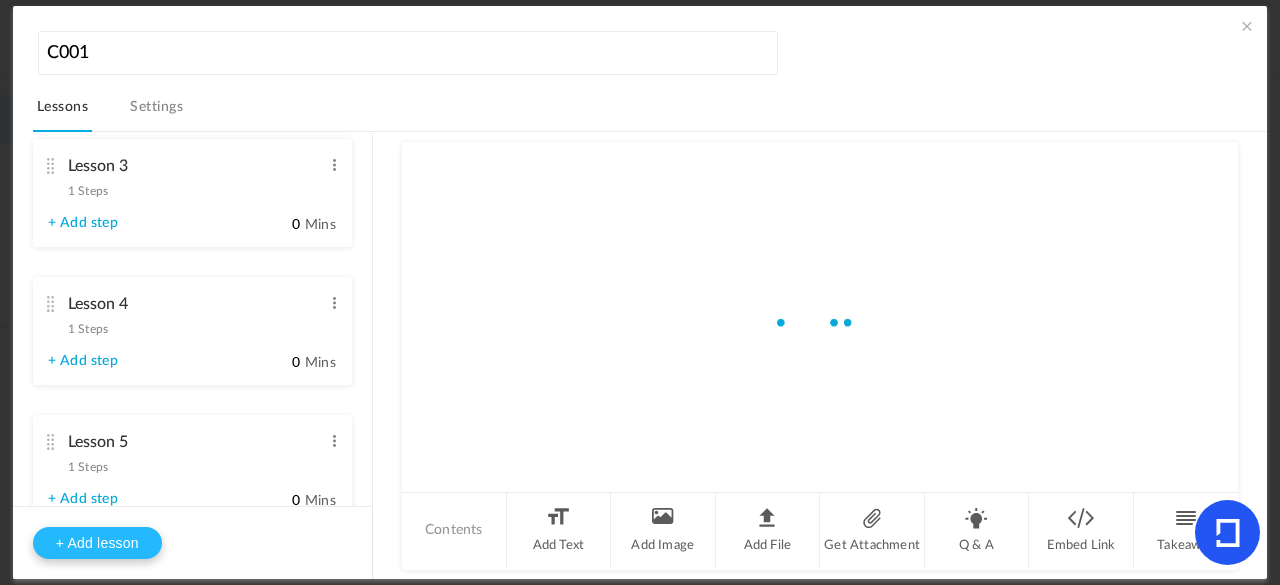 click on "+ Add lesson" at bounding box center [97, 543] 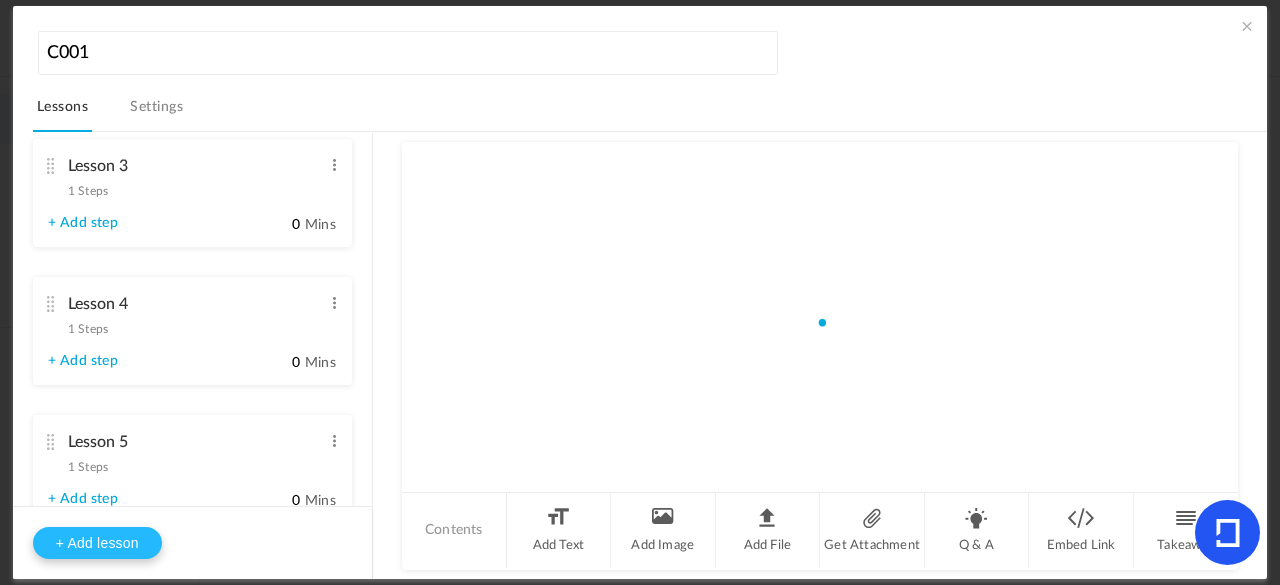 click on "+ Add lesson" at bounding box center [97, 543] 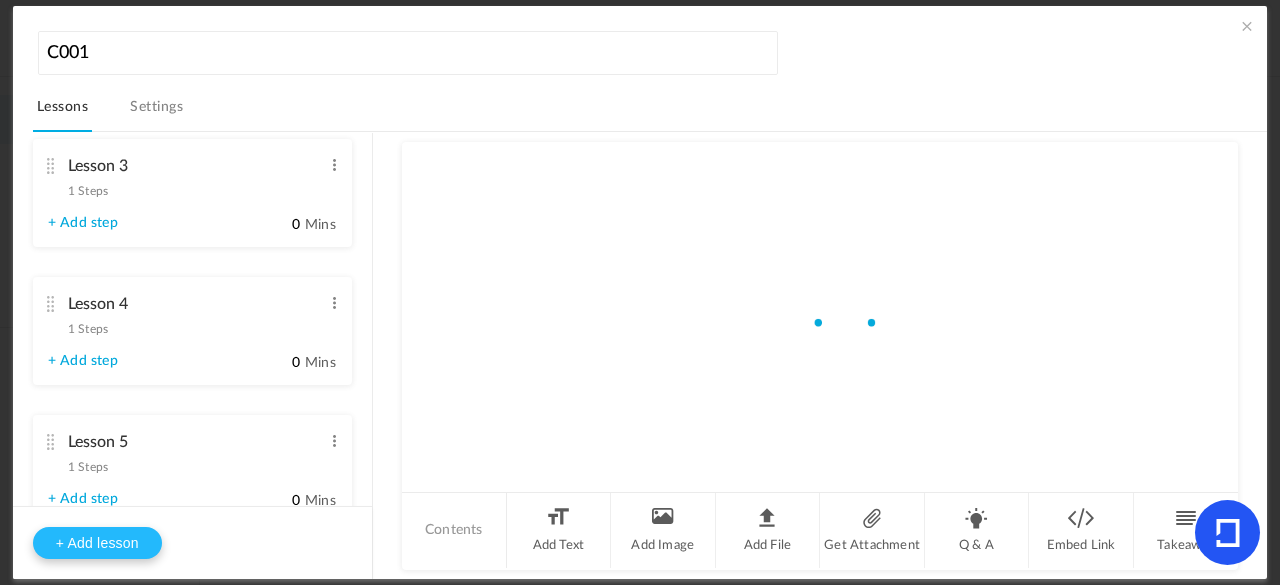 click on "+ Add lesson" at bounding box center [97, 543] 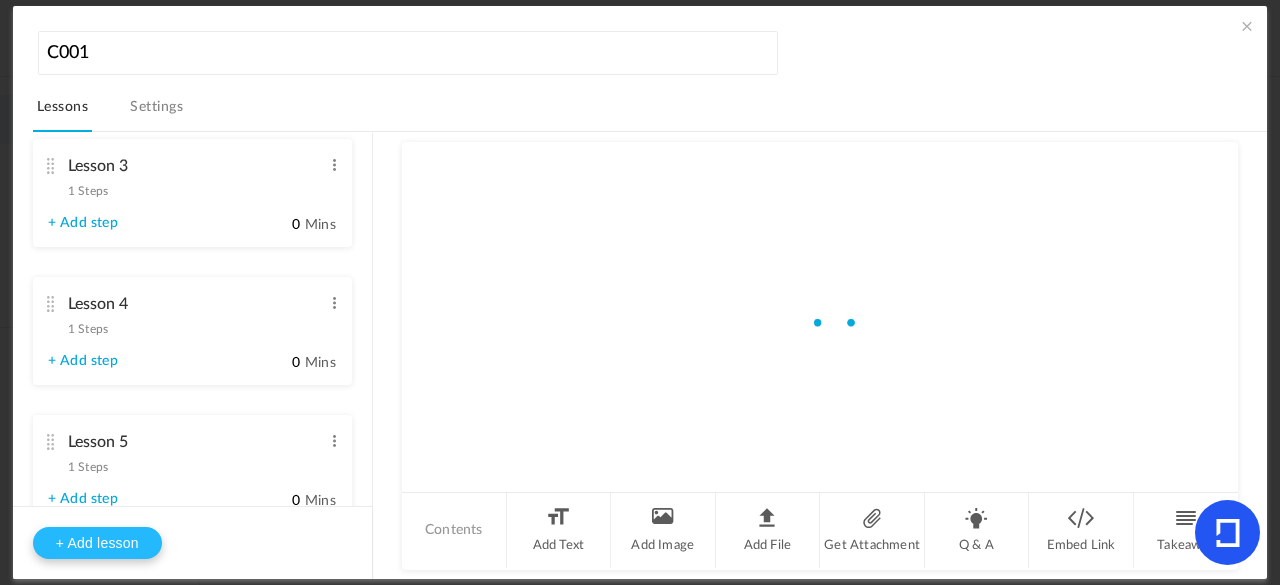click on "+ Add lesson" at bounding box center (97, 543) 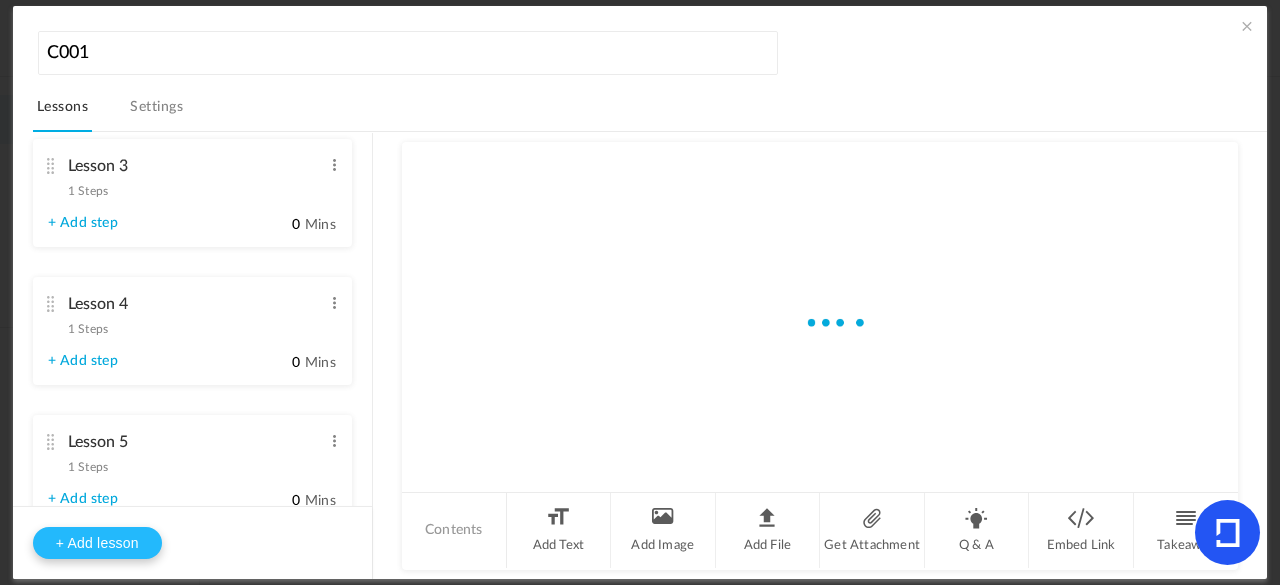 click on "+ Add lesson" at bounding box center (97, 543) 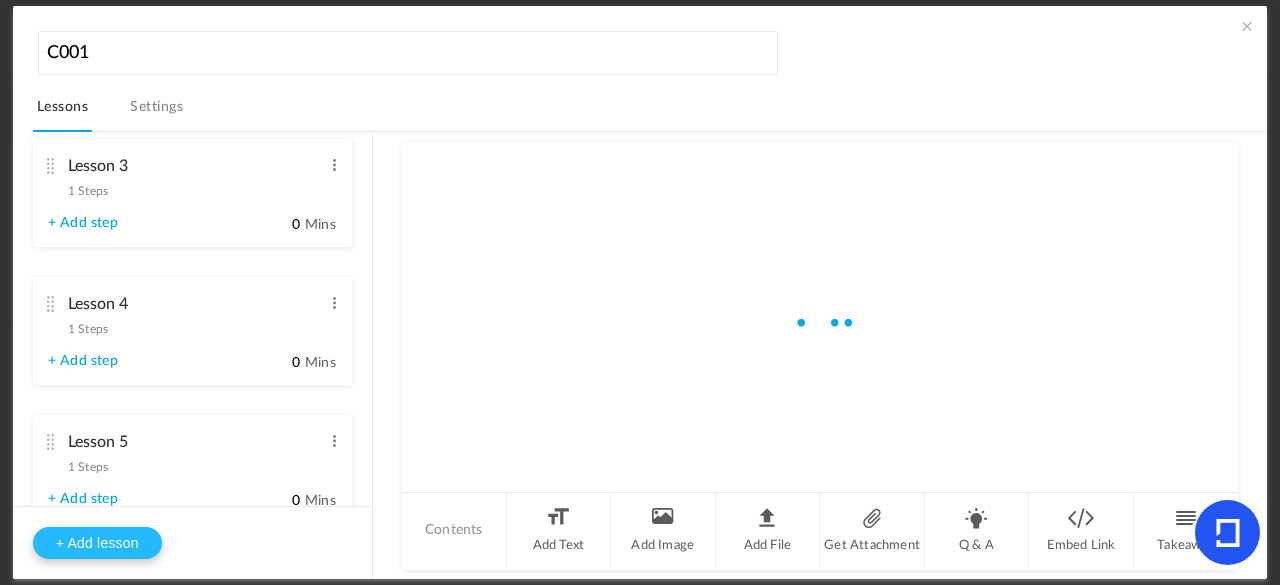 click on "+ Add lesson" at bounding box center [97, 543] 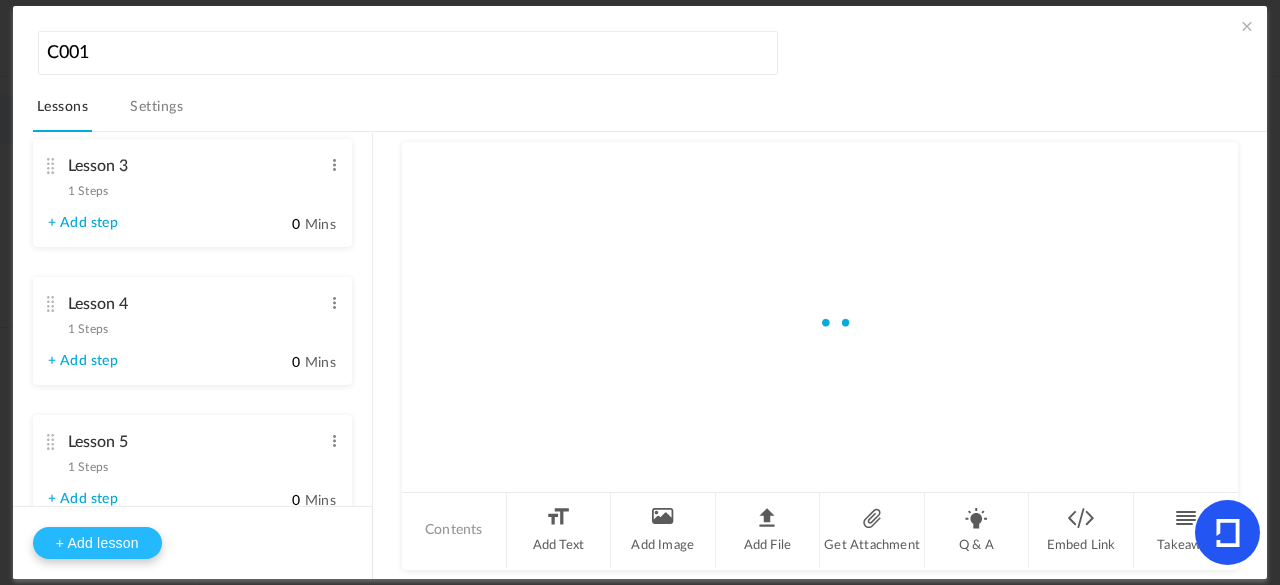 click on "+ Add lesson" at bounding box center [97, 543] 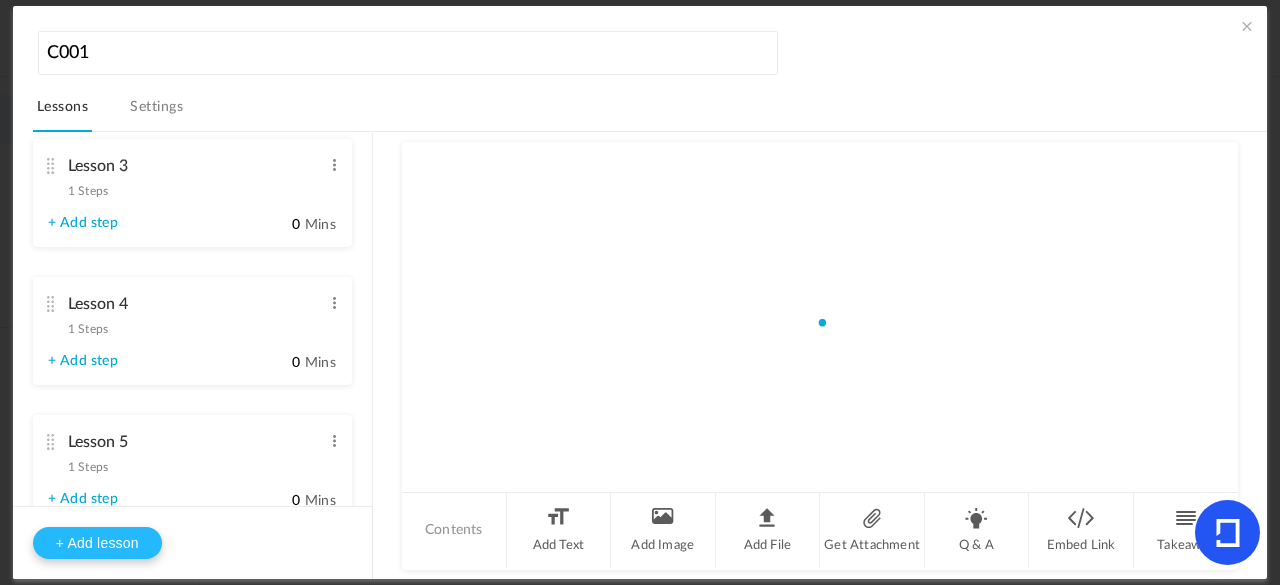 click on "+ Add lesson" at bounding box center [97, 543] 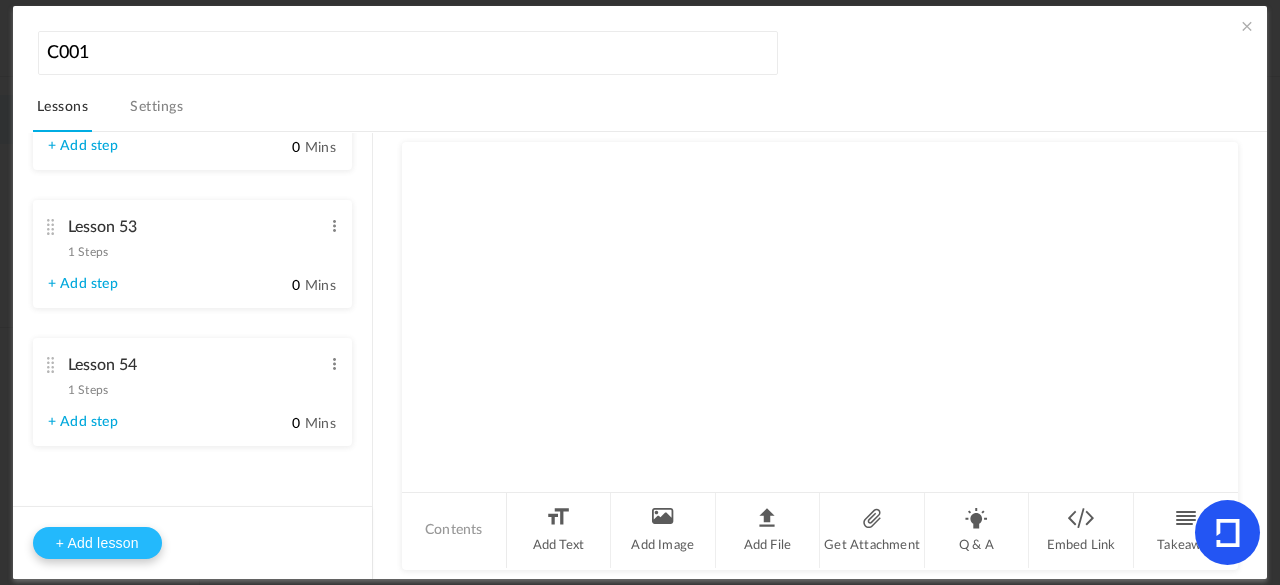 click on "+ Add lesson" at bounding box center [97, 543] 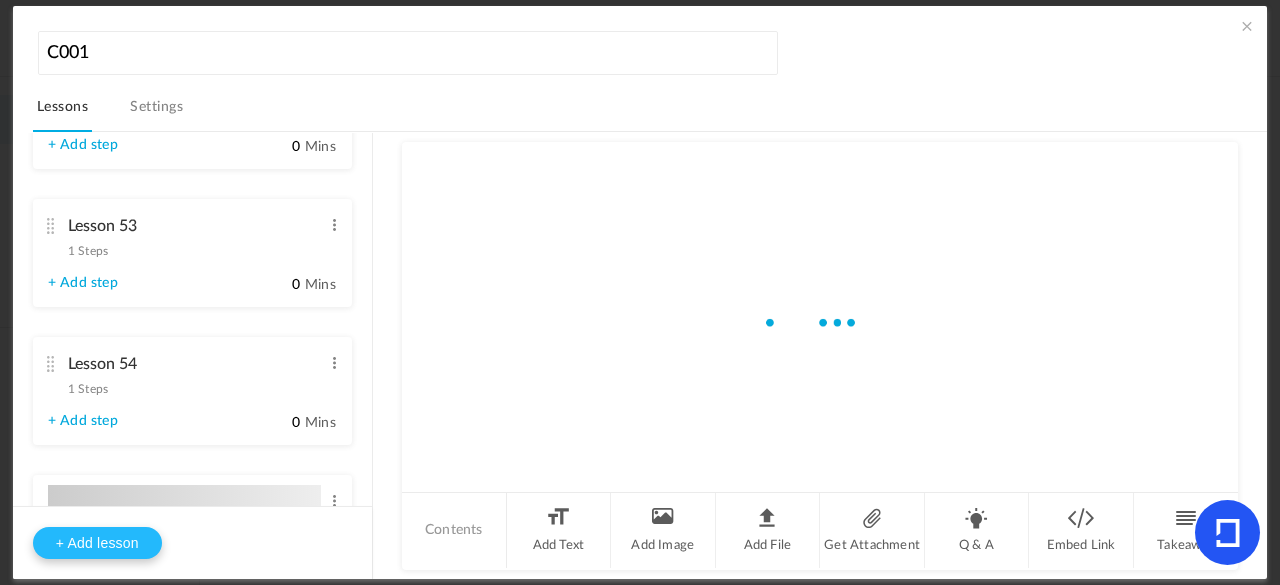 click on "+ Add lesson" at bounding box center [97, 543] 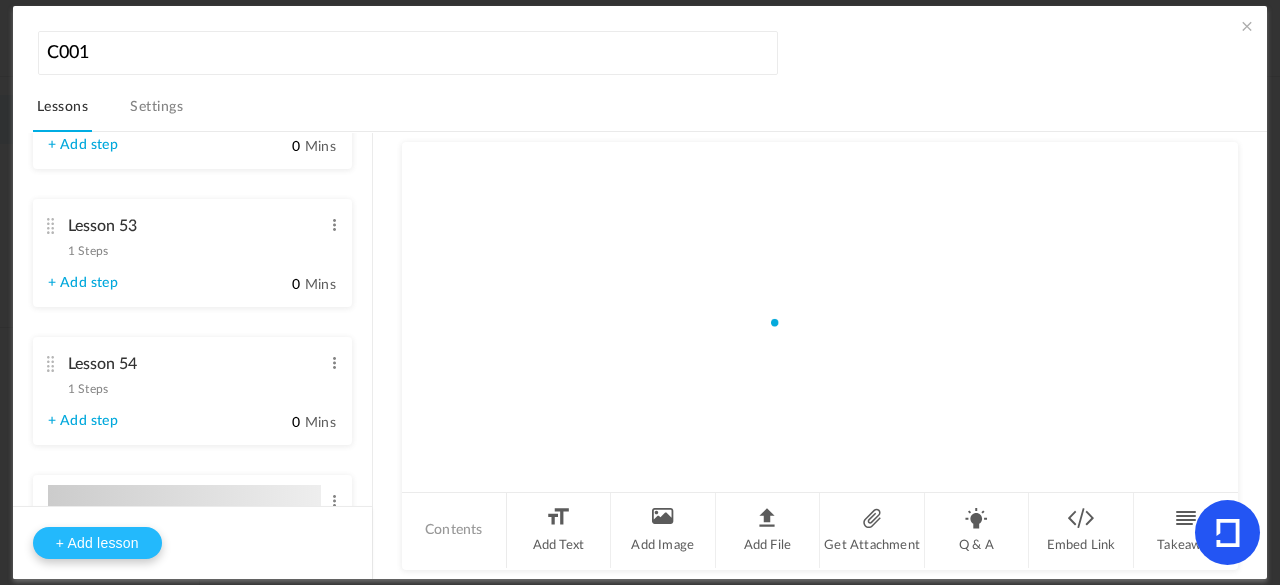 scroll, scrollTop: 7086, scrollLeft: 0, axis: vertical 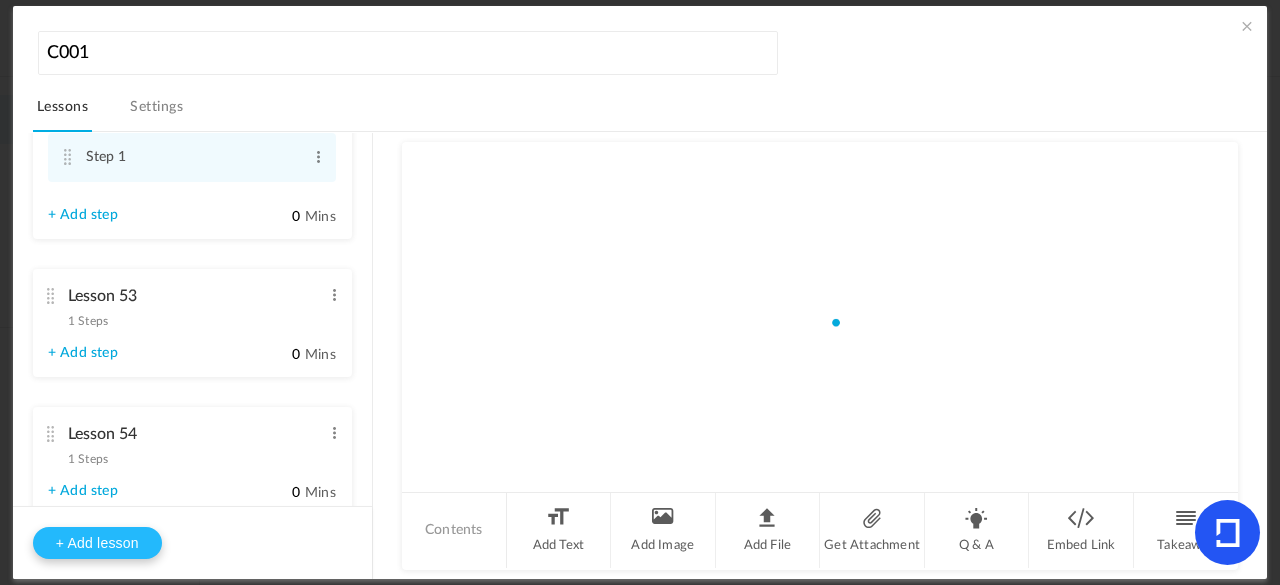 click on "+ Add lesson" at bounding box center [97, 543] 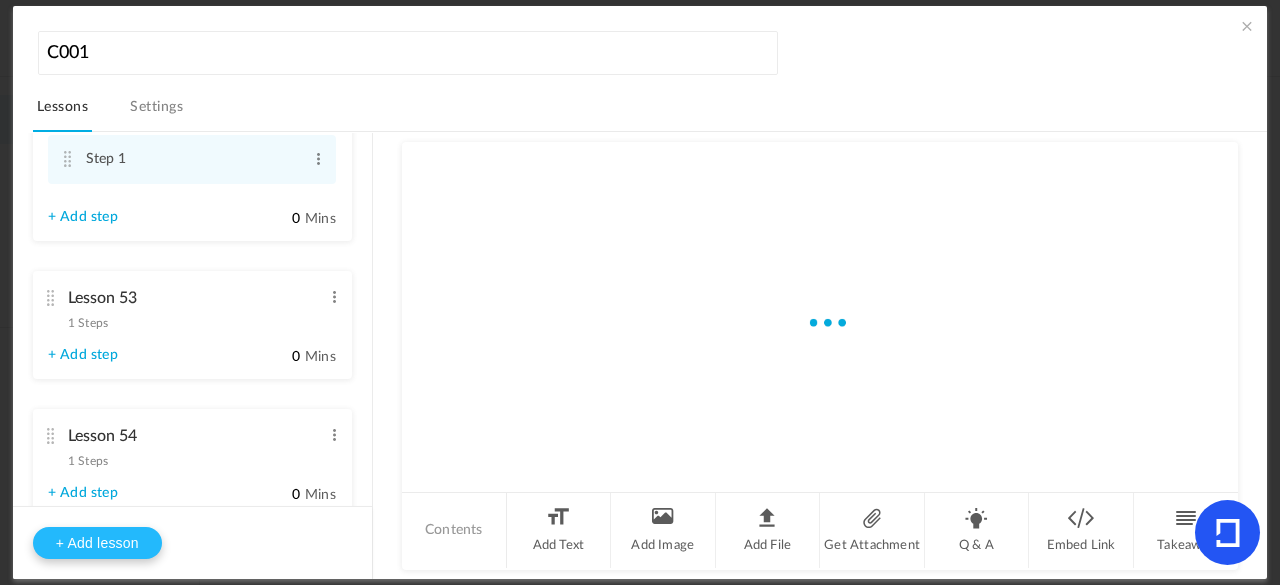 click on "+ Add lesson" at bounding box center [97, 543] 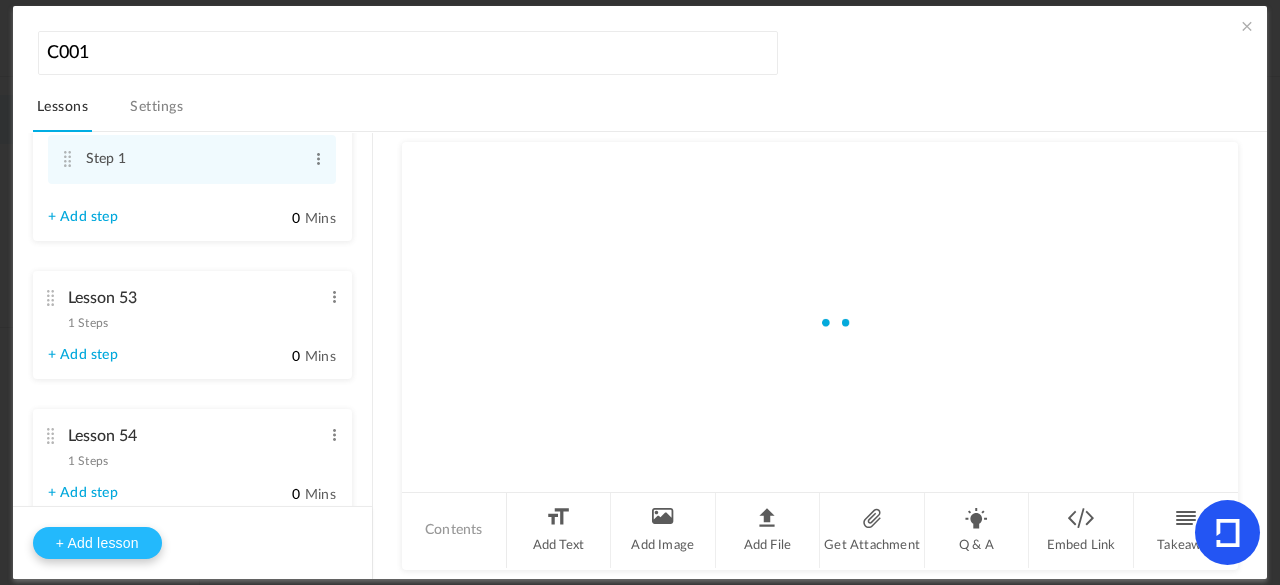 click on "+ Add lesson" at bounding box center (97, 543) 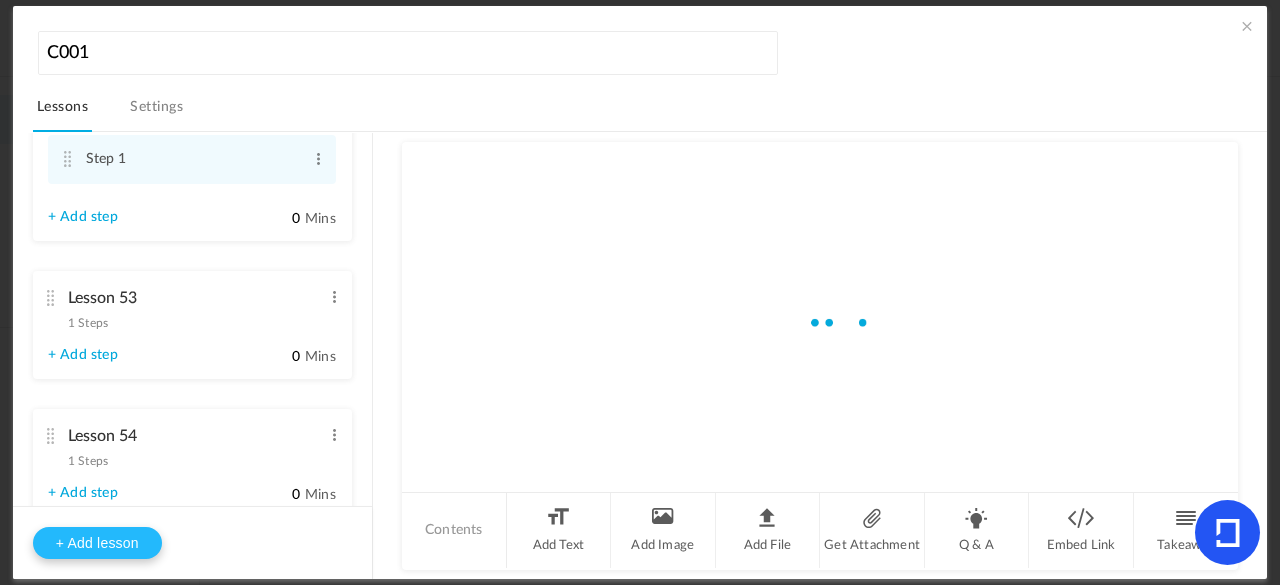 click on "+ Add lesson" at bounding box center (97, 543) 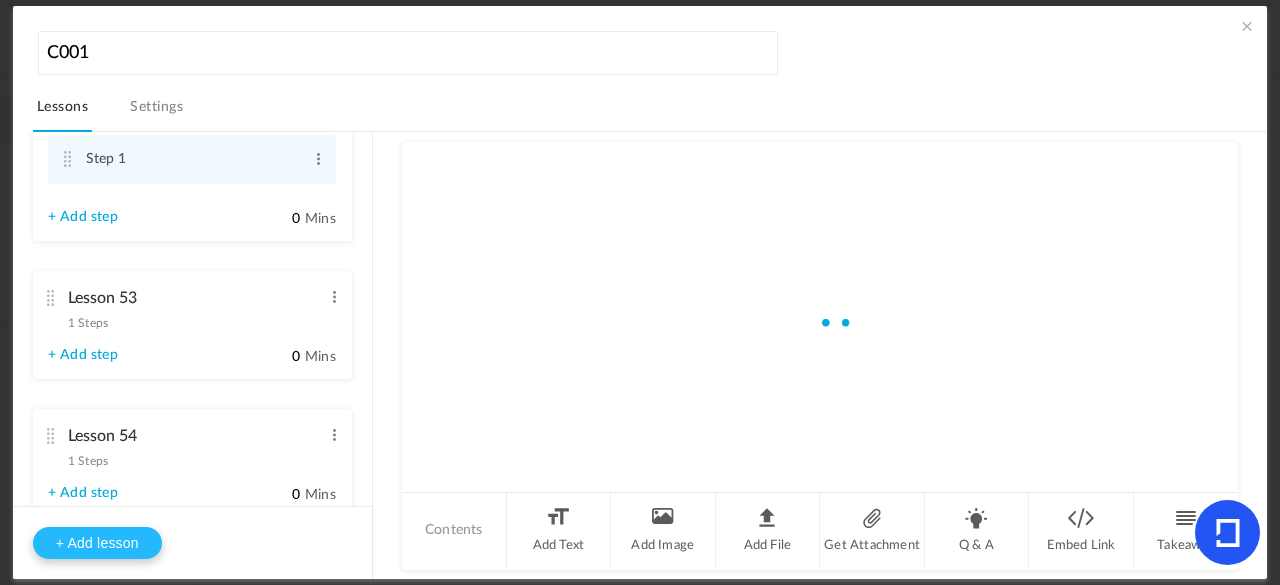 click on "+ Add lesson" at bounding box center (97, 543) 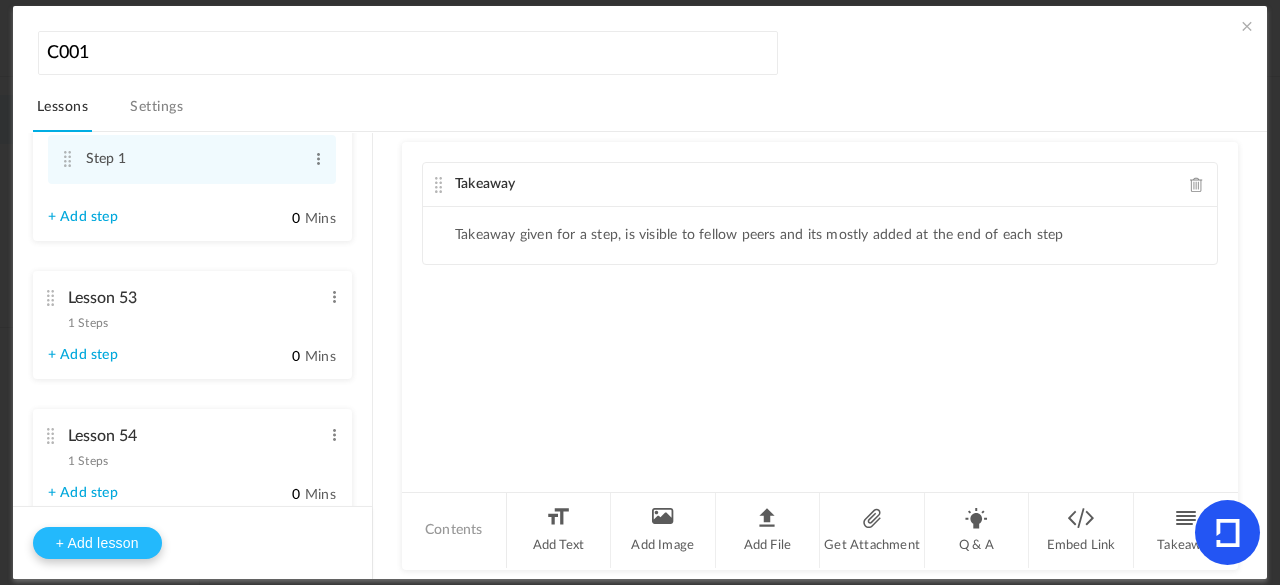 click on "+ Add lesson" at bounding box center [97, 543] 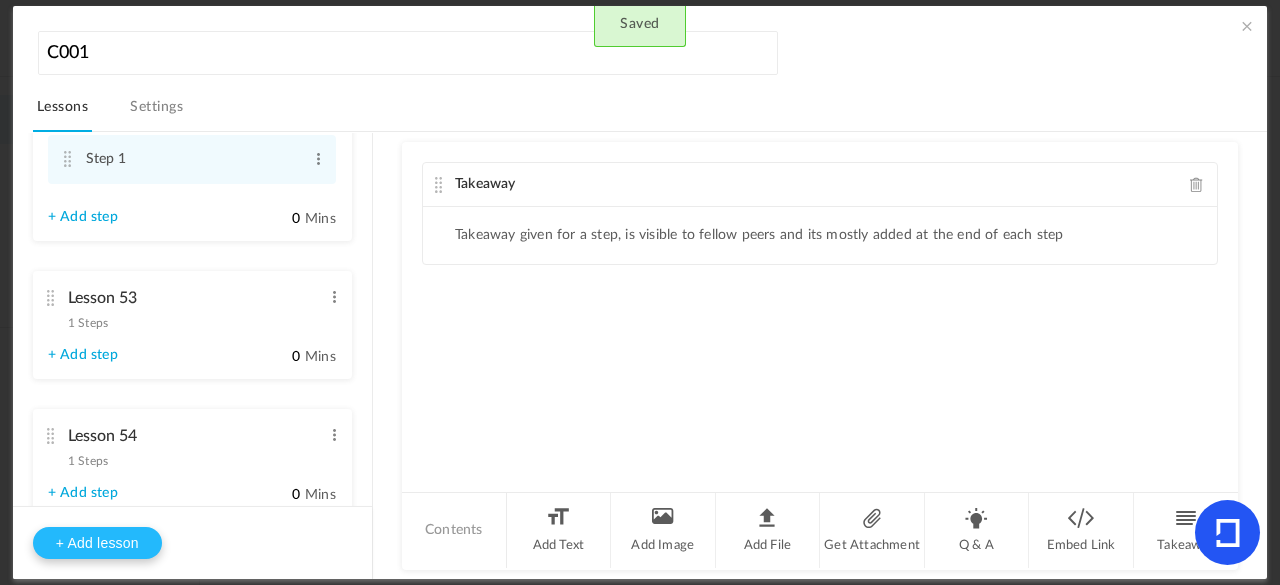 click on "+ Add lesson" at bounding box center [97, 543] 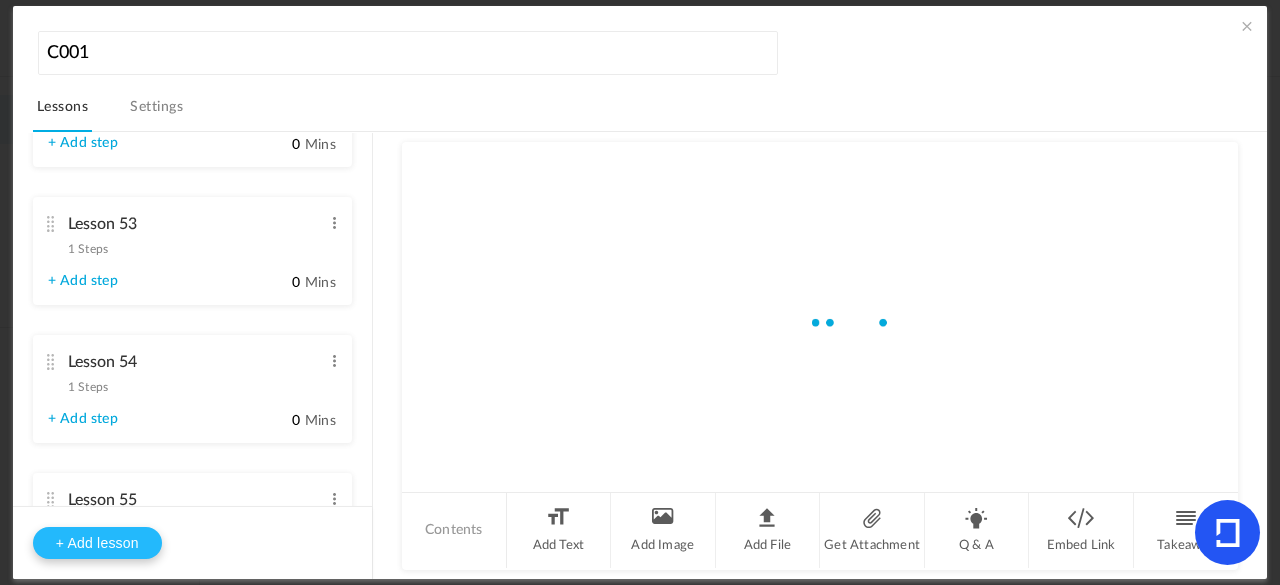 click on "+ Add lesson" at bounding box center [97, 543] 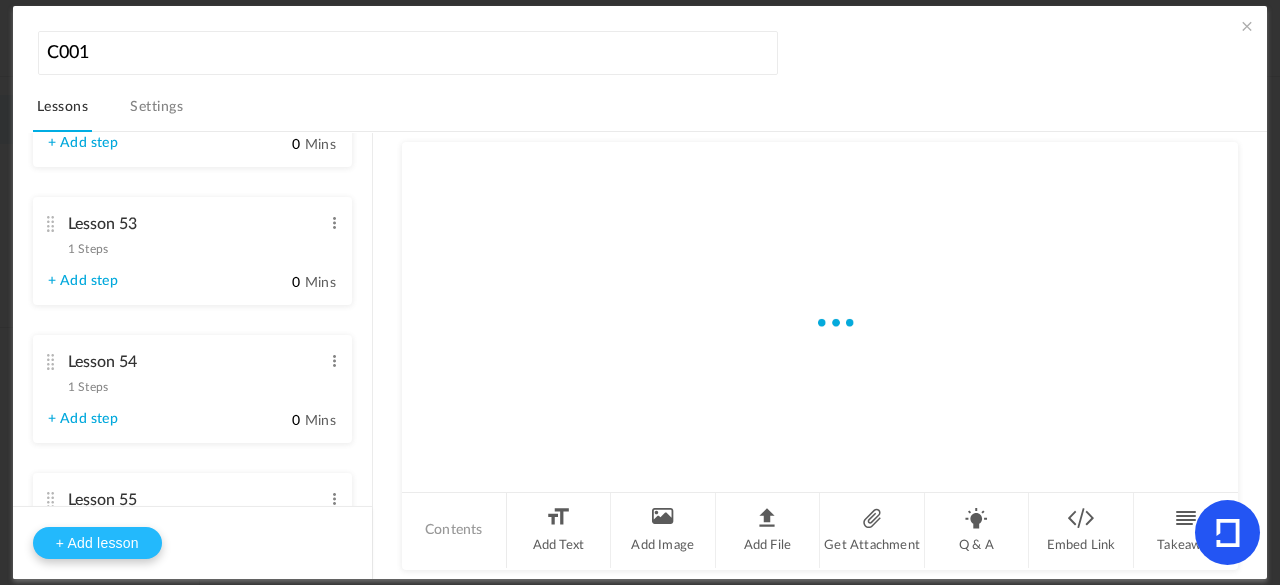 click on "+ Add lesson" at bounding box center [97, 543] 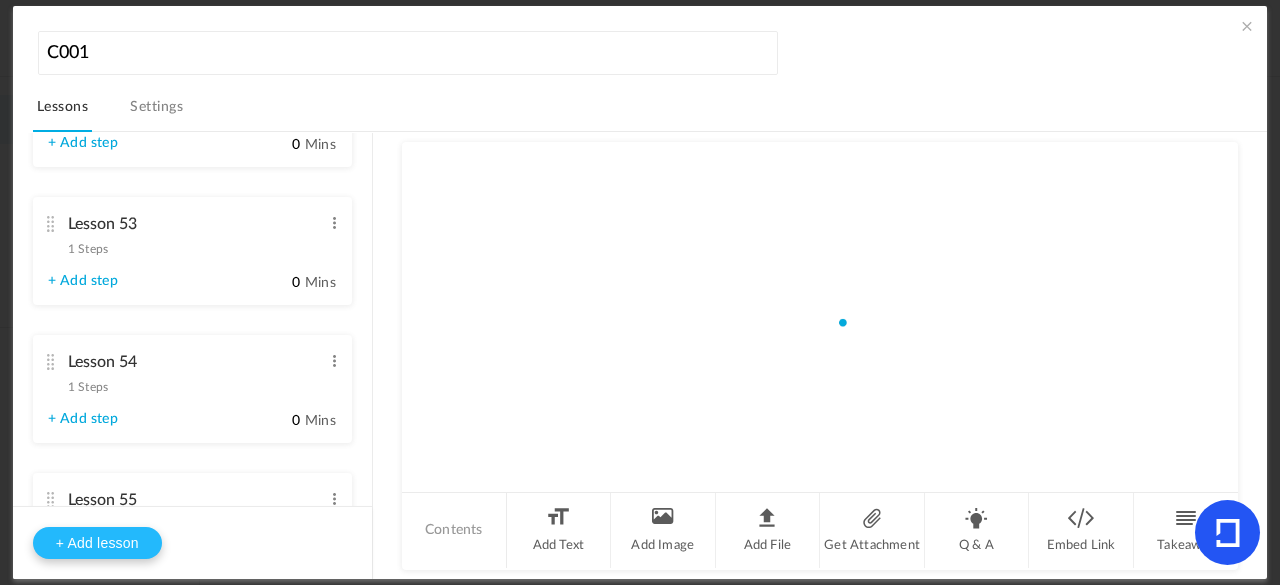 click on "+ Add lesson" at bounding box center (97, 543) 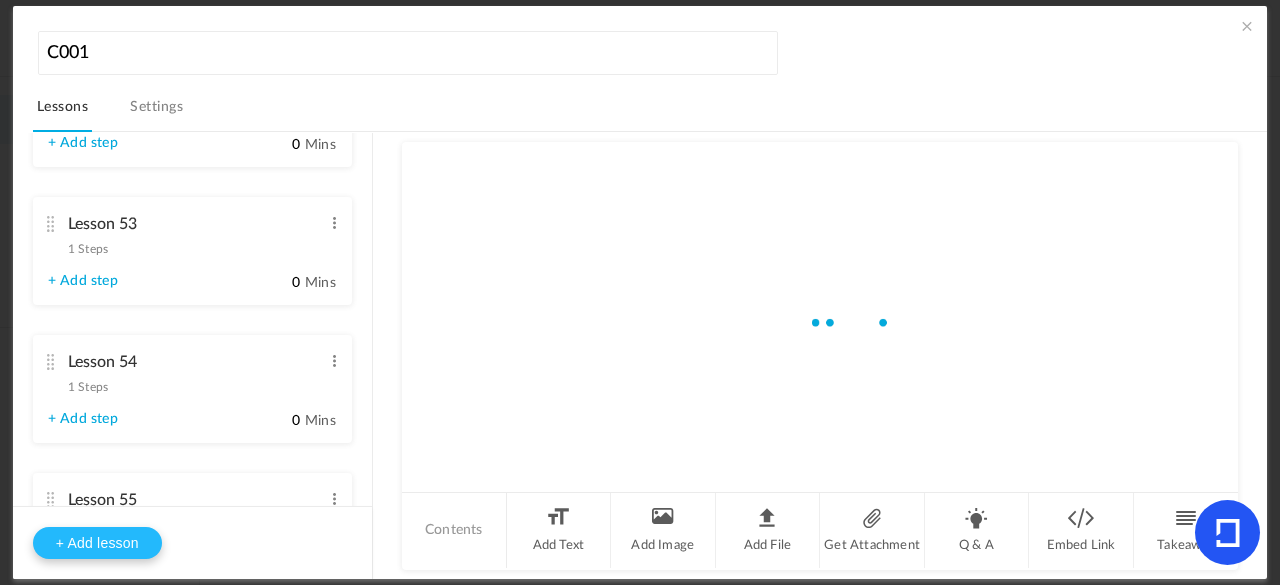 click on "+ Add lesson" at bounding box center [97, 543] 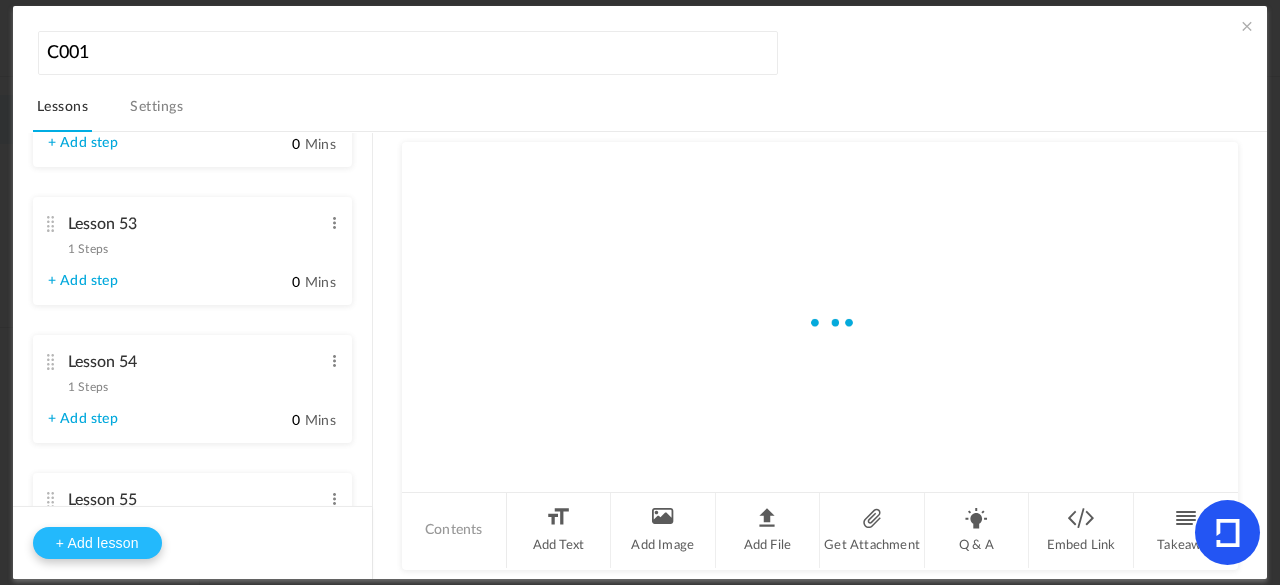 click on "+ Add lesson" at bounding box center (97, 543) 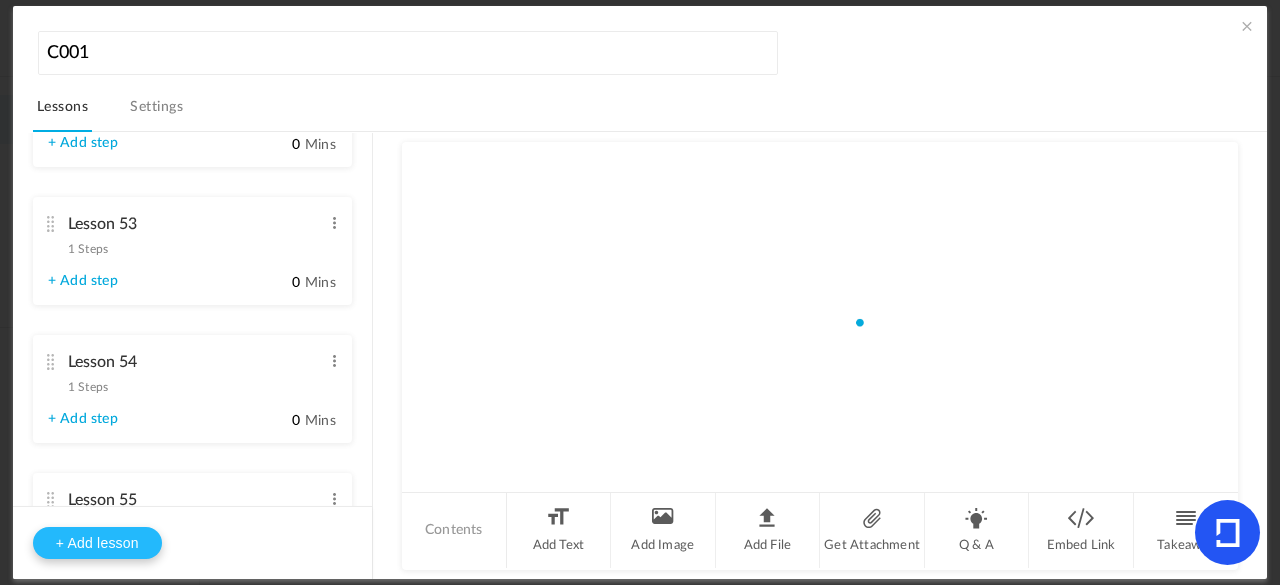 click on "+ Add lesson" at bounding box center (97, 543) 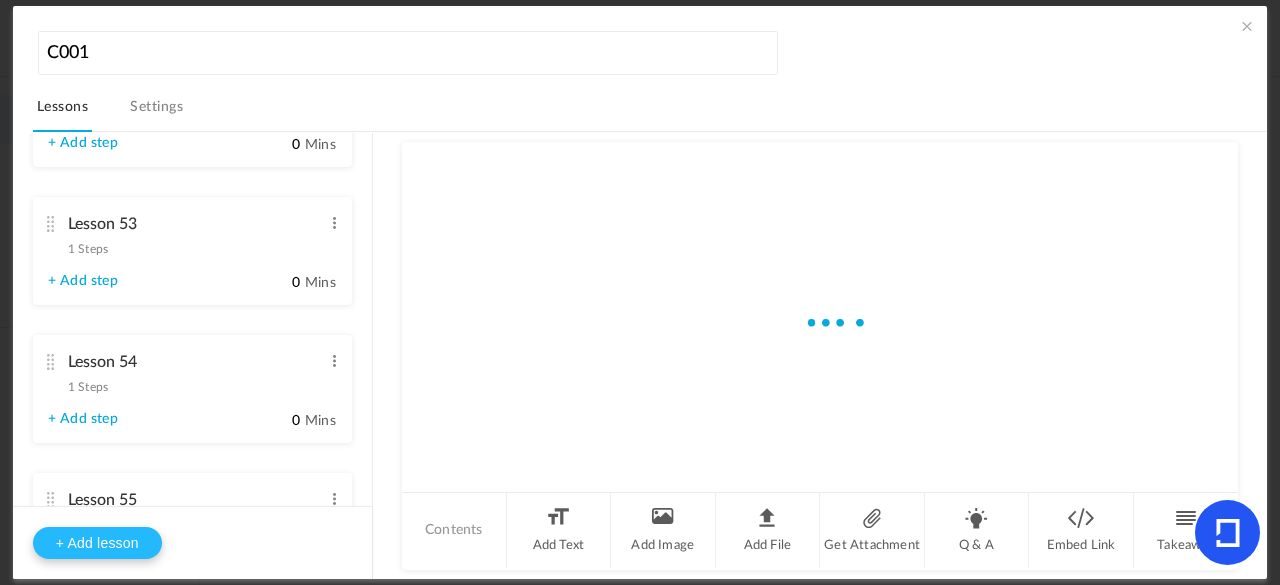 click on "+ Add lesson" at bounding box center (97, 543) 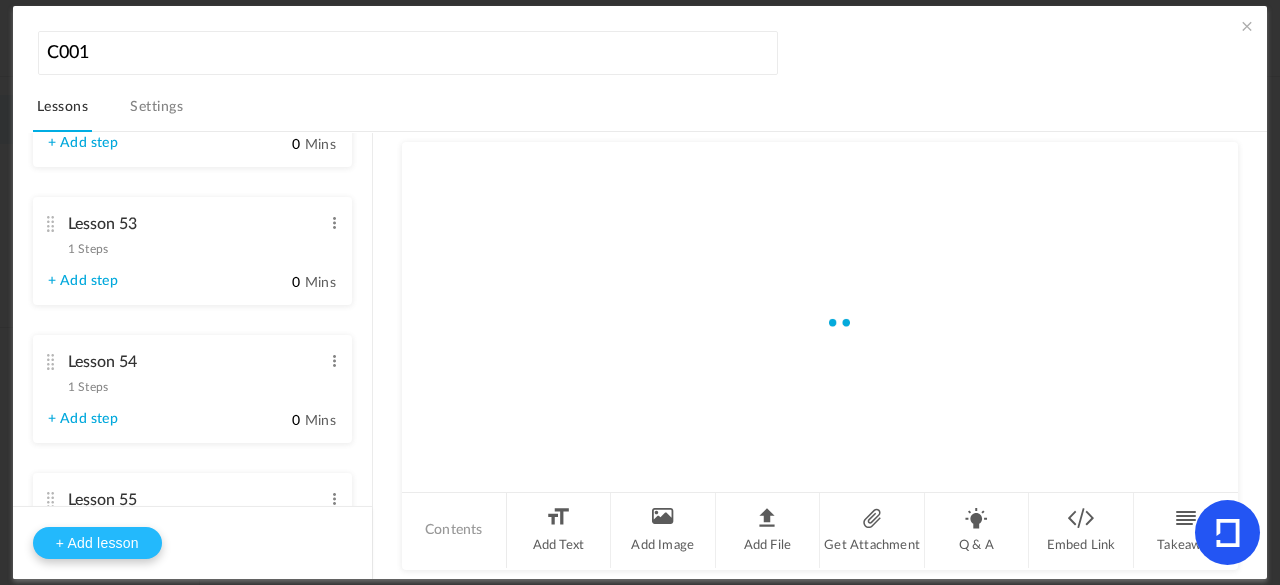 click on "+ Add lesson" at bounding box center [97, 543] 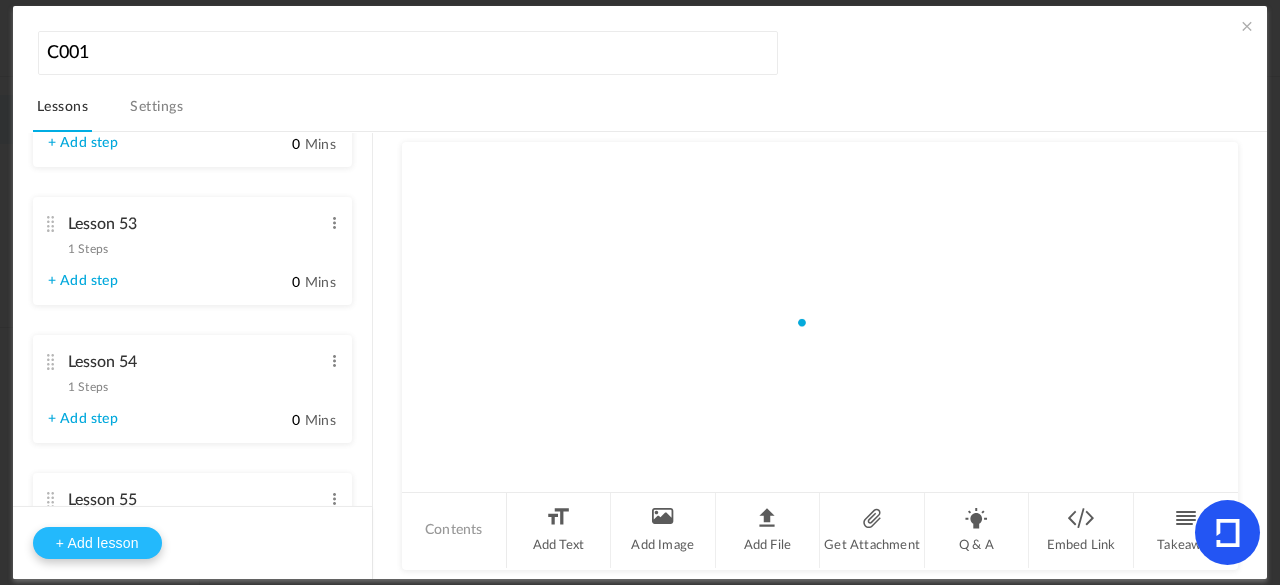 click on "+ Add lesson" at bounding box center (97, 543) 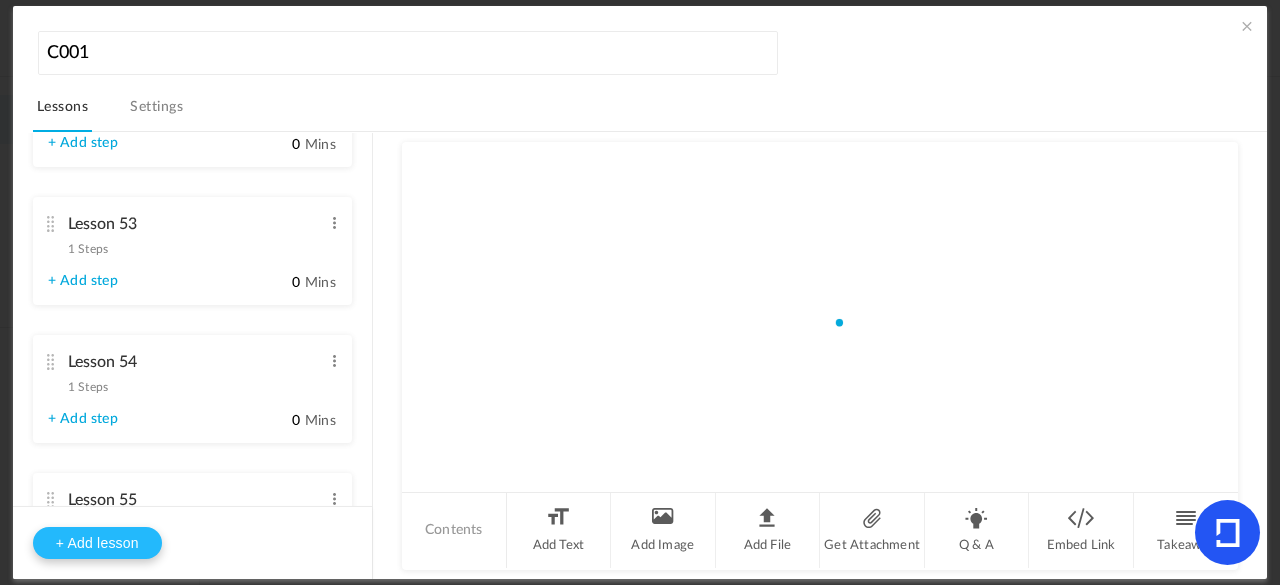 click on "+ Add lesson" at bounding box center (97, 543) 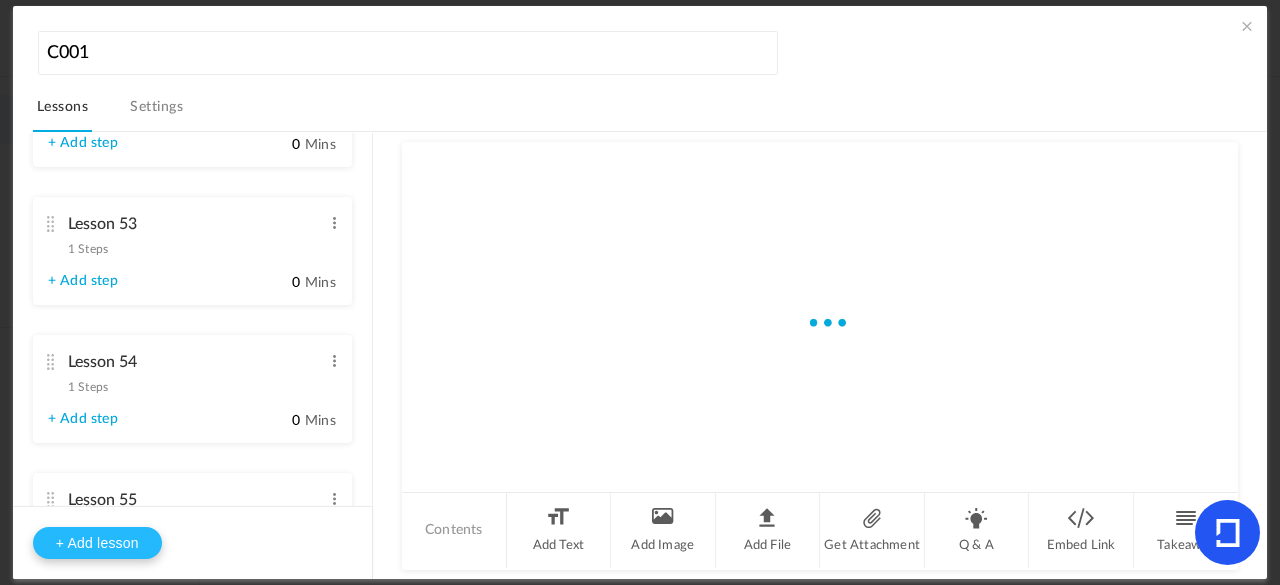 click on "+ Add lesson" at bounding box center (97, 543) 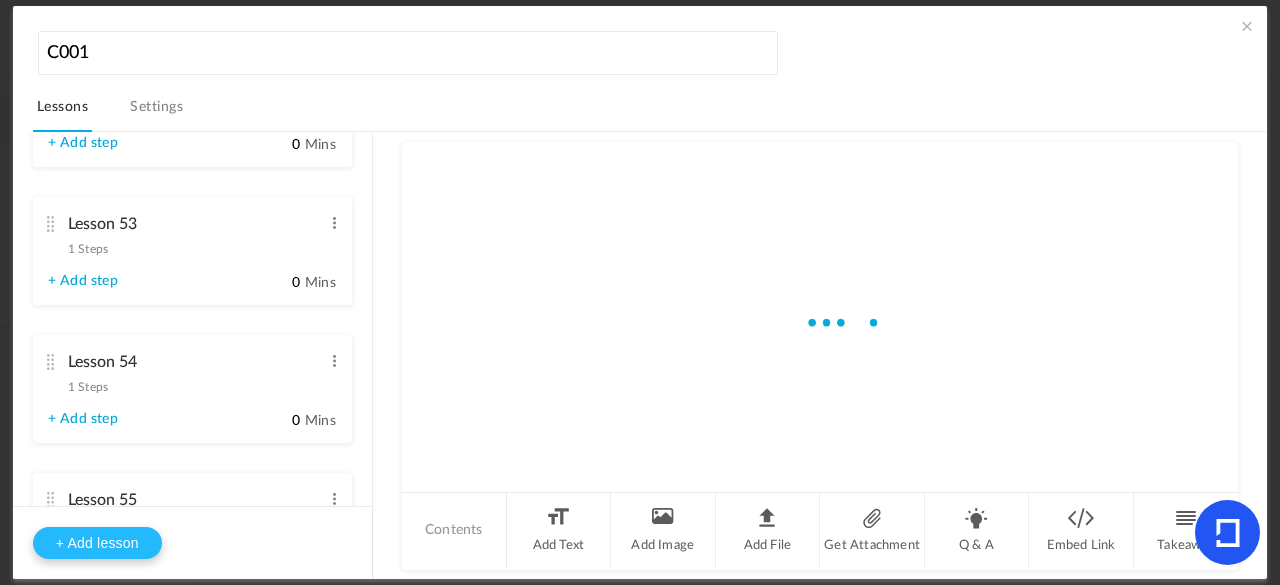 click on "+ Add lesson" at bounding box center (97, 543) 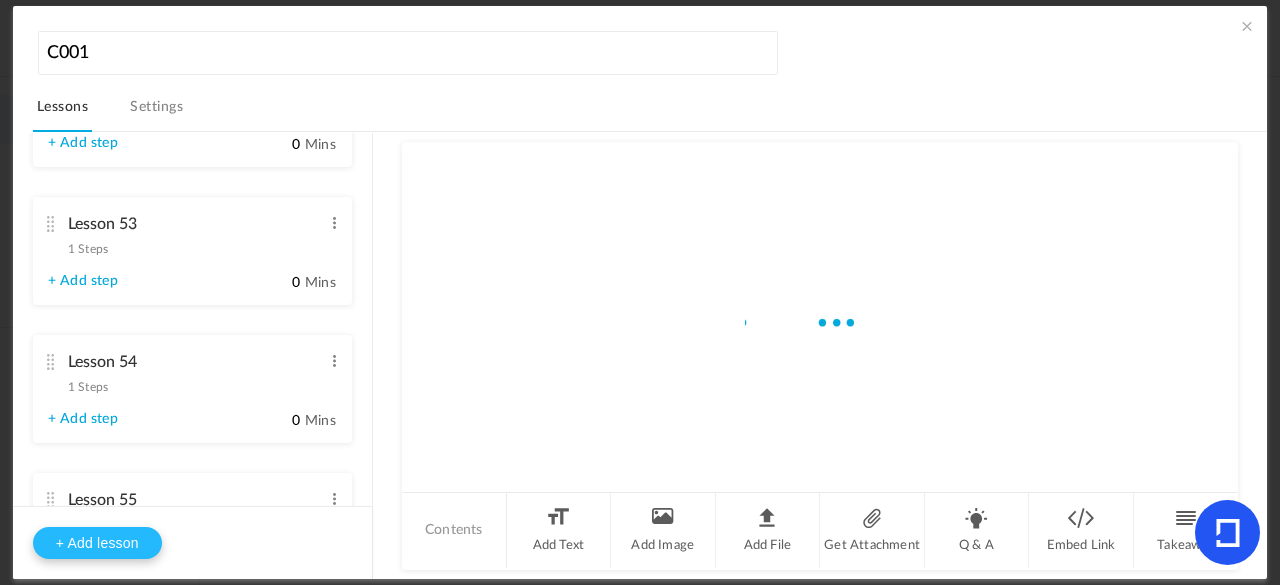click on "+ Add lesson" at bounding box center (97, 543) 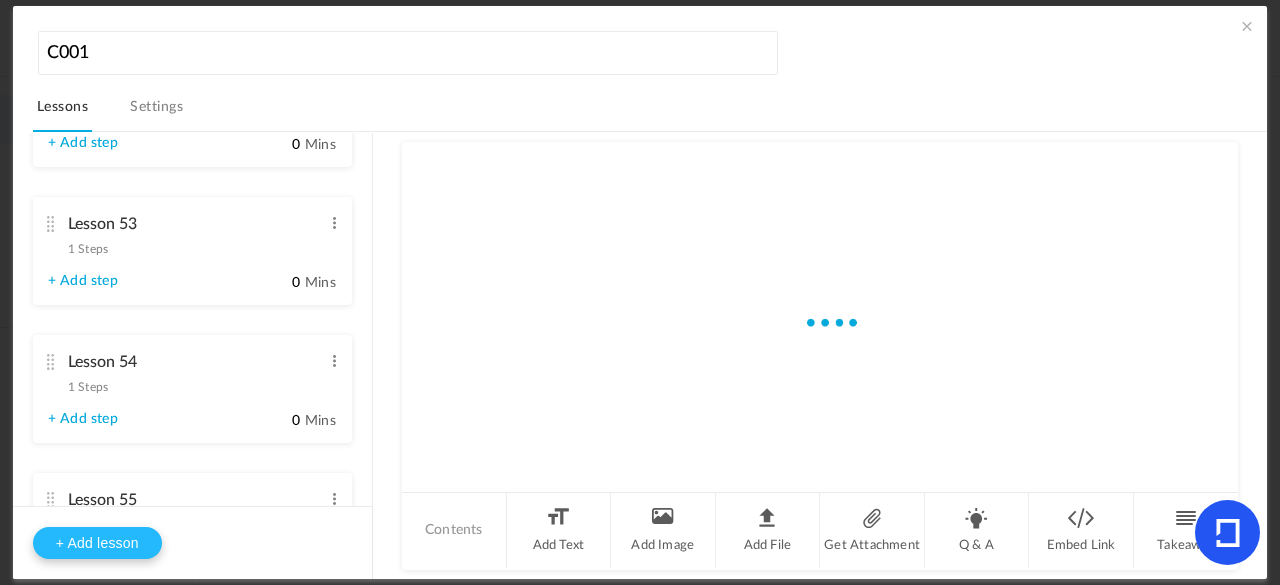 click on "+ Add lesson" at bounding box center (97, 543) 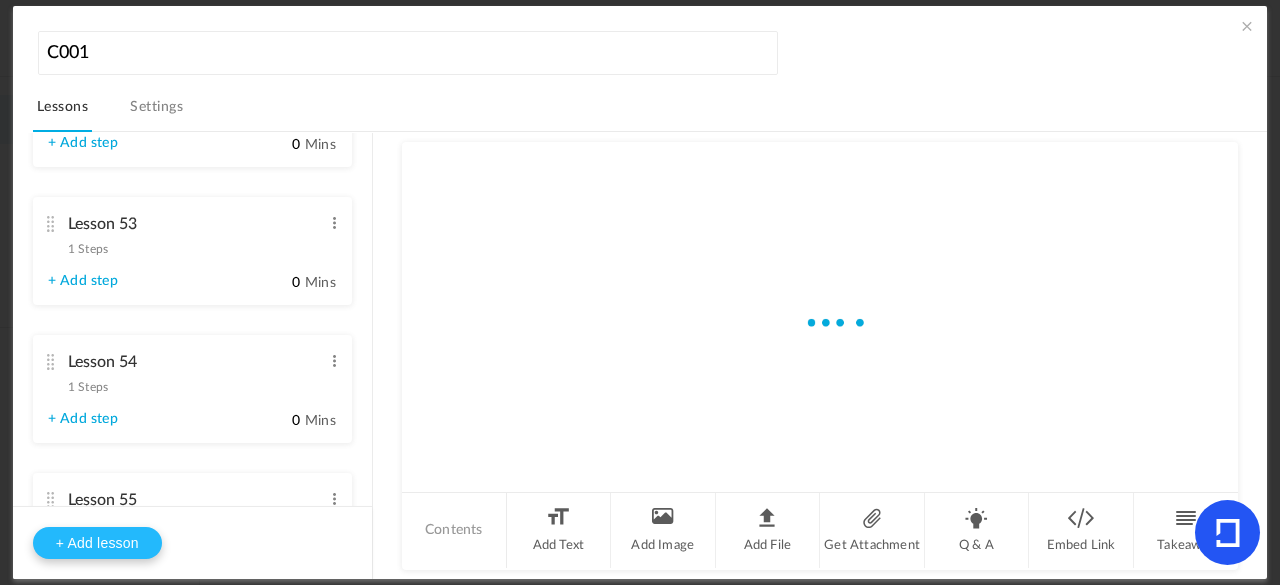 click on "+ Add lesson" at bounding box center [97, 543] 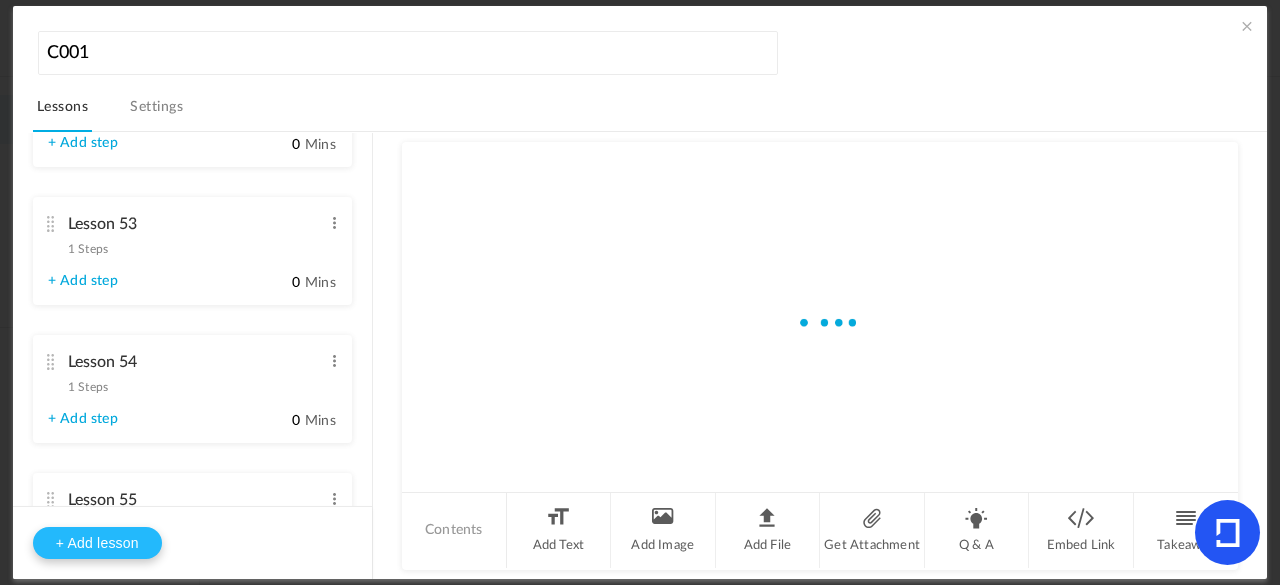 click on "+ Add lesson" at bounding box center [97, 543] 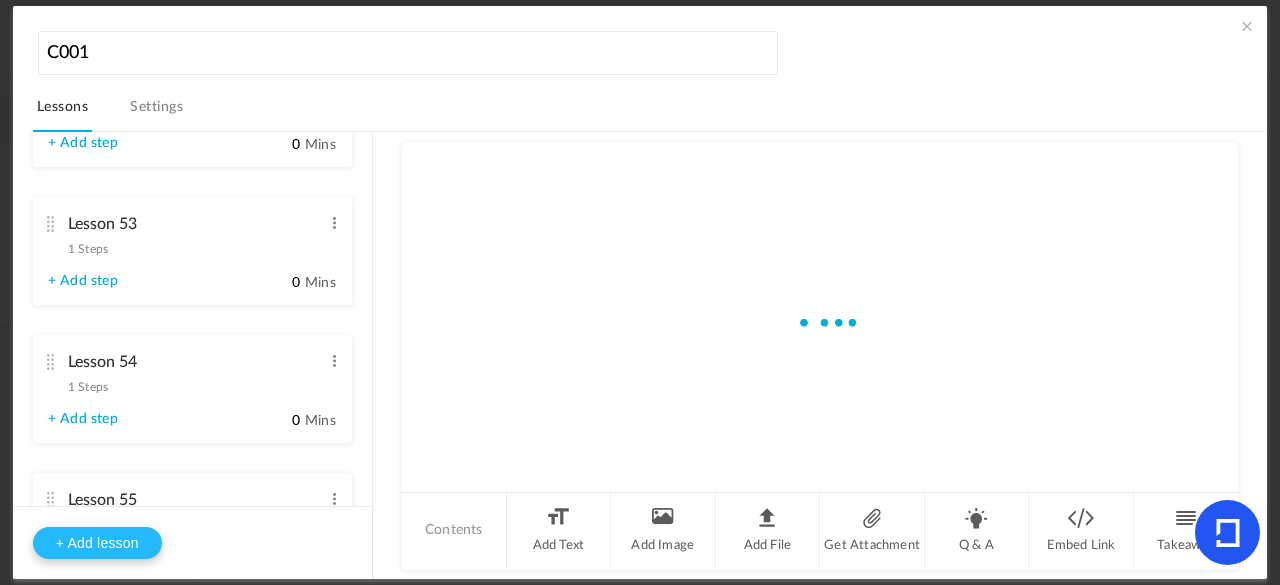 click on "+ Add lesson" at bounding box center [97, 543] 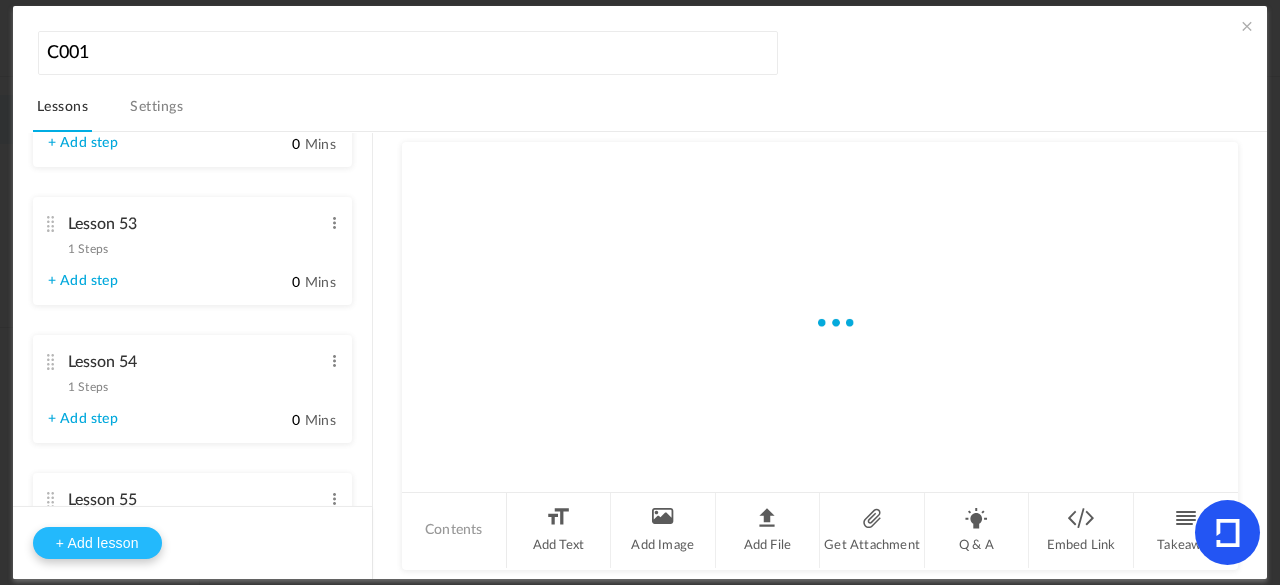 click on "+ Add lesson" at bounding box center [97, 543] 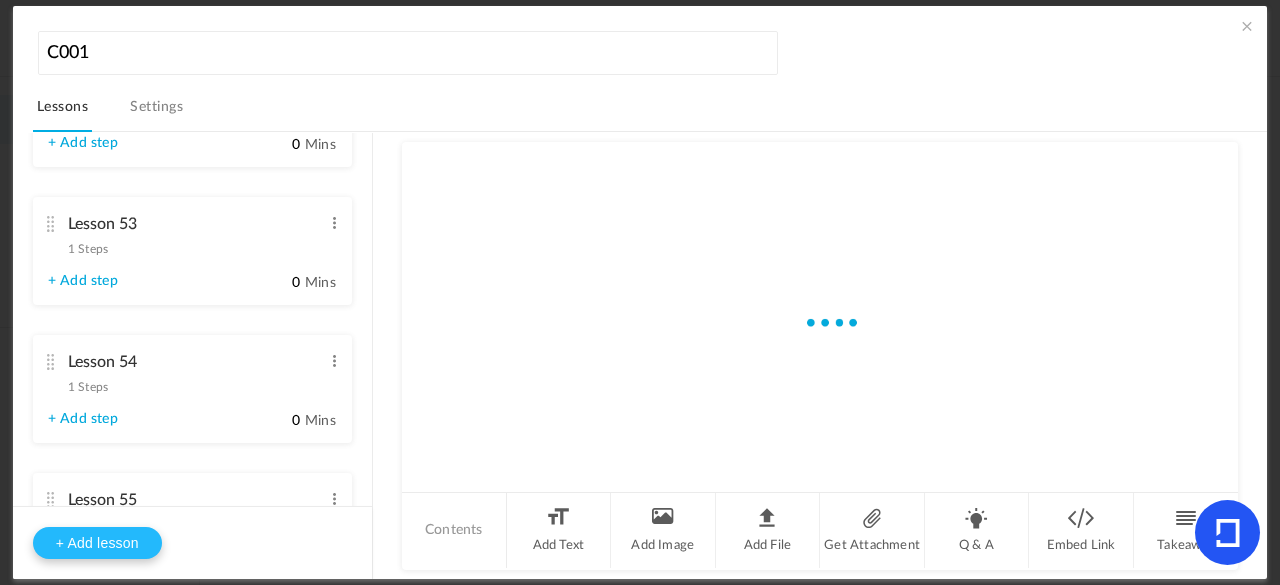 click on "+ Add lesson" at bounding box center [97, 543] 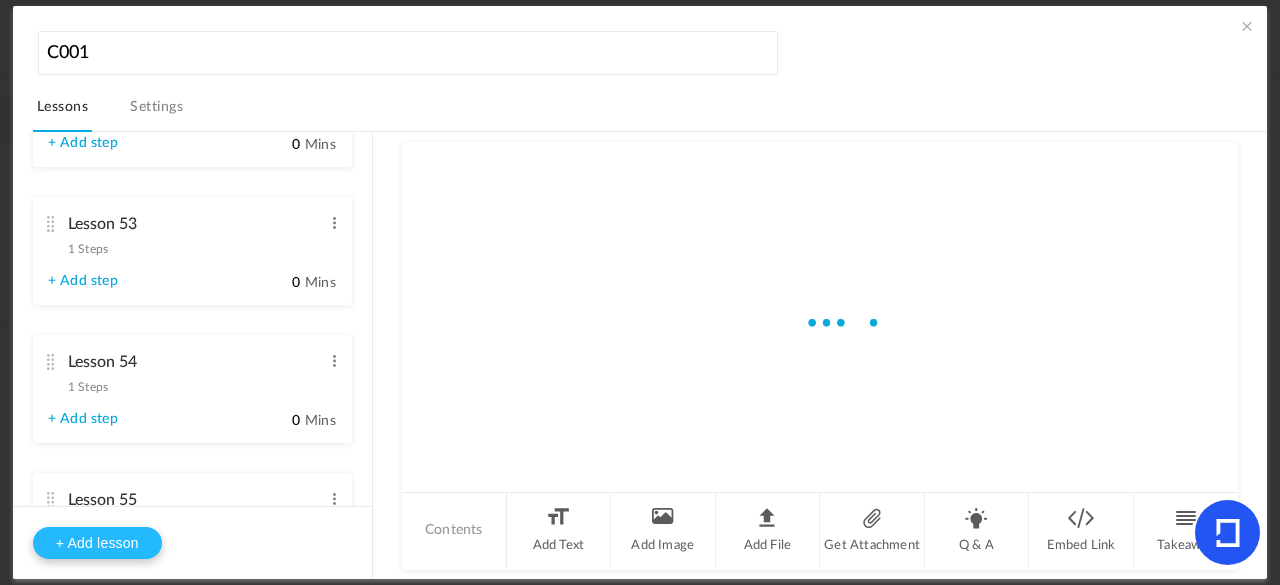 click on "+ Add lesson" at bounding box center (97, 543) 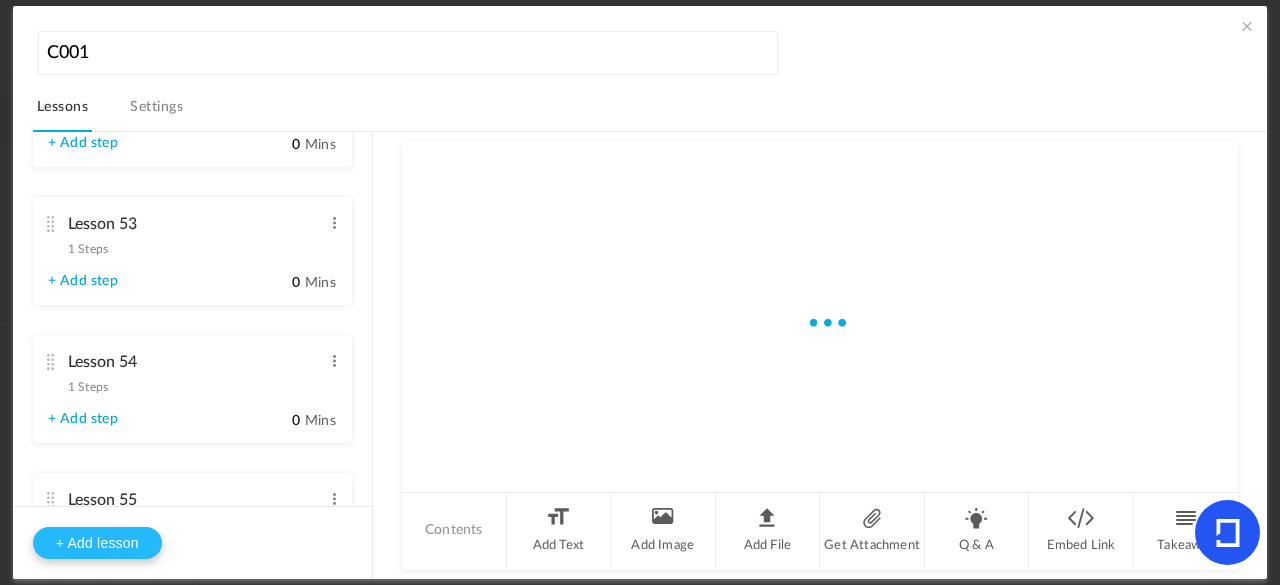 click on "+ Add lesson" at bounding box center [97, 543] 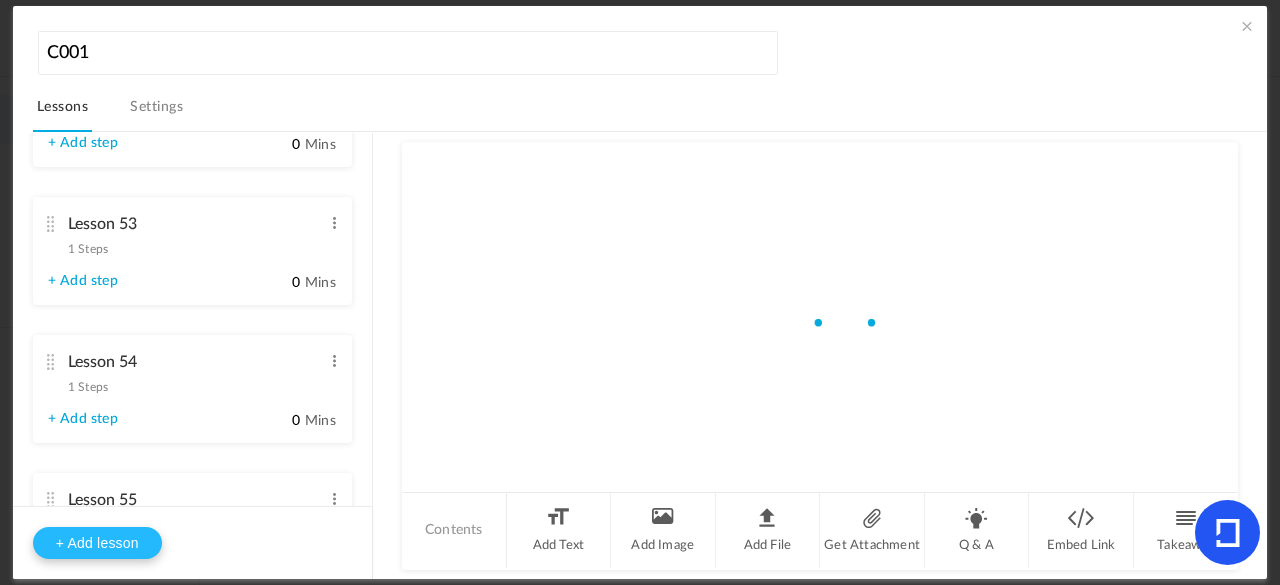 click on "+ Add lesson" at bounding box center [97, 543] 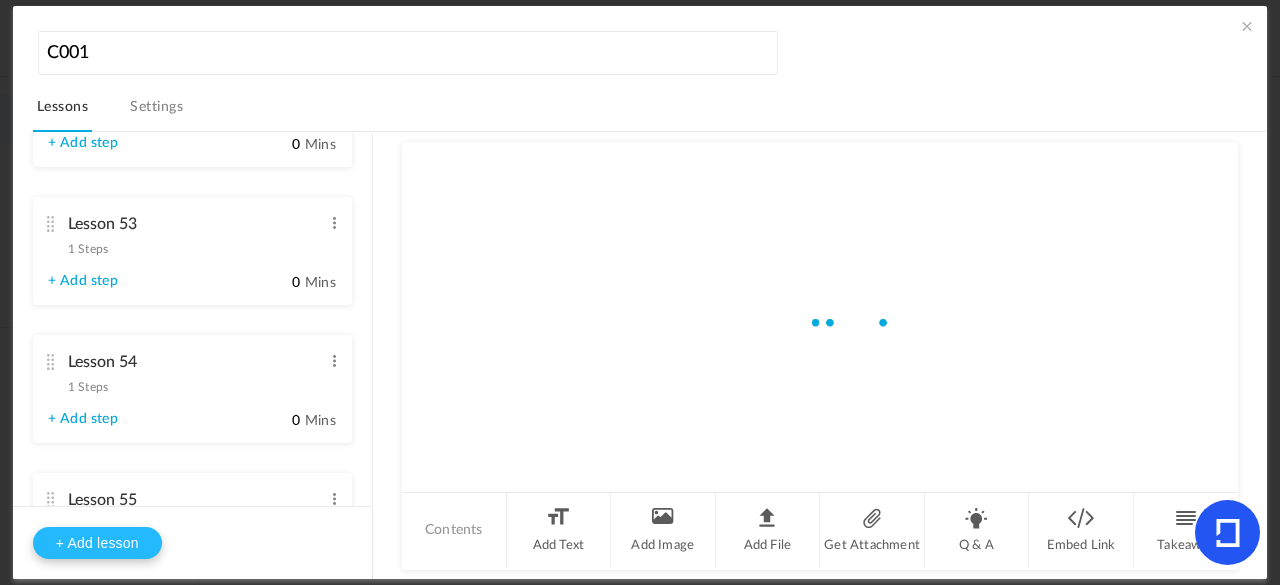 click on "+ Add lesson" at bounding box center (97, 543) 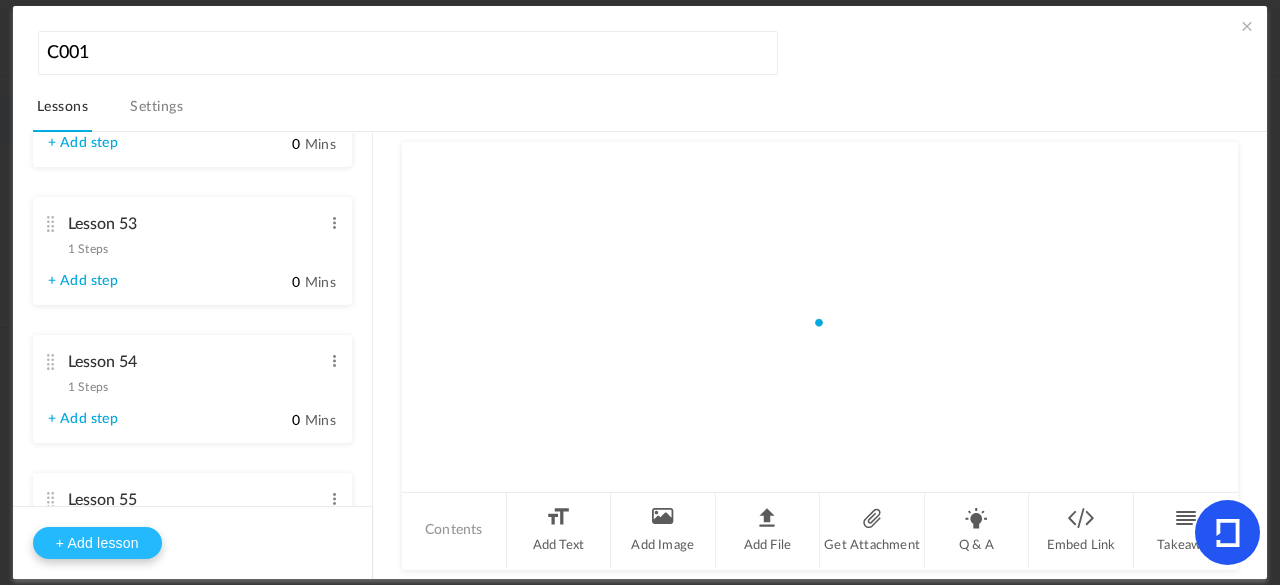 click on "+ Add lesson" at bounding box center (97, 543) 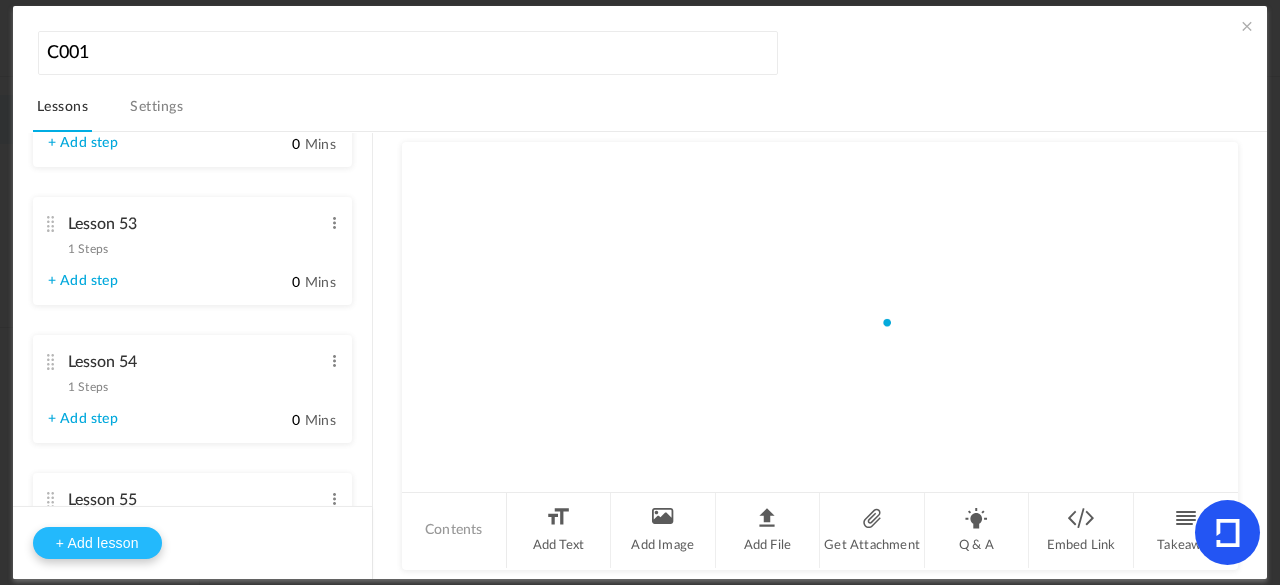 click on "+ Add lesson" at bounding box center [97, 543] 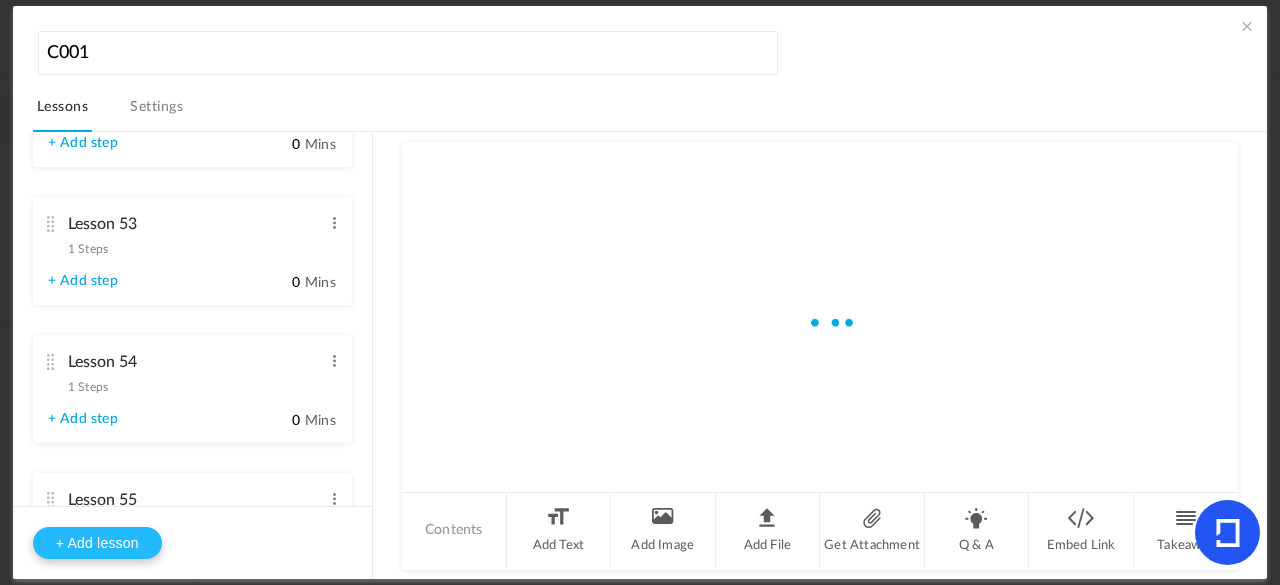click on "+ Add lesson" at bounding box center (97, 543) 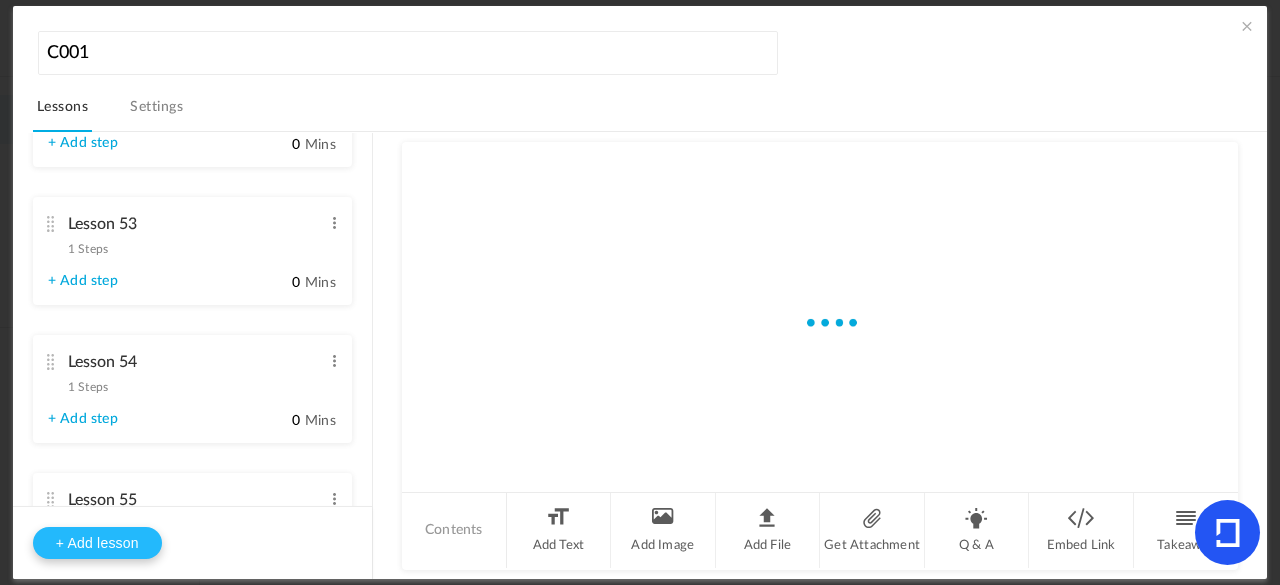 click on "+ Add lesson" at bounding box center [97, 543] 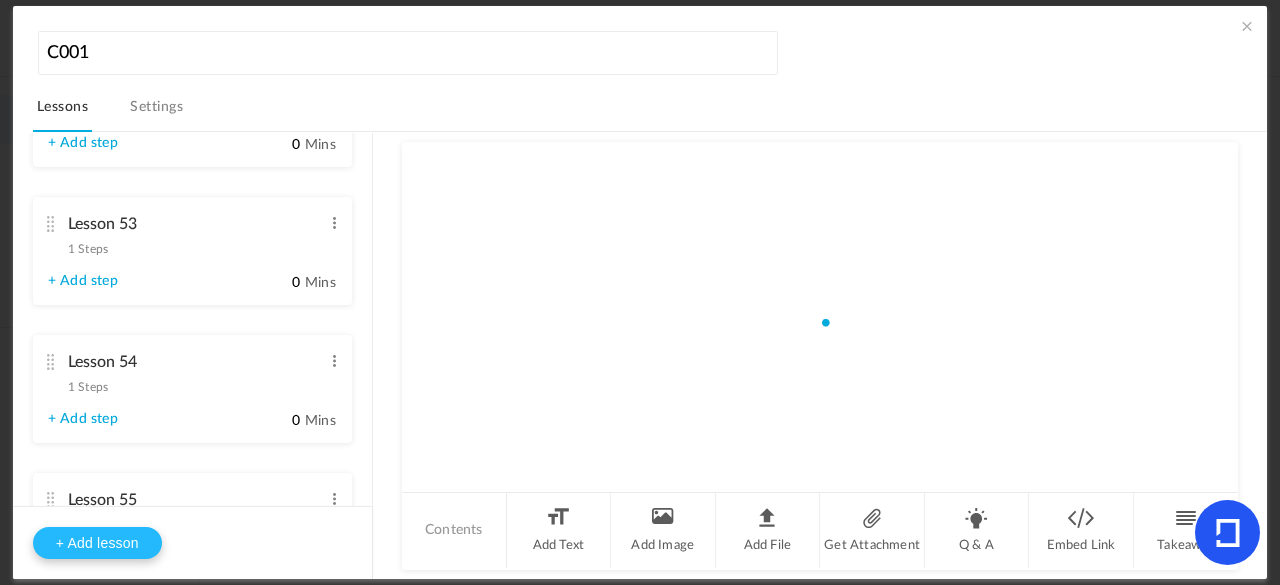 click on "+ Add lesson" at bounding box center (97, 543) 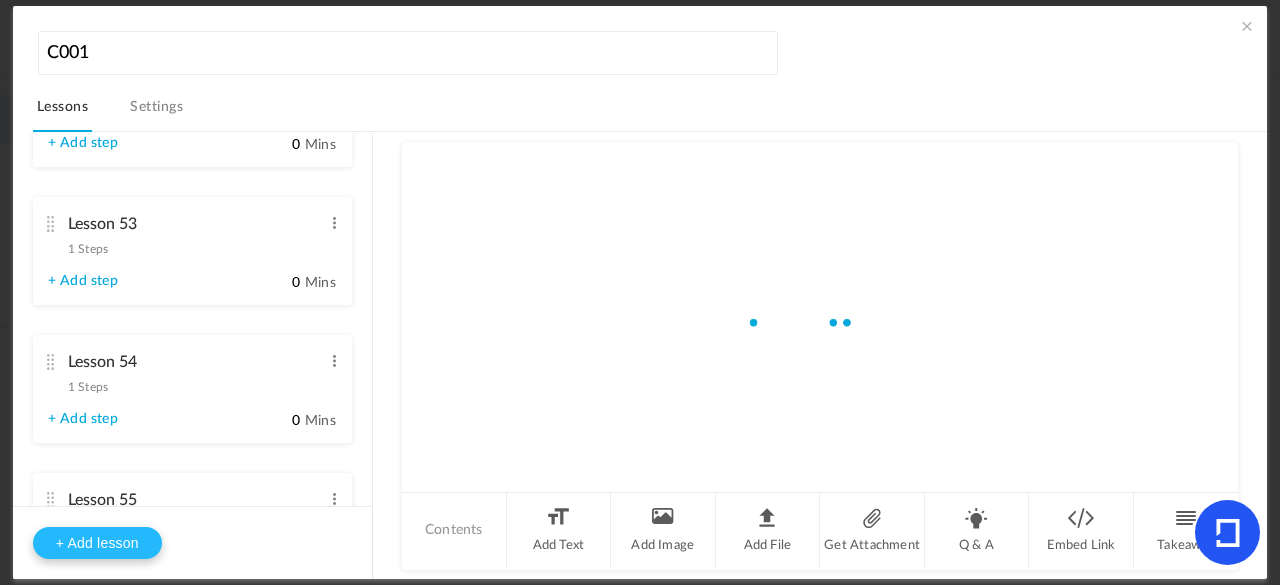 click on "+ Add lesson" at bounding box center (97, 543) 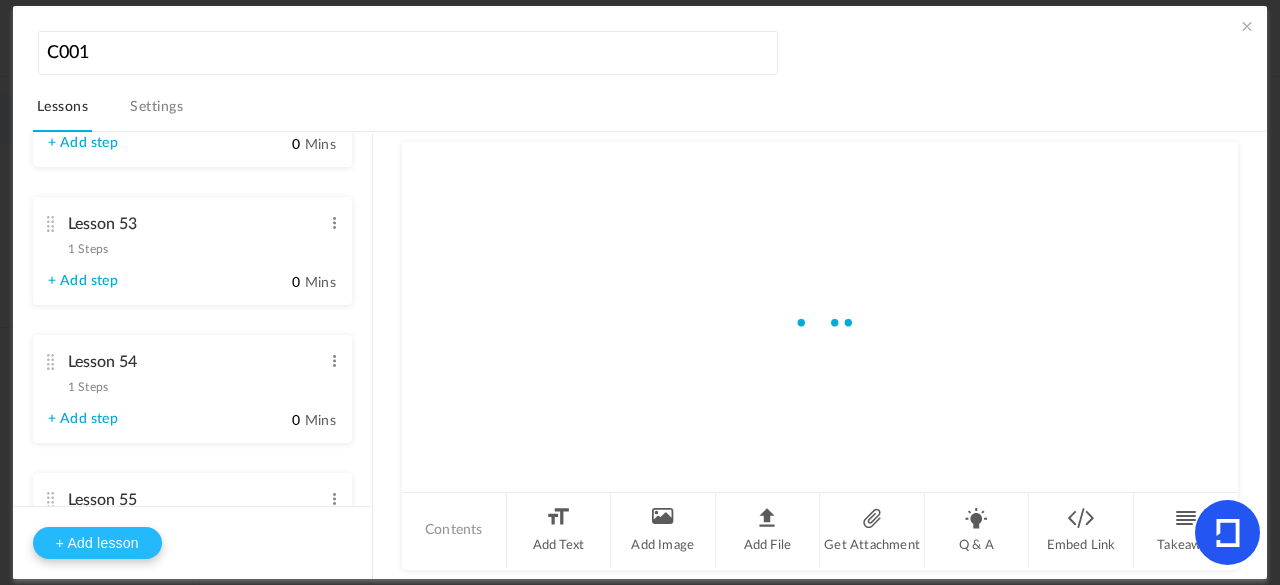click on "+ Add lesson" at bounding box center [97, 543] 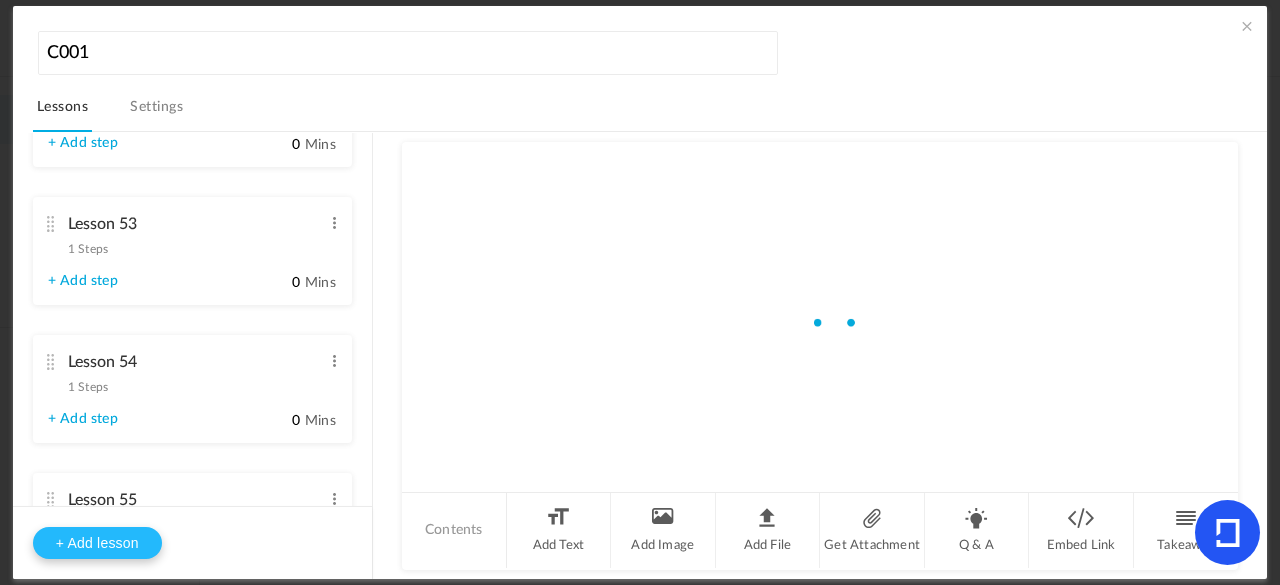 click on "+ Add lesson" at bounding box center (97, 543) 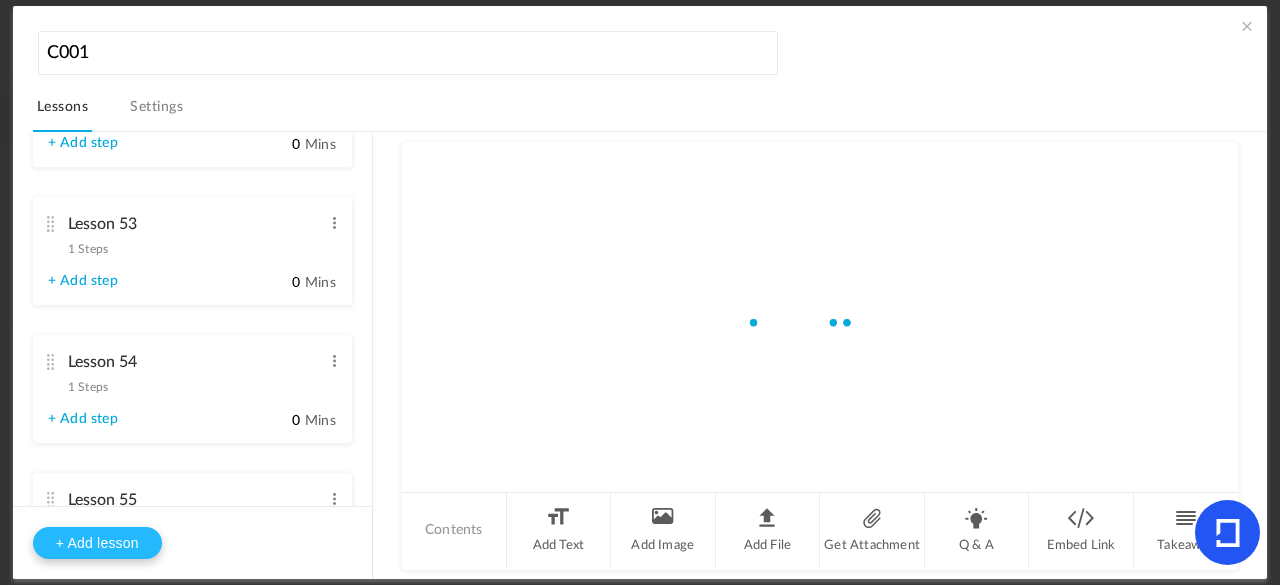 click on "+ Add lesson" at bounding box center (97, 543) 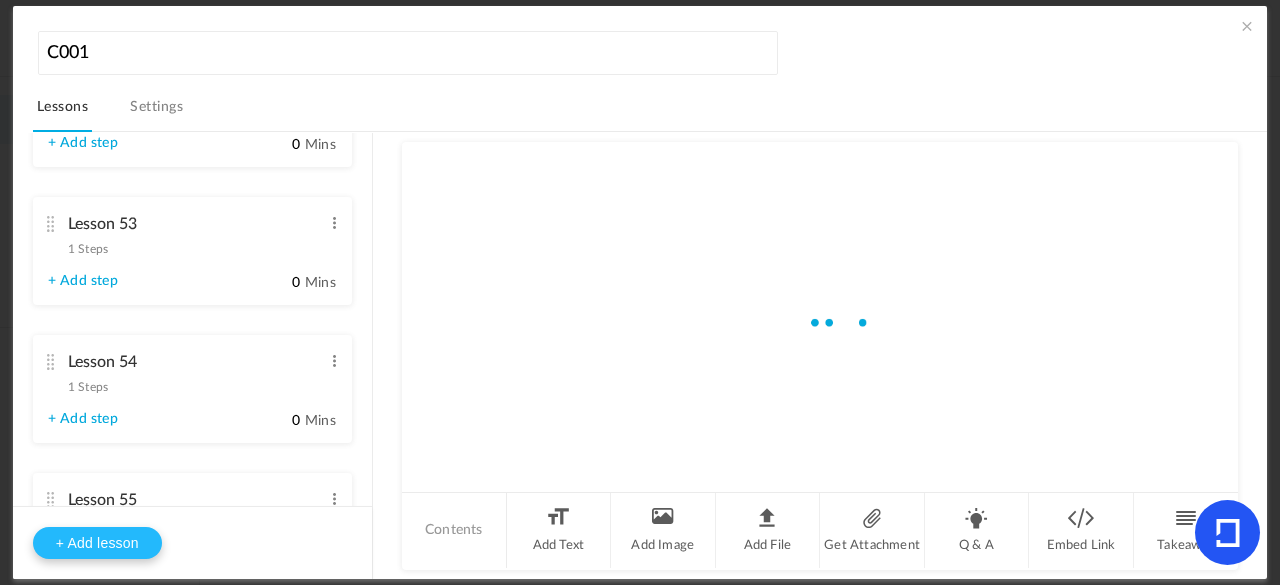 click on "+ Add lesson" at bounding box center [97, 543] 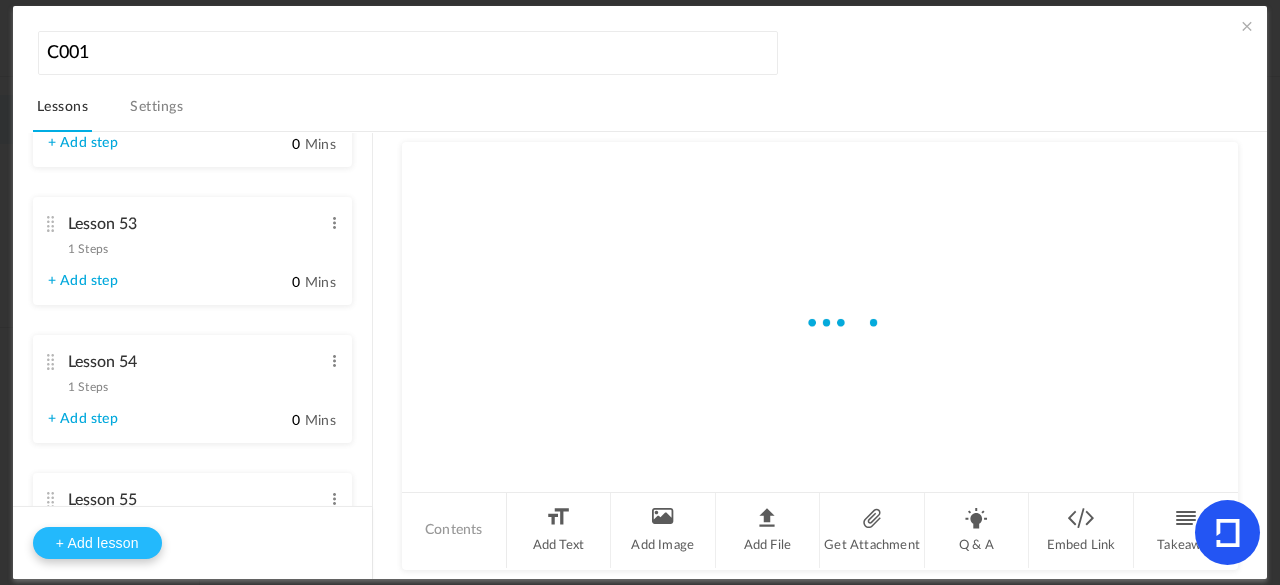 click on "+ Add lesson" at bounding box center (97, 543) 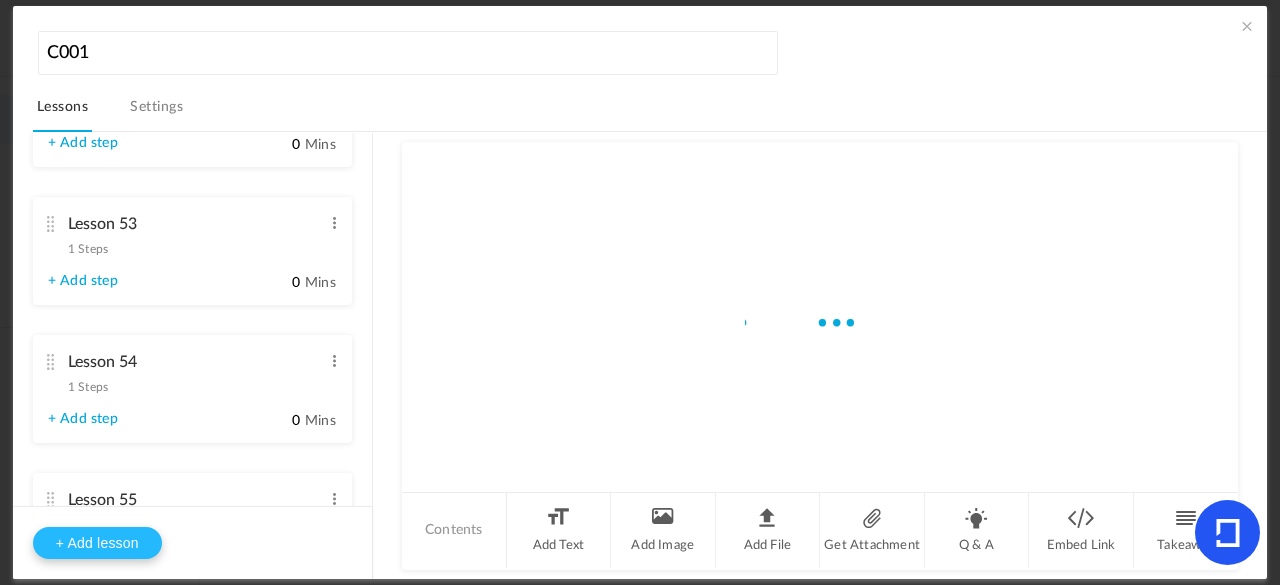 click on "+ Add lesson" at bounding box center [97, 543] 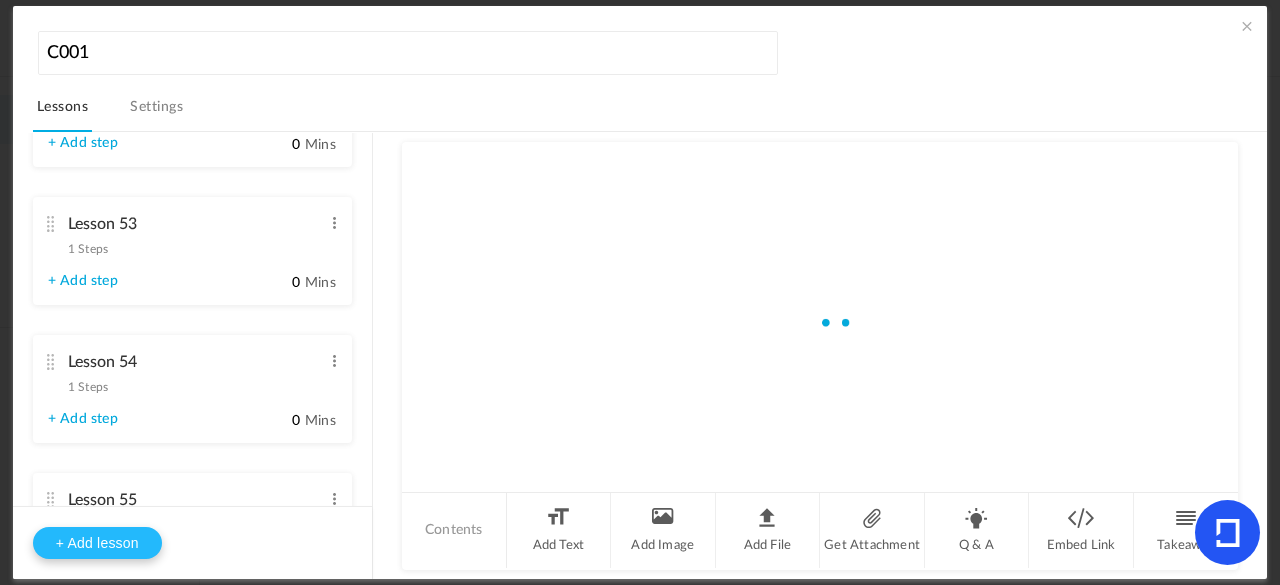 click on "+ Add lesson" at bounding box center (97, 543) 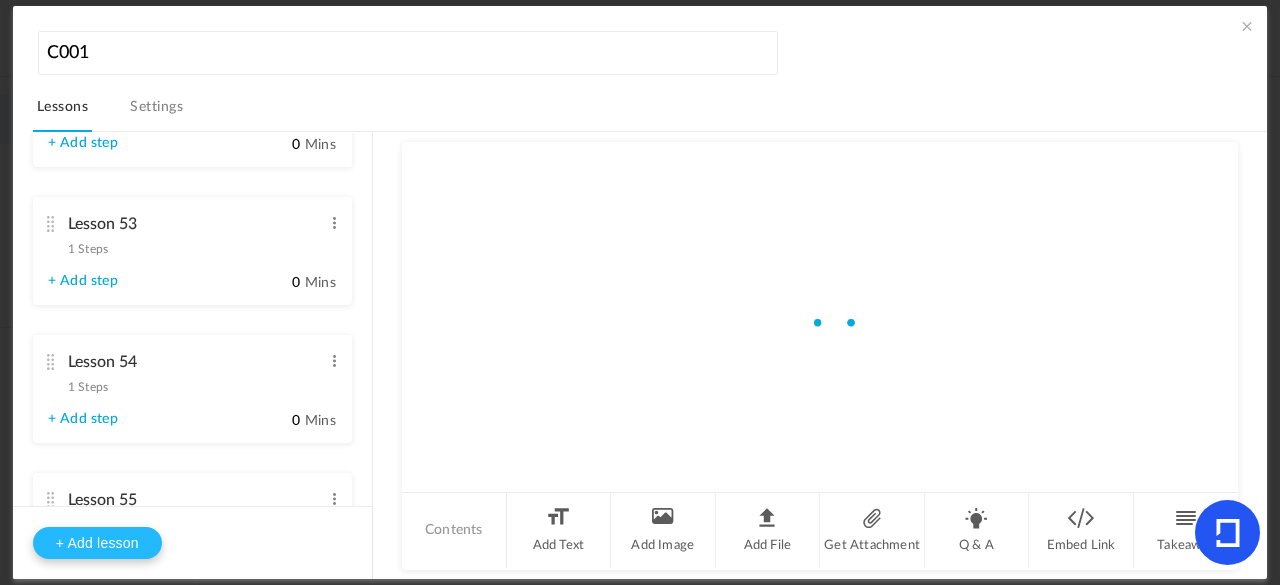 click on "+ Add lesson" at bounding box center [97, 543] 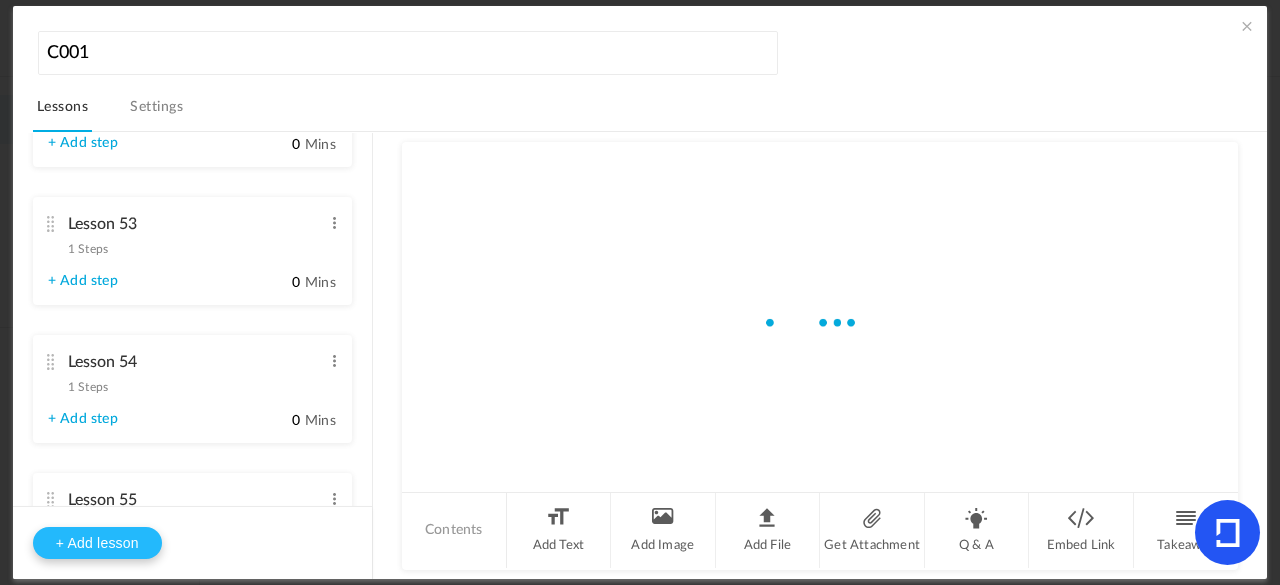 click on "+ Add lesson" at bounding box center [97, 543] 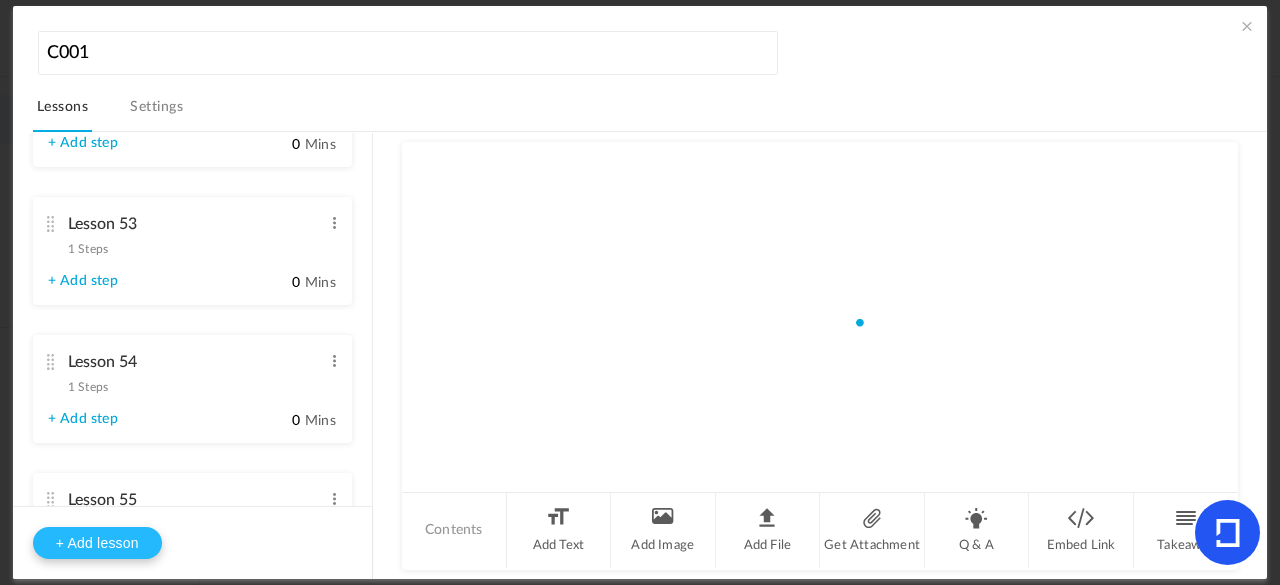 click on "+ Add lesson" at bounding box center [97, 543] 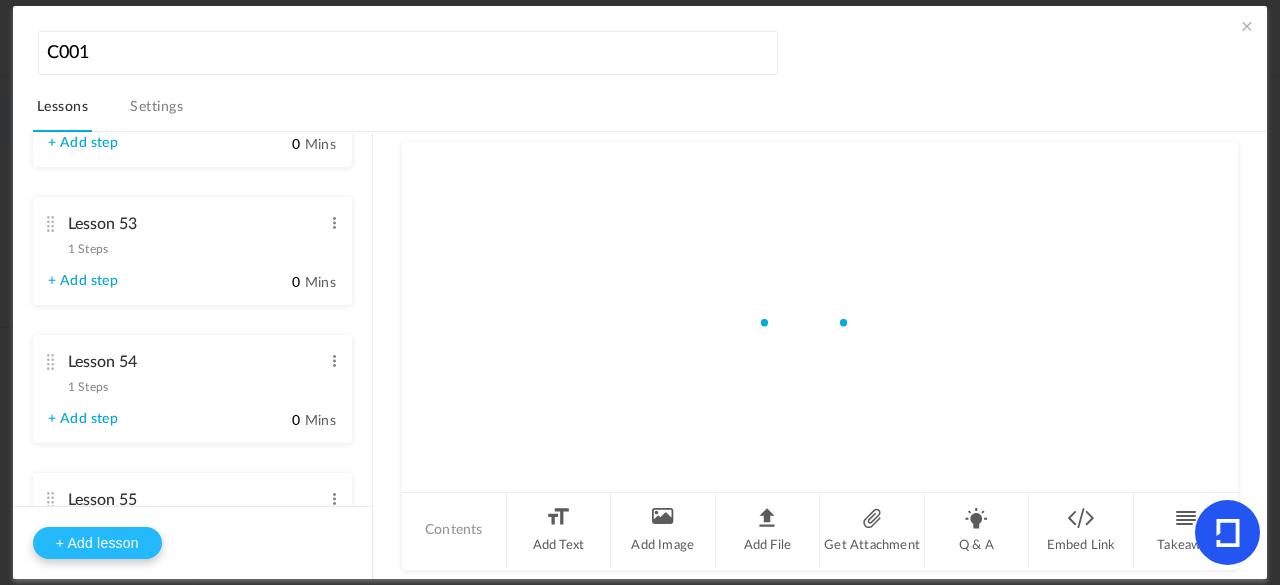 click on "+ Add lesson" at bounding box center (97, 543) 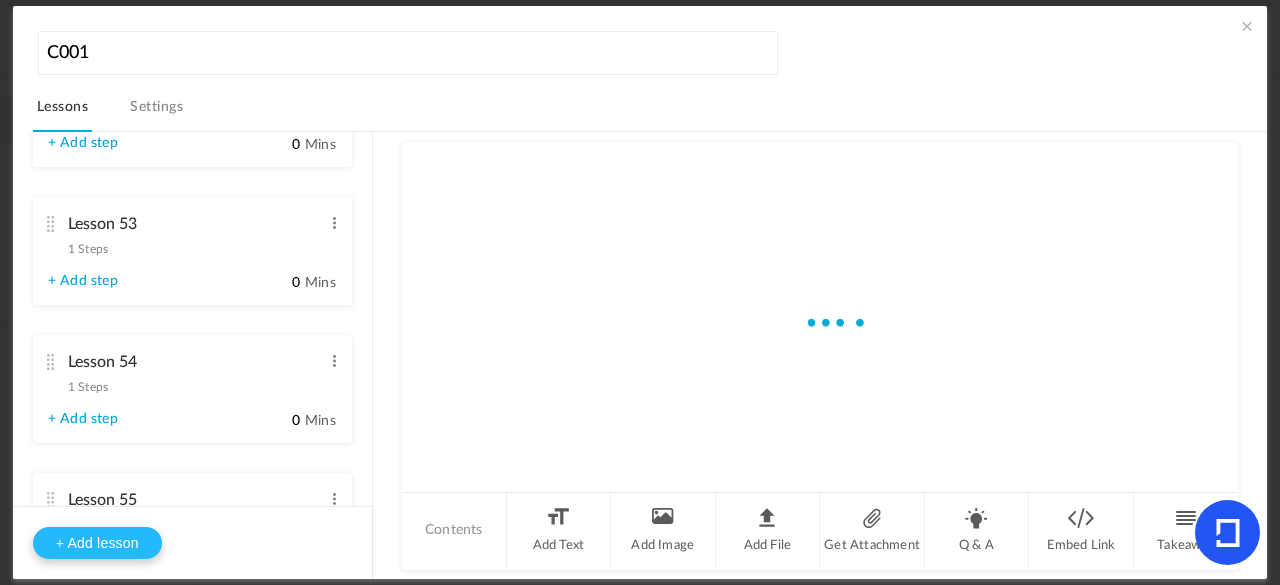 click on "+ Add lesson" at bounding box center (97, 543) 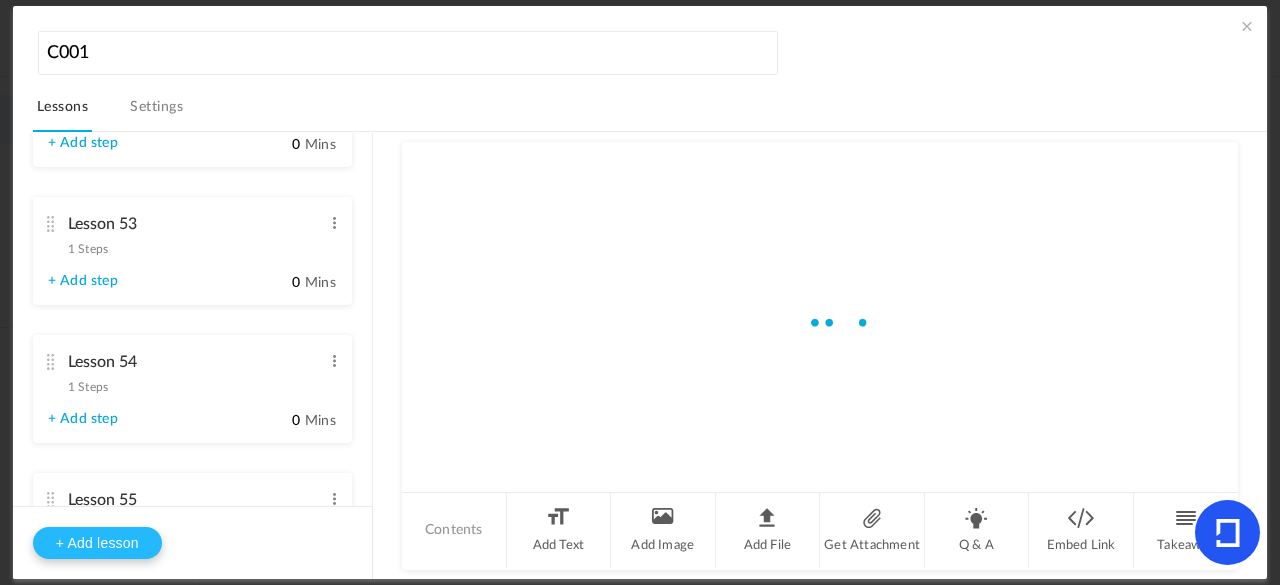 click on "+ Add lesson" at bounding box center (97, 543) 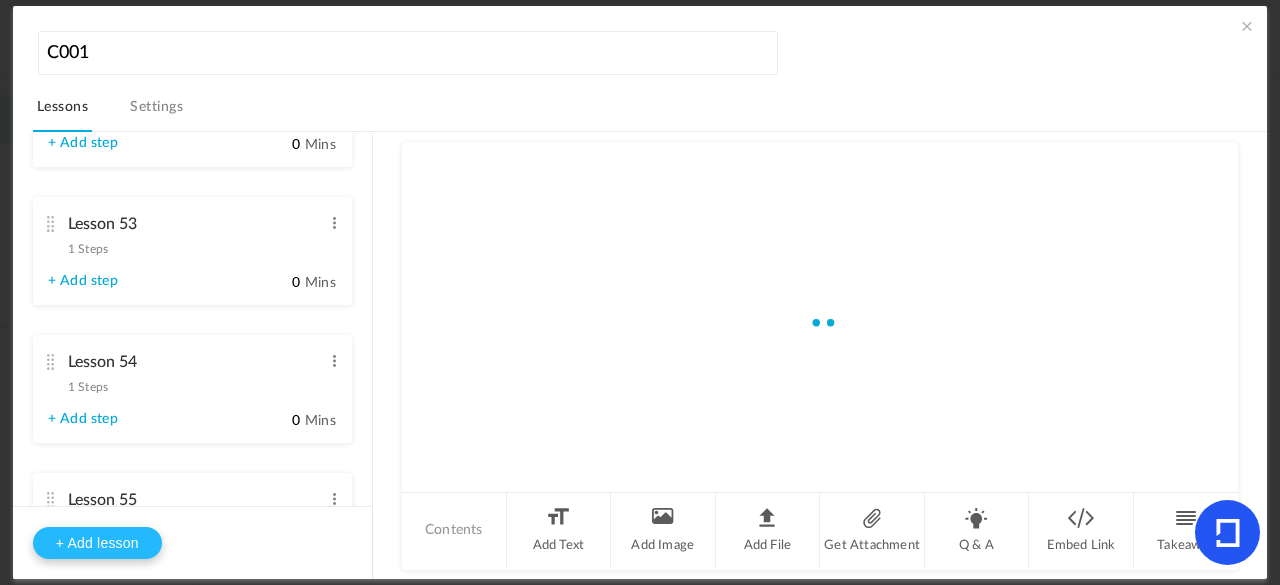 click on "+ Add lesson" at bounding box center [97, 543] 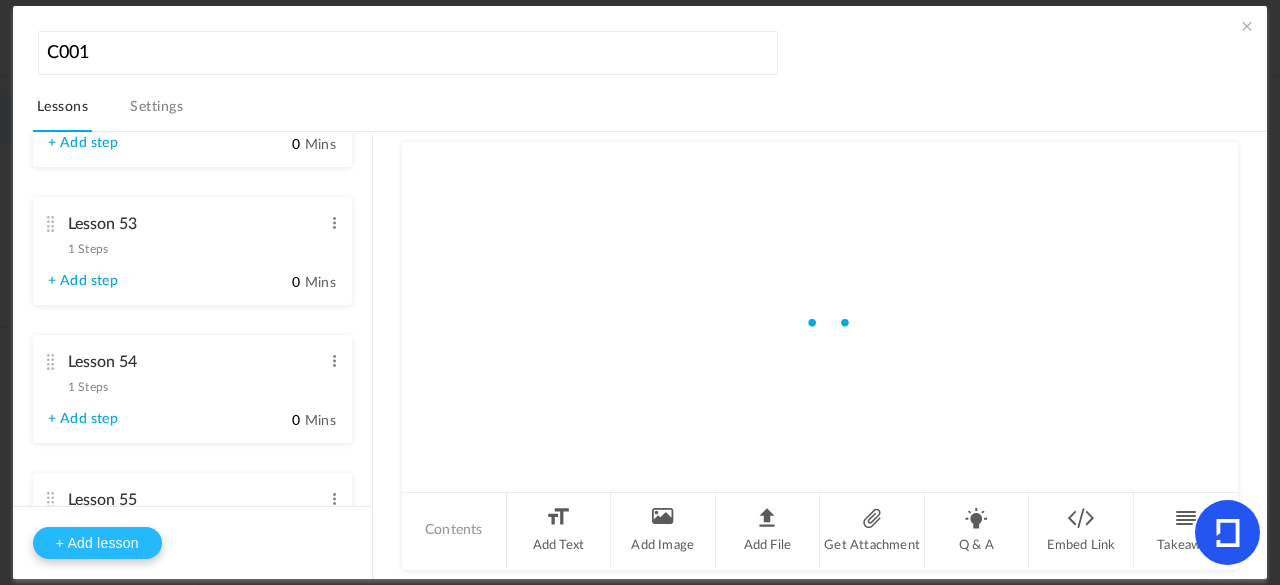 click on "+ Add lesson" at bounding box center (97, 543) 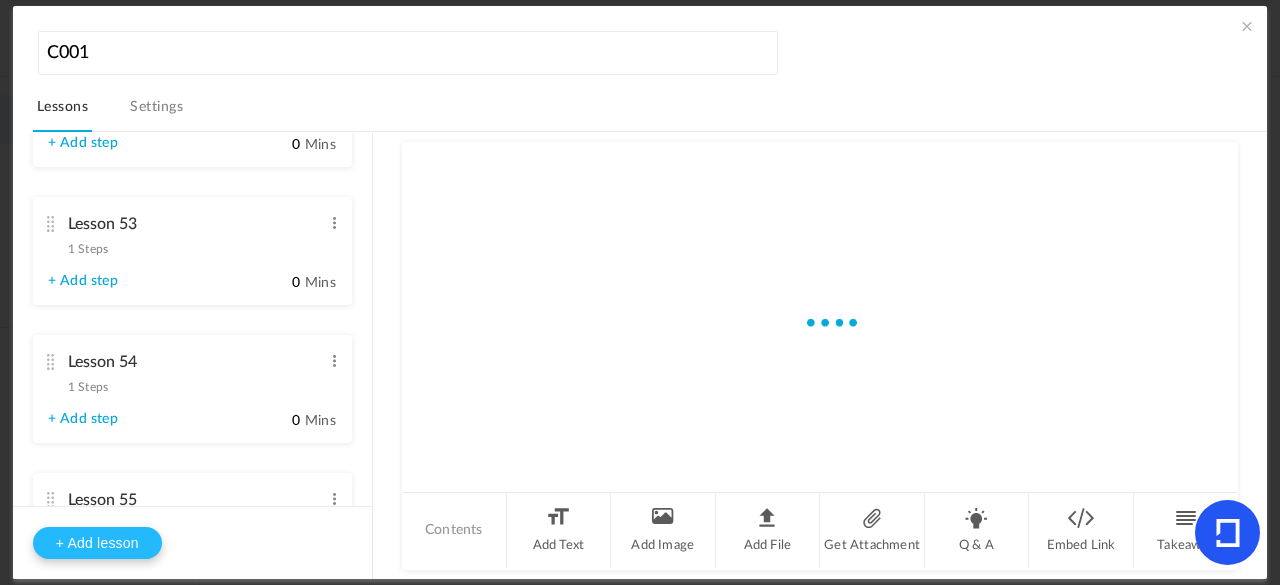 click on "+ Add lesson" at bounding box center (97, 543) 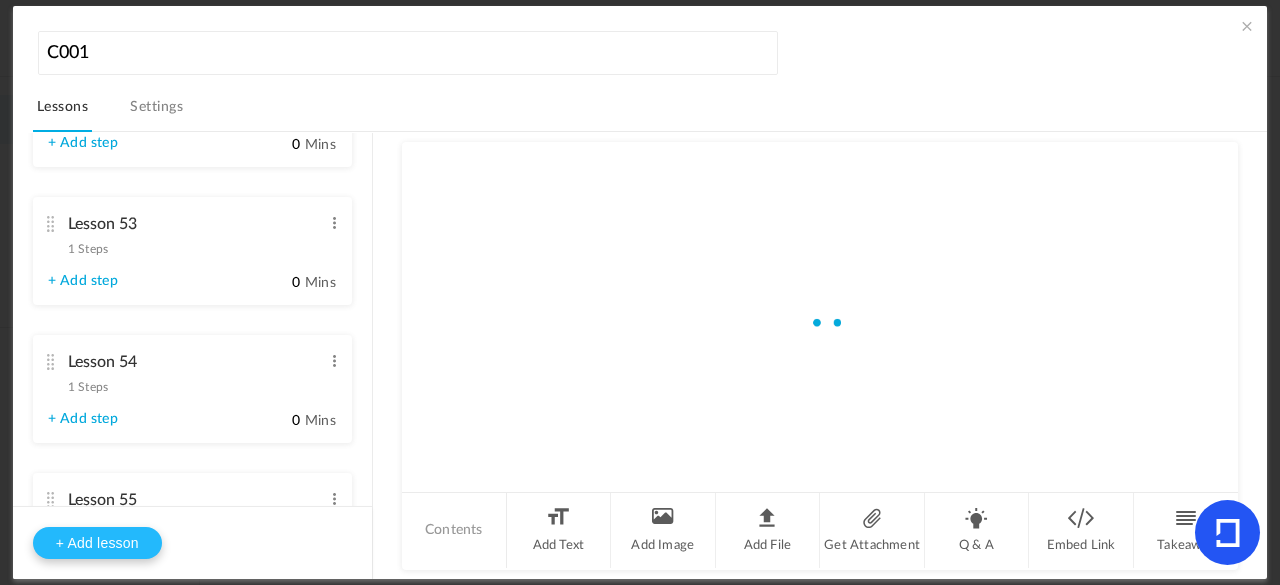 click on "+ Add lesson" at bounding box center [97, 543] 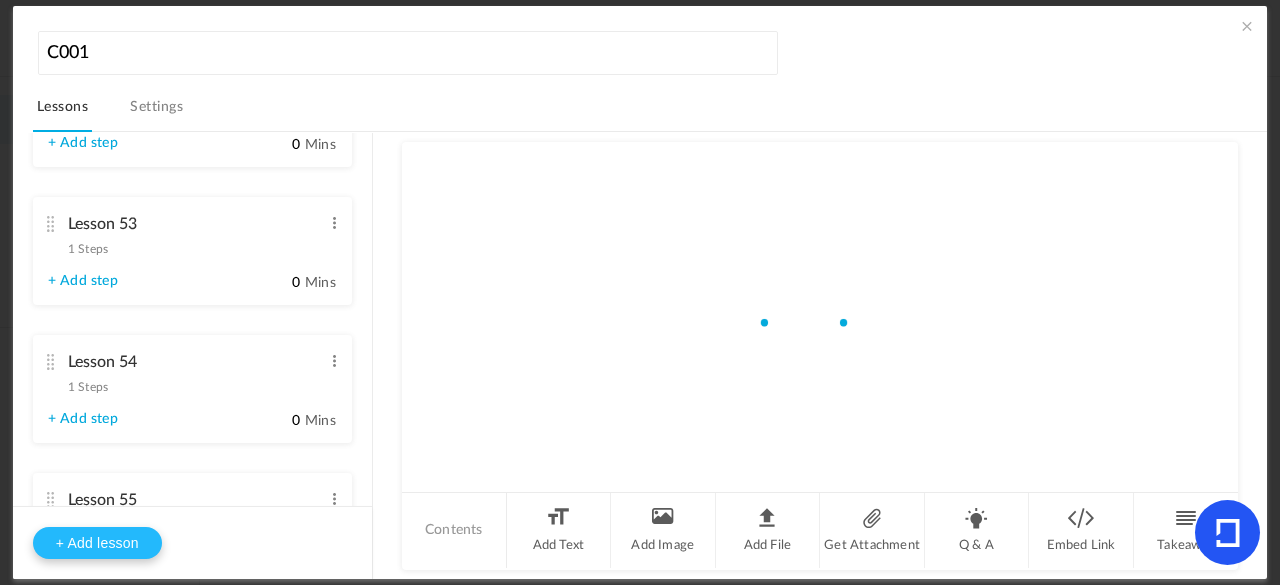 click on "+ Add lesson" at bounding box center (97, 543) 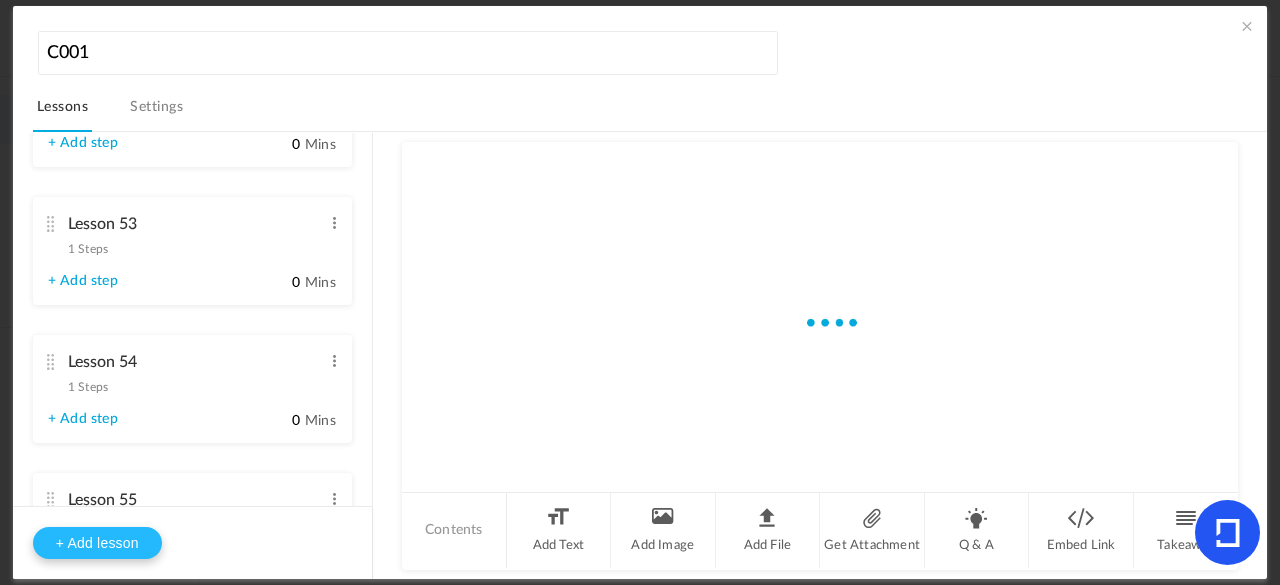 click on "+ Add lesson" at bounding box center [97, 543] 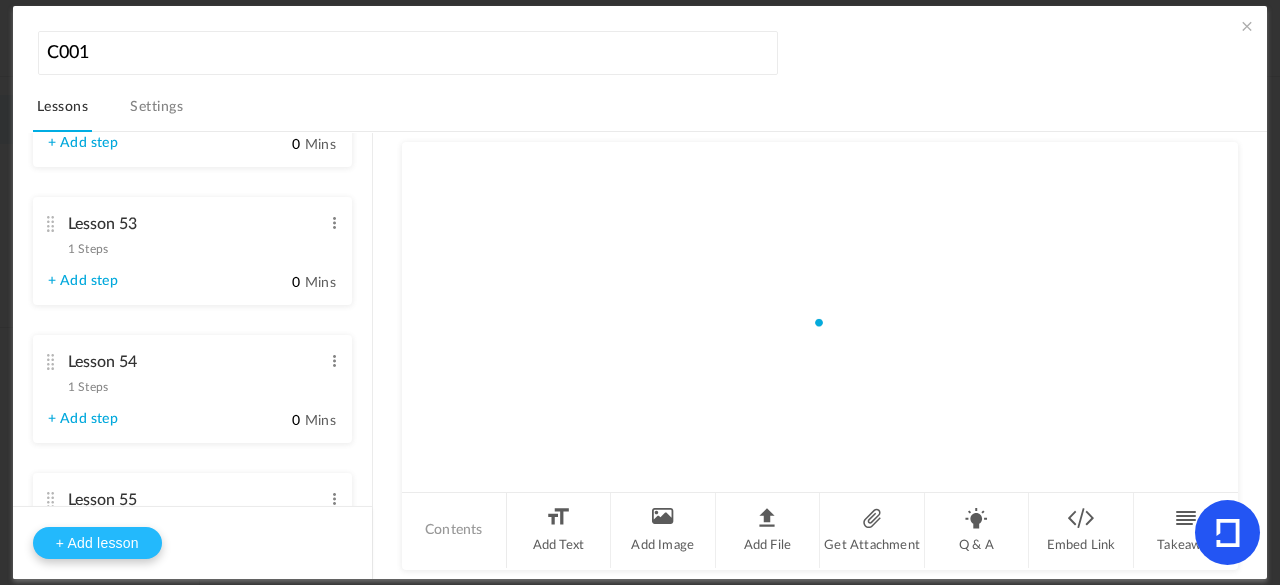click on "+ Add lesson" at bounding box center (97, 543) 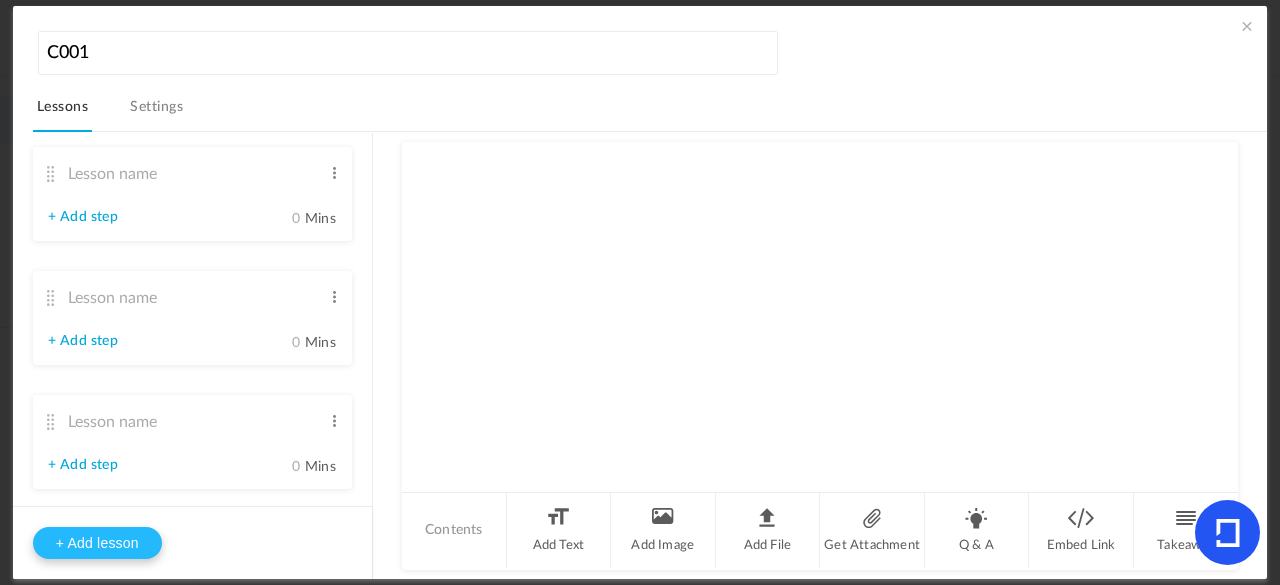 scroll, scrollTop: 15460, scrollLeft: 0, axis: vertical 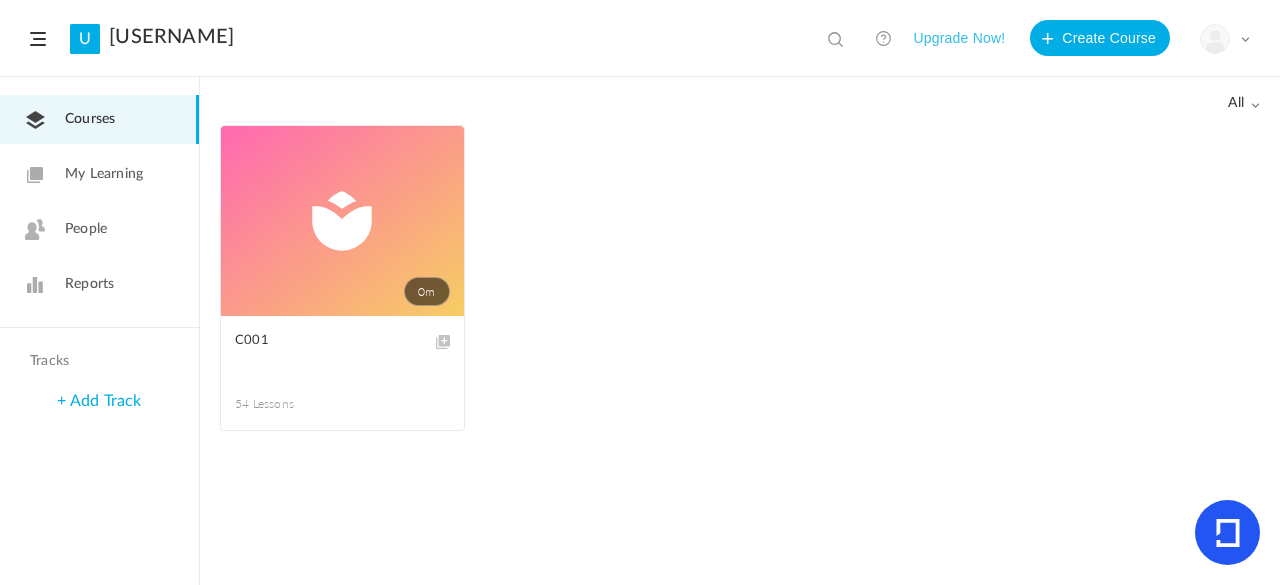 click on "0m" at bounding box center (342, 221) 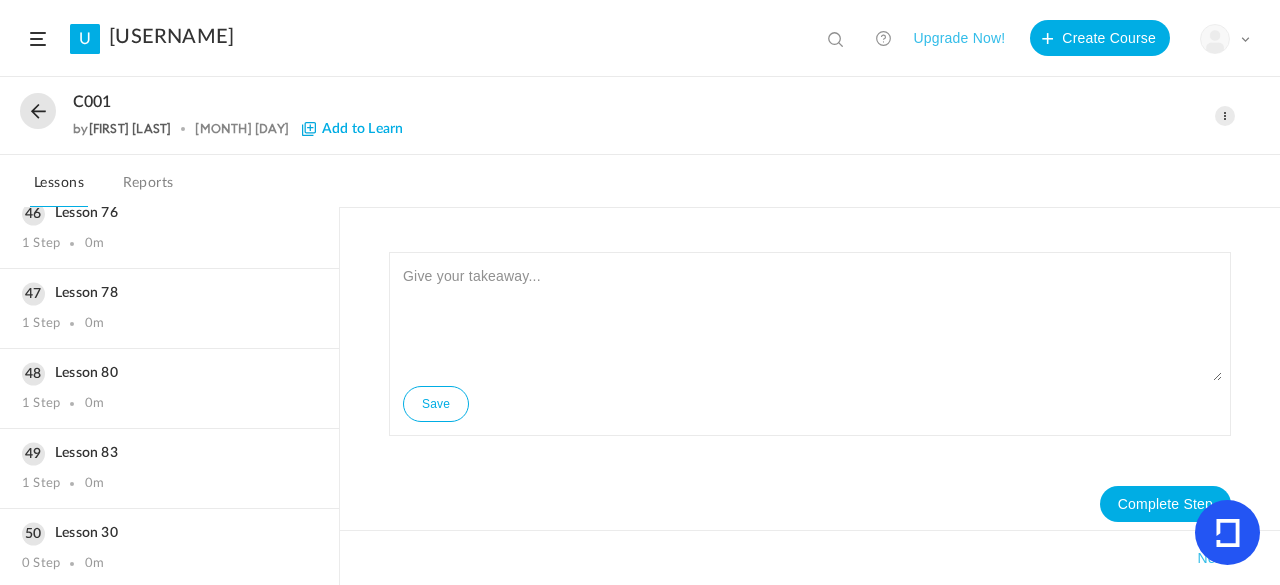 scroll, scrollTop: 4371, scrollLeft: 0, axis: vertical 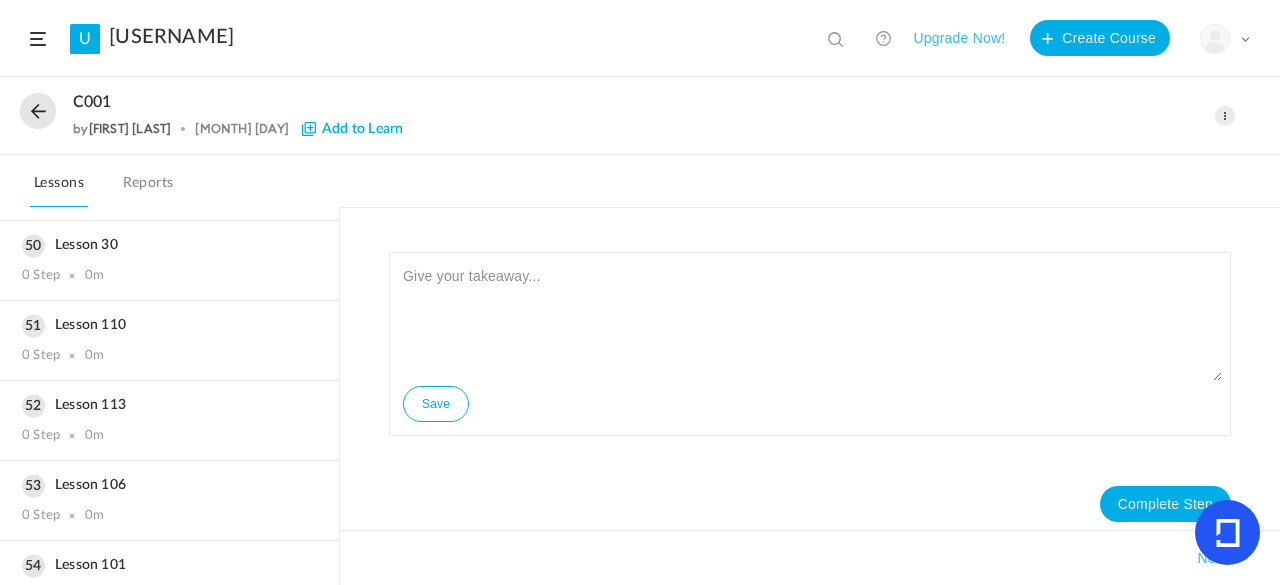 click on "Add to Learn" at bounding box center [352, 129] 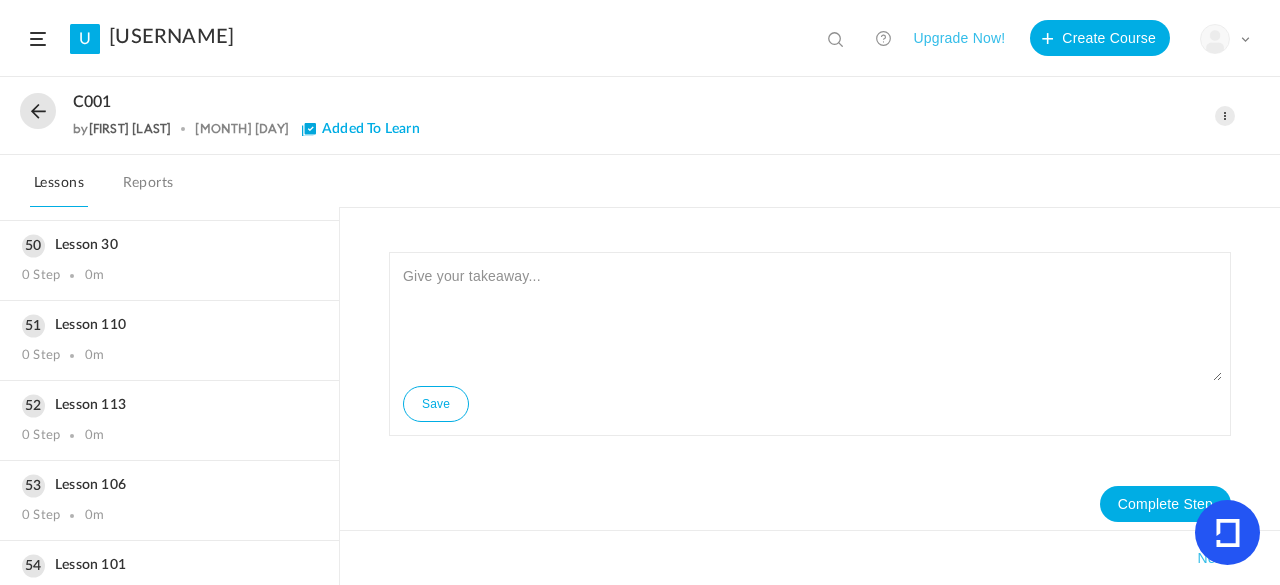 click on "Added To Learn" at bounding box center (361, 129) 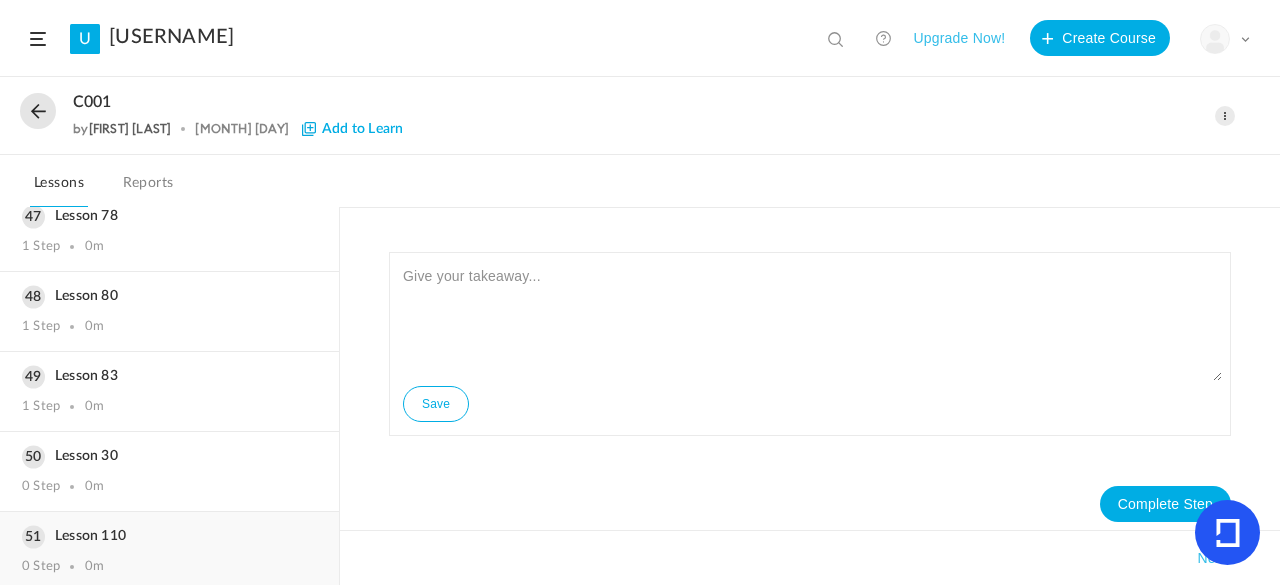 scroll, scrollTop: 4371, scrollLeft: 0, axis: vertical 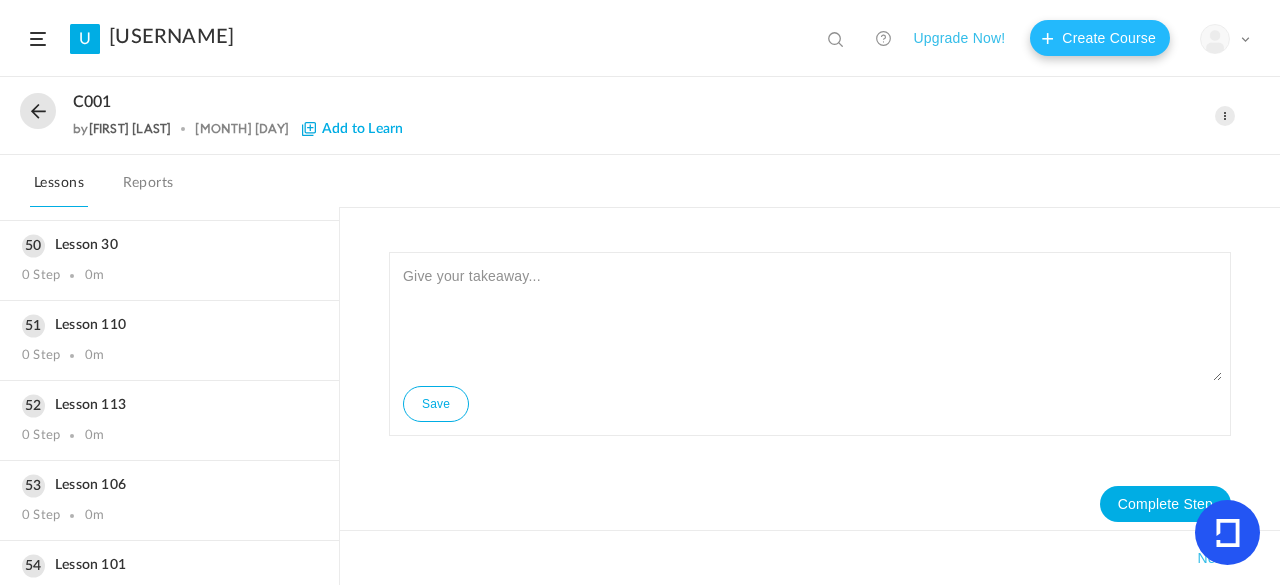 click on "Create Course" at bounding box center (1100, 38) 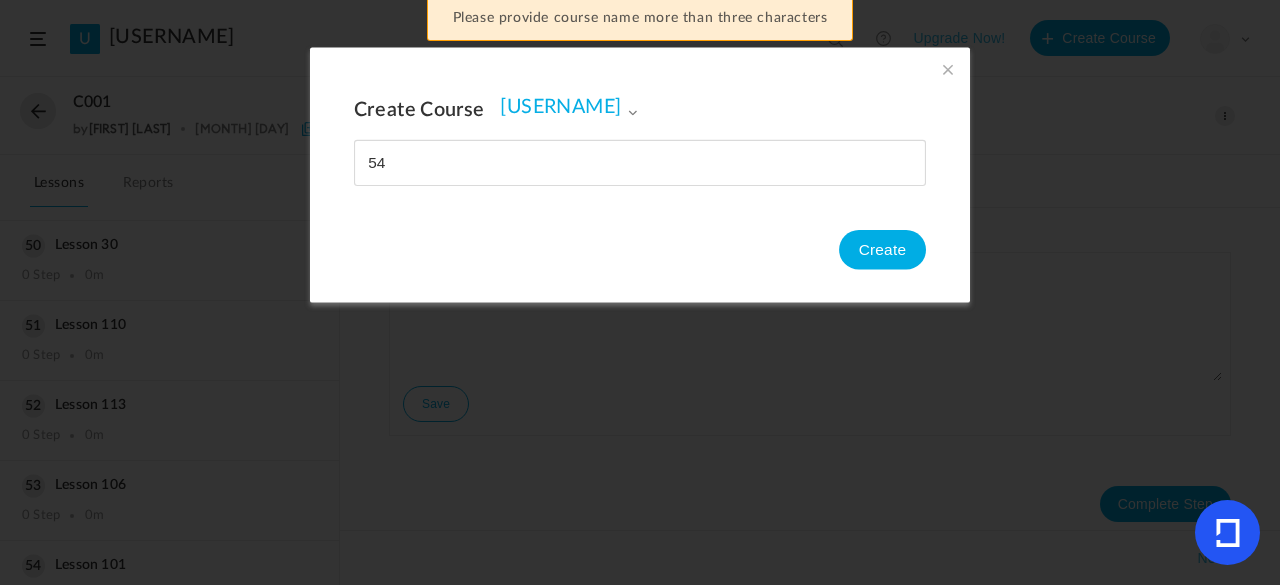 type on "54" 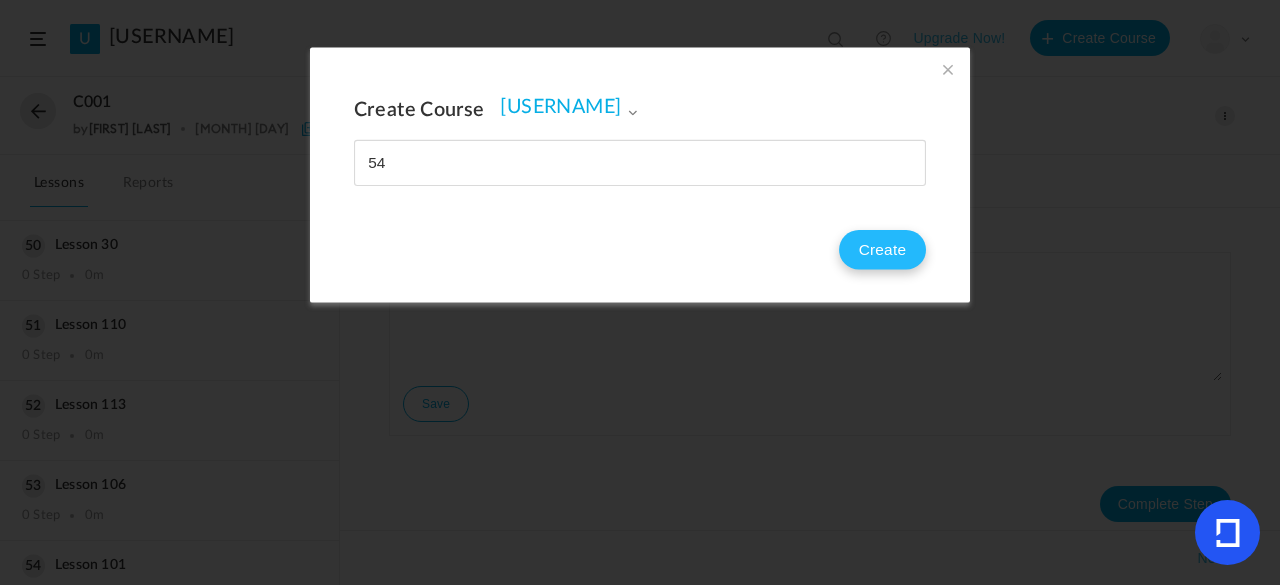 click on "Create" at bounding box center [882, 250] 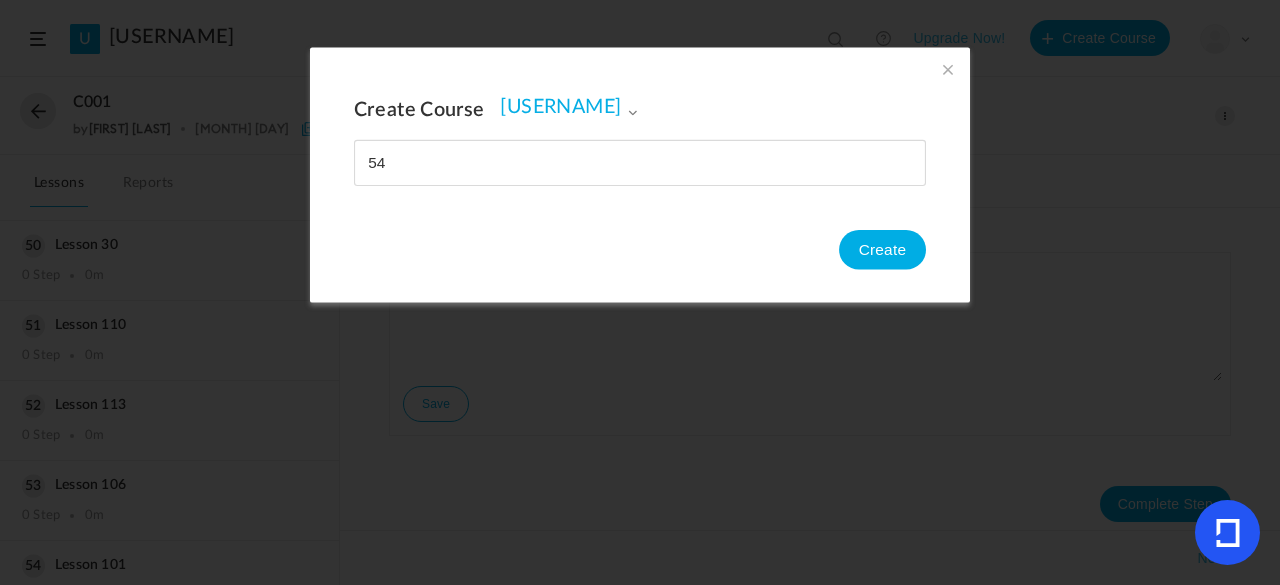 click at bounding box center [948, 69] 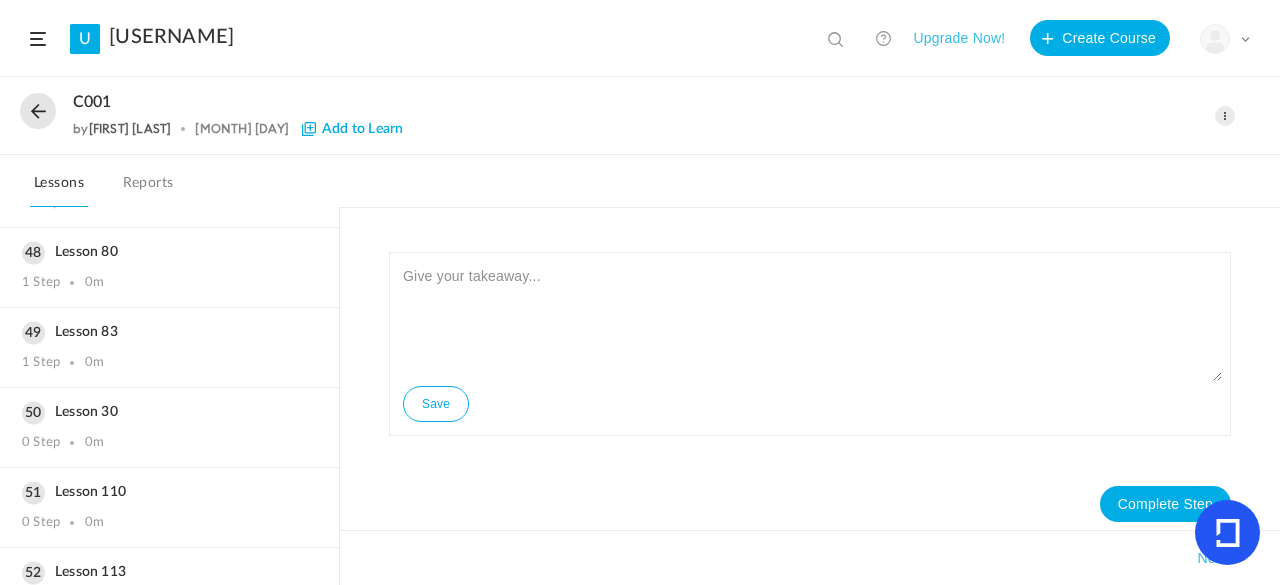 scroll, scrollTop: 4371, scrollLeft: 0, axis: vertical 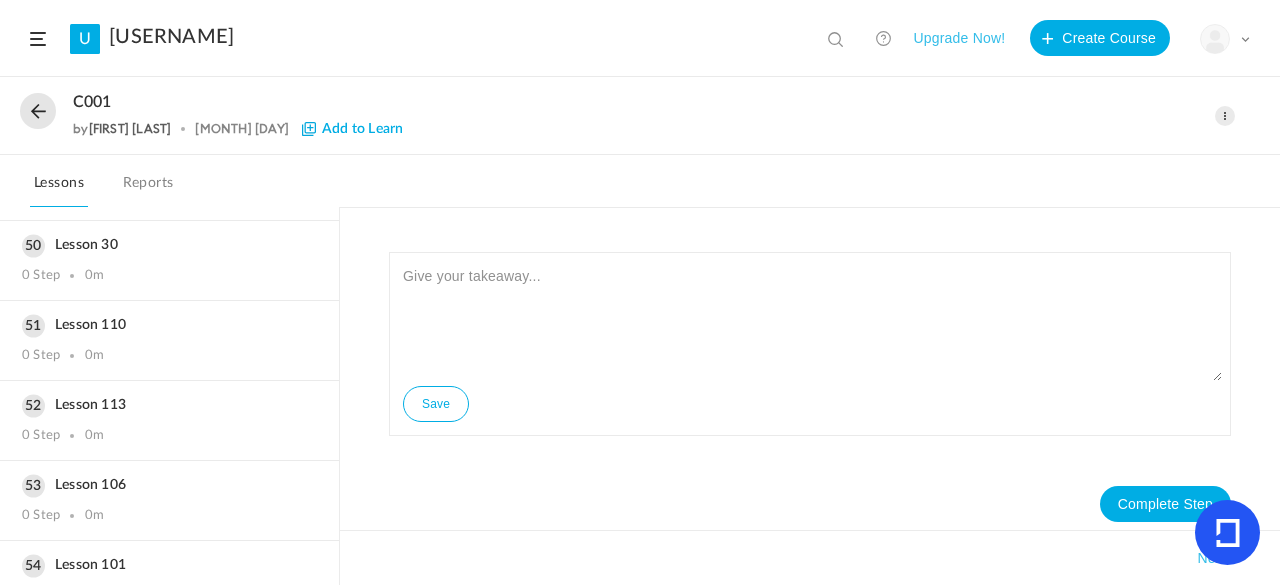 click at bounding box center [1225, 116] 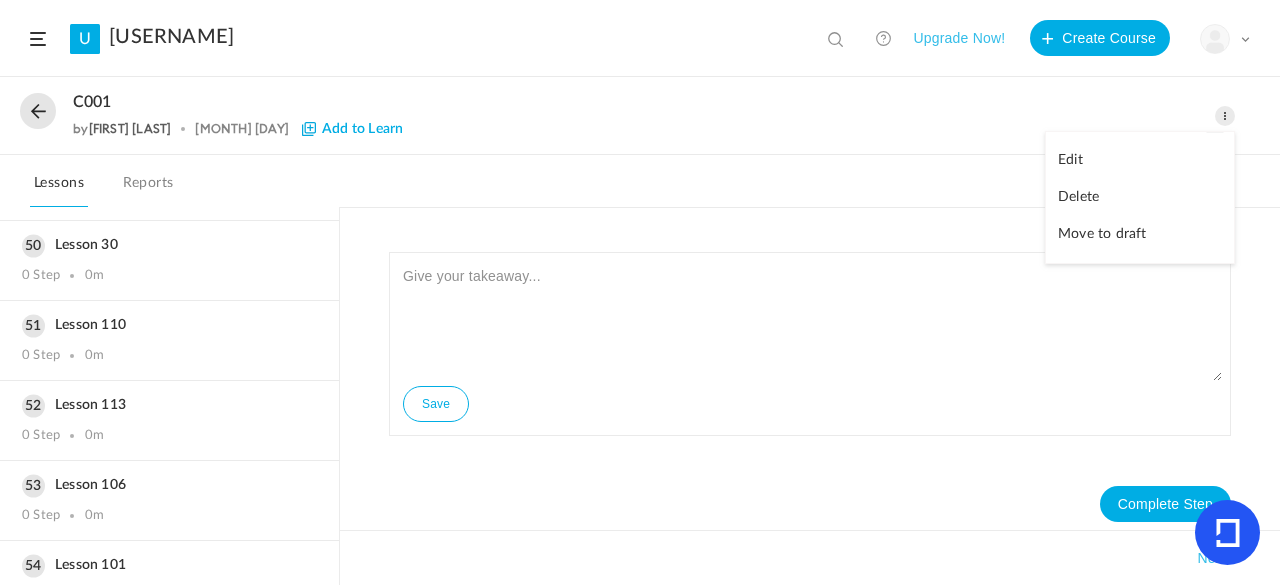 click on "Delete" at bounding box center (1140, 197) 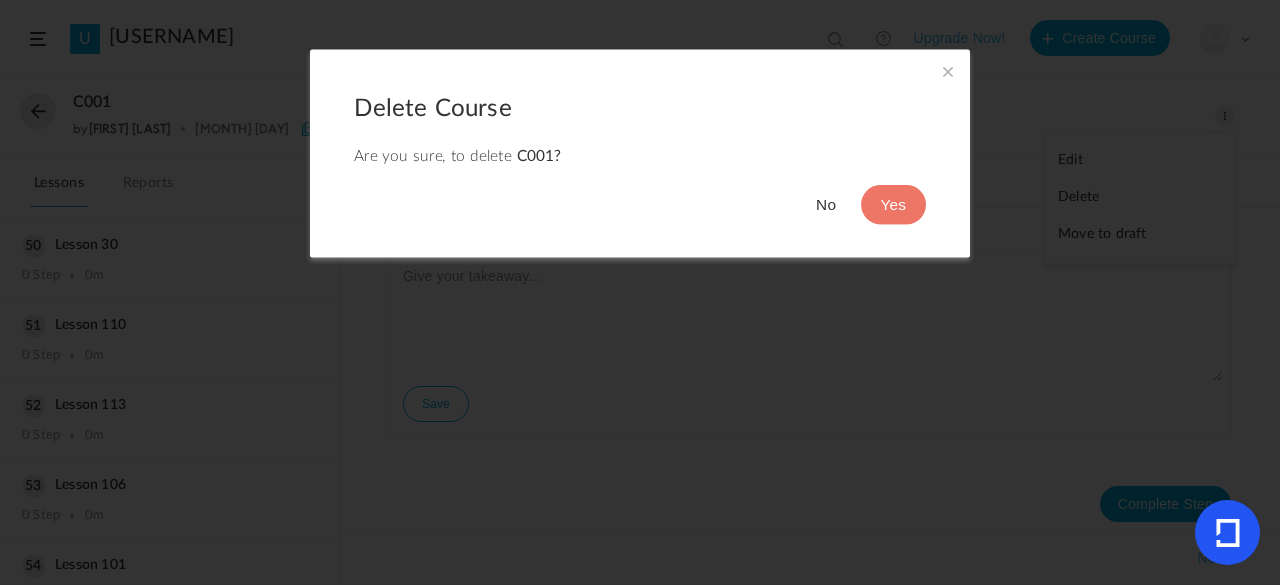 click on "No" at bounding box center (826, 205) 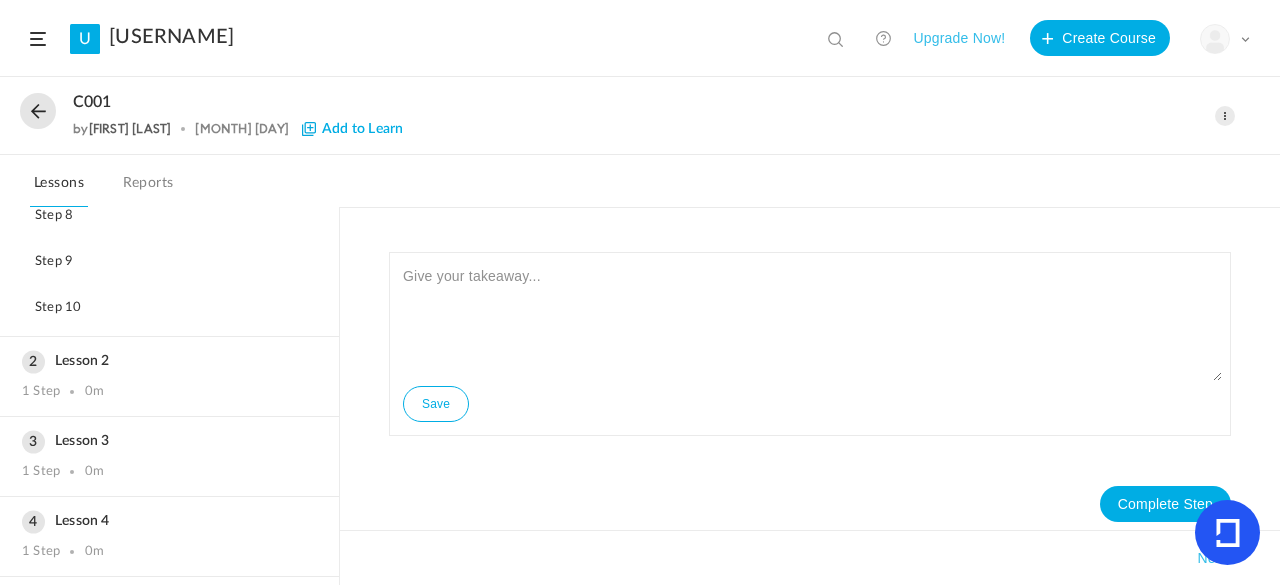 scroll, scrollTop: 416, scrollLeft: 0, axis: vertical 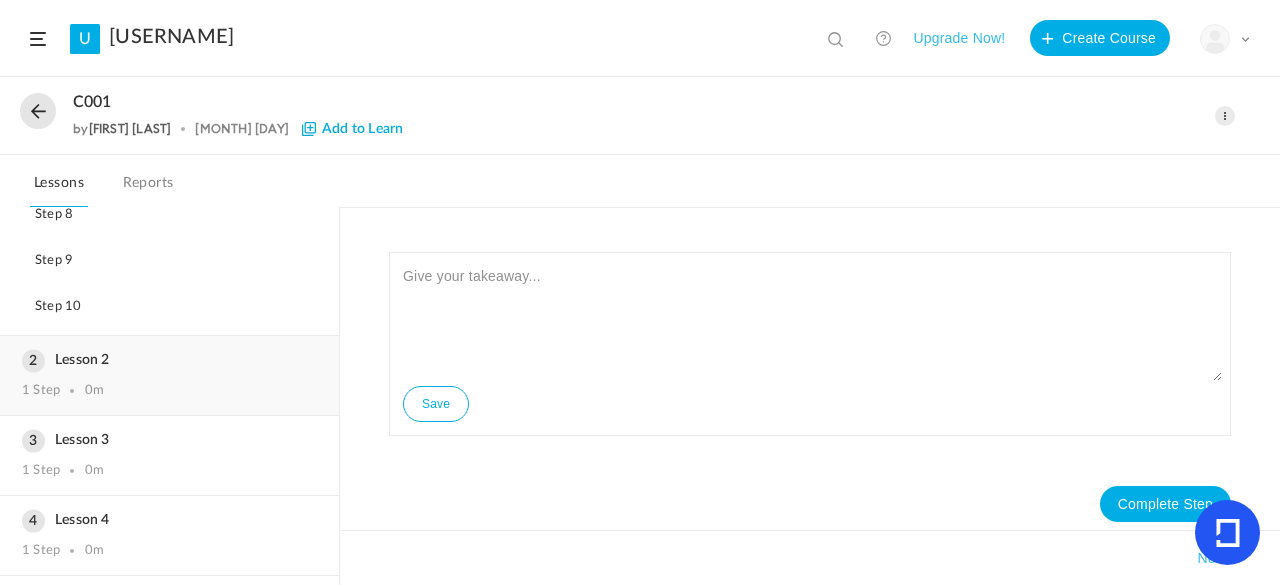 click on "Lesson 2
1 Step
0m" at bounding box center (169, 375) 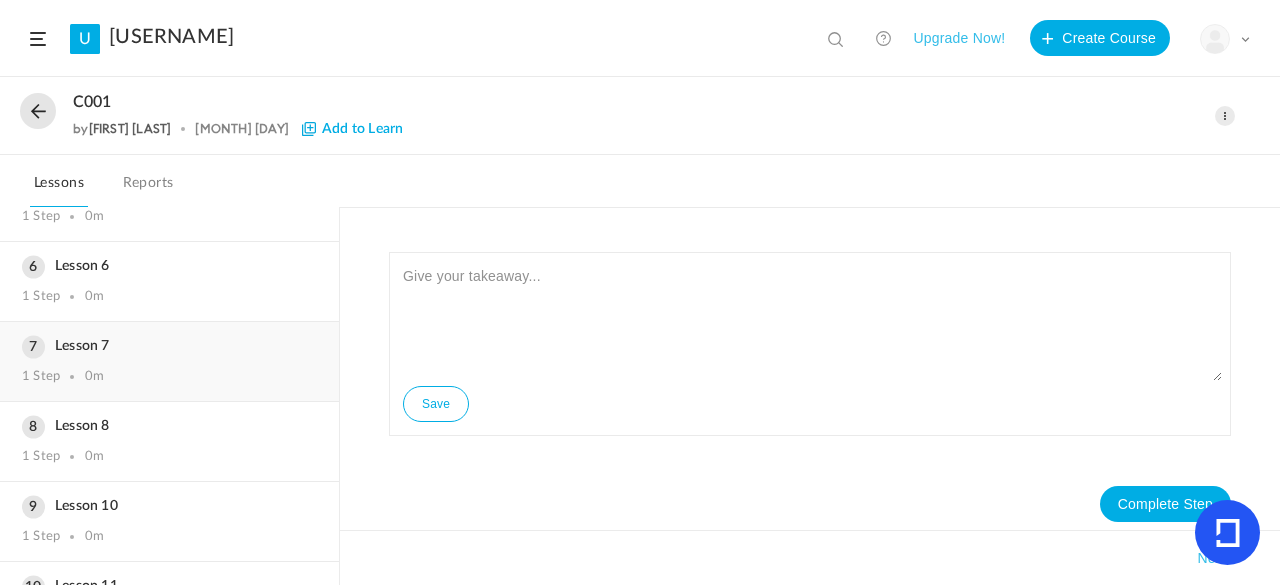 click on "Lesson 7
1 Step
0m" at bounding box center [169, 361] 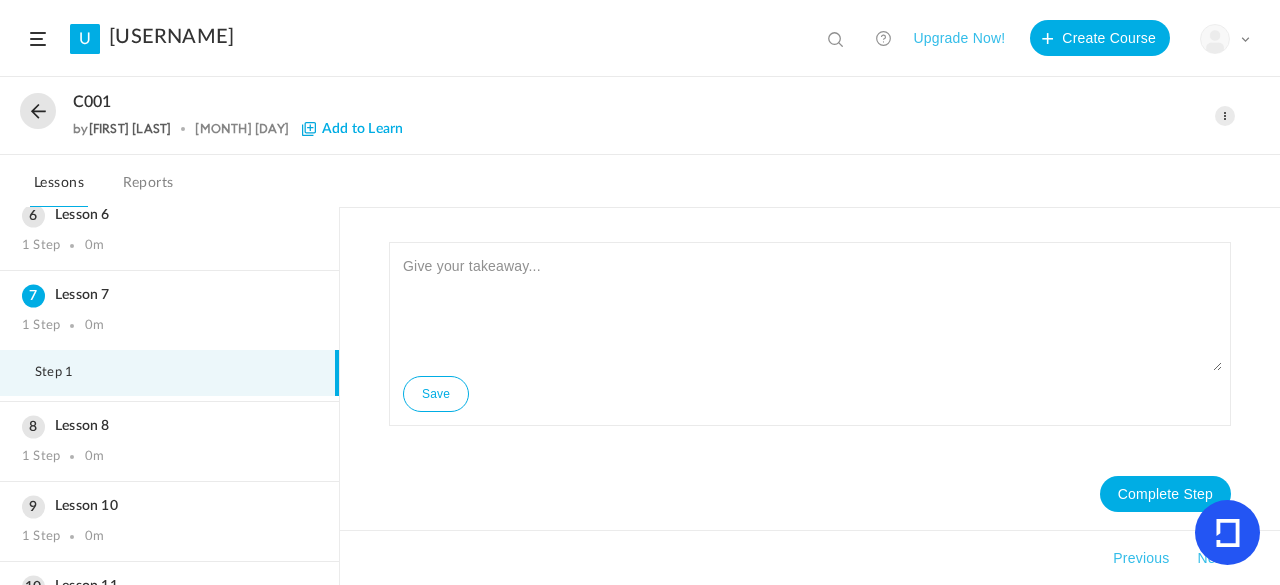 scroll, scrollTop: 0, scrollLeft: 0, axis: both 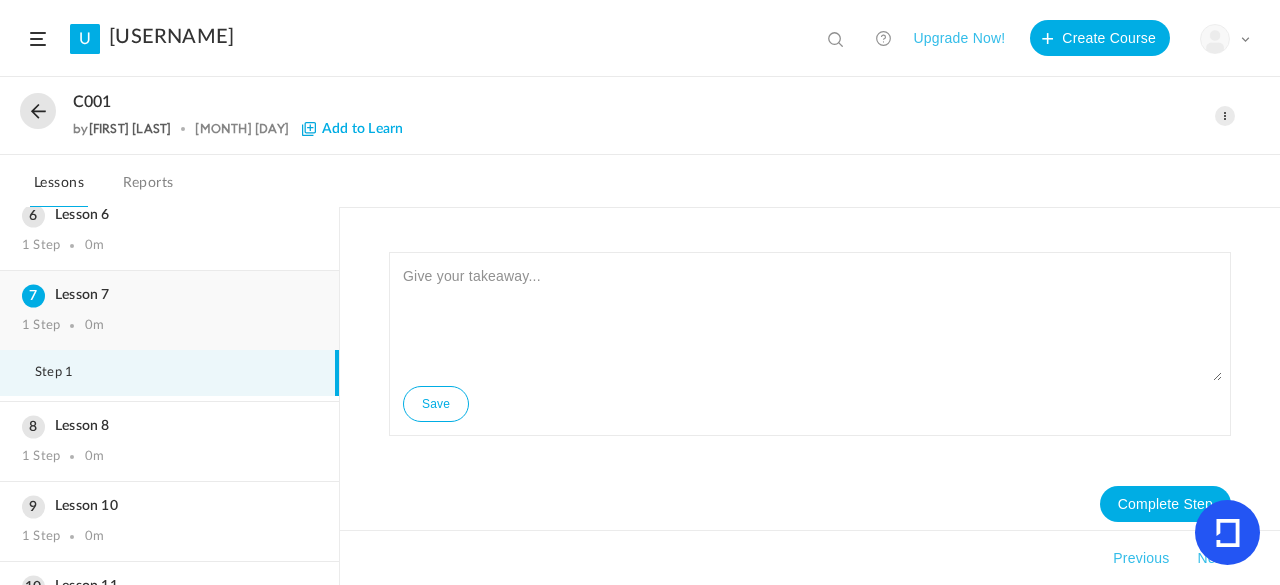 drag, startPoint x: 202, startPoint y: 332, endPoint x: 154, endPoint y: 303, distance: 56.0803 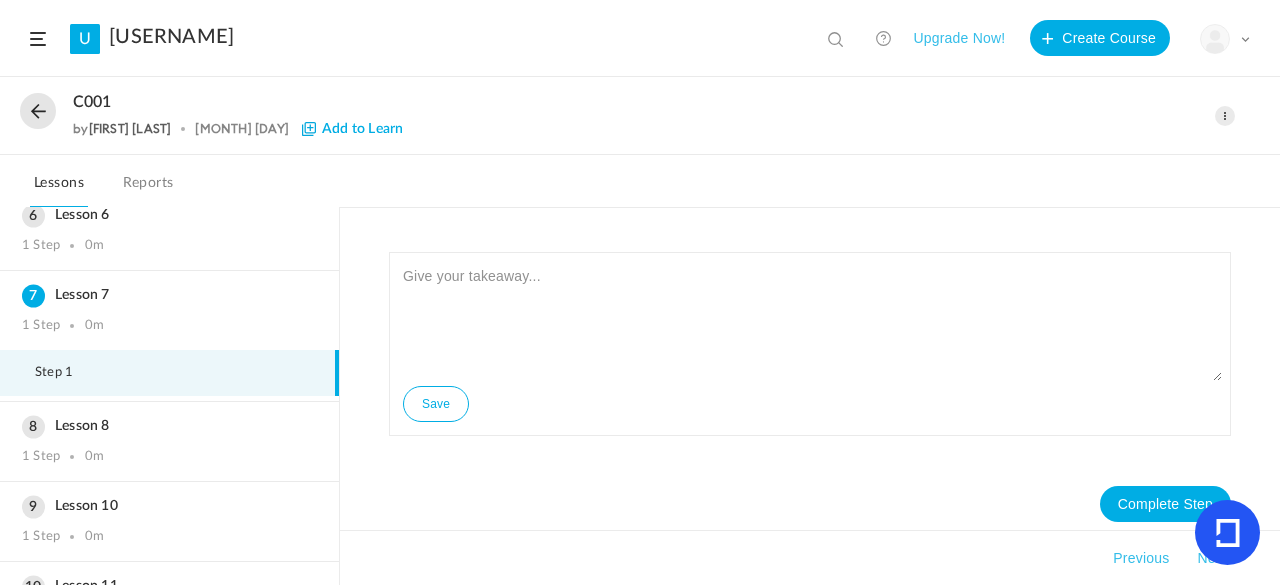 click on "Reports" at bounding box center (148, 189) 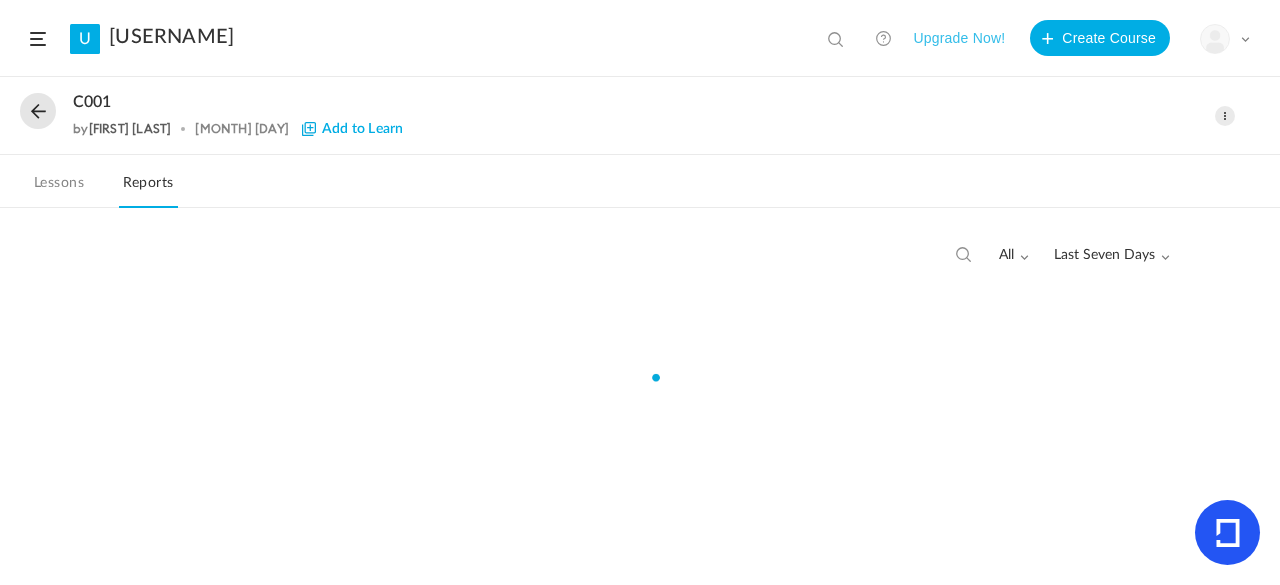 click on "Lessons" at bounding box center [59, 189] 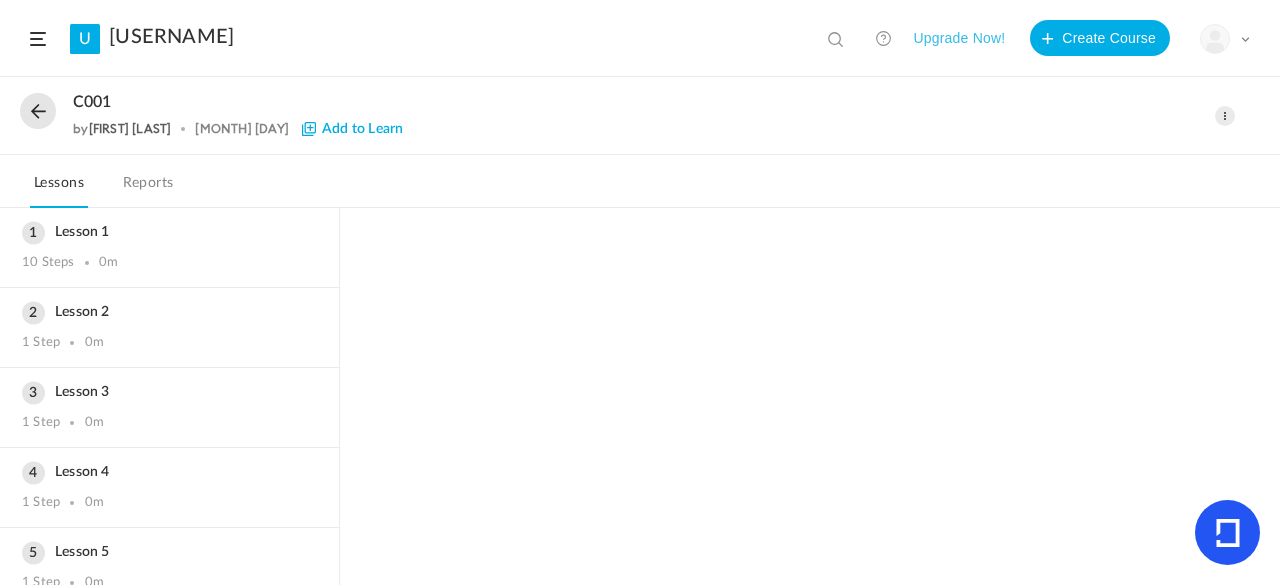 scroll, scrollTop: 476, scrollLeft: 0, axis: vertical 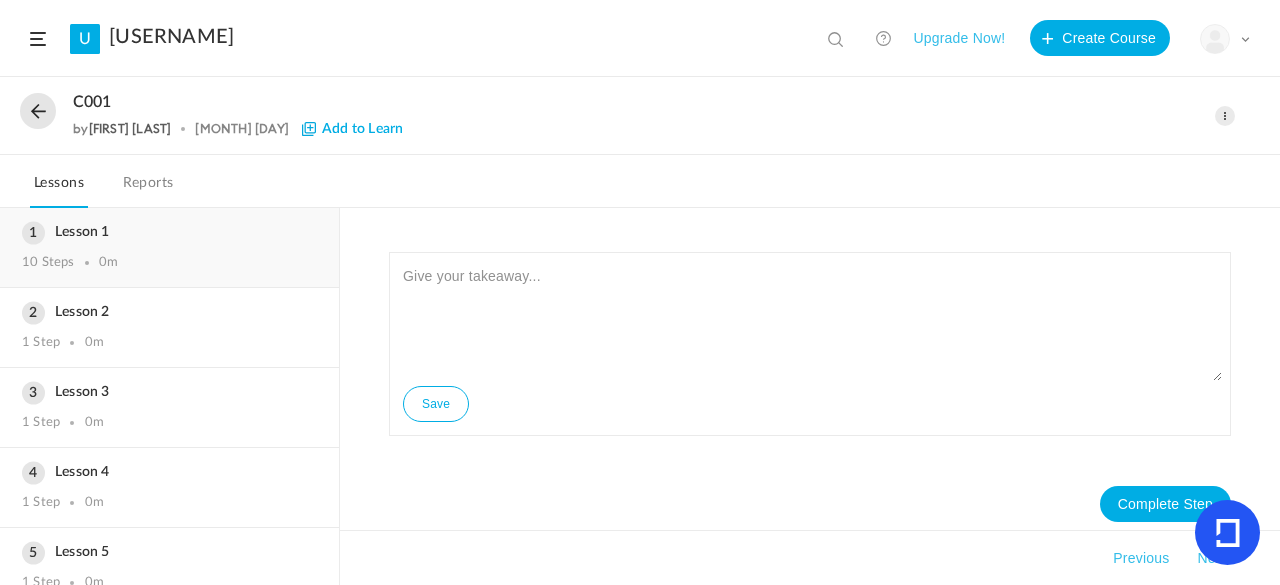click on "Lesson 1
10 Steps
0m" at bounding box center (169, 247) 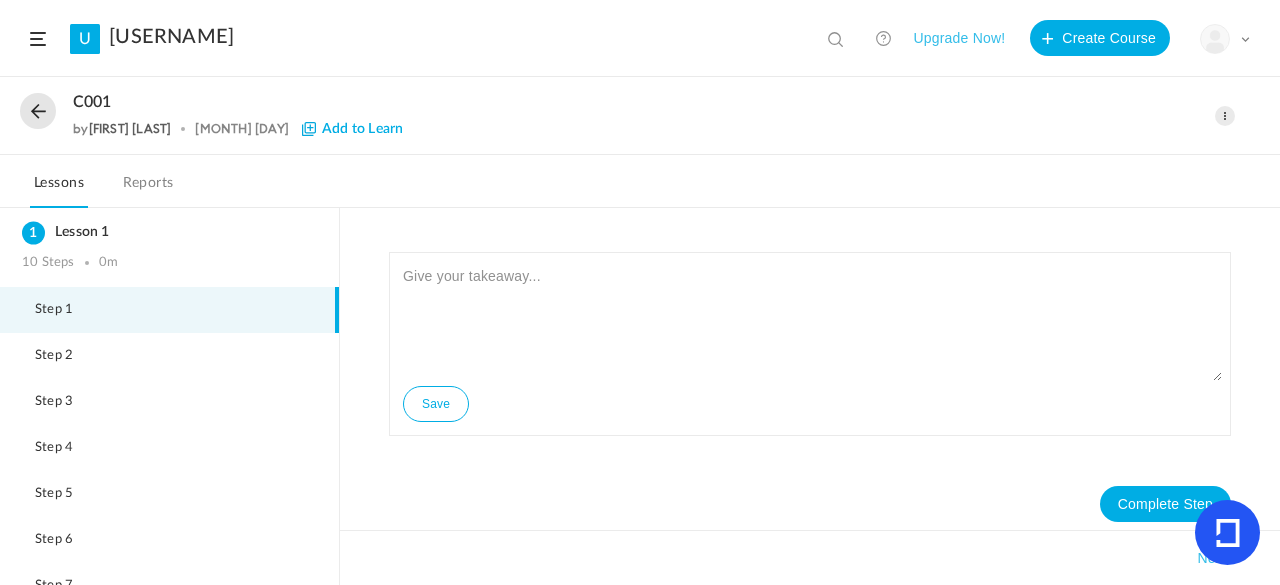 click at bounding box center [38, 111] 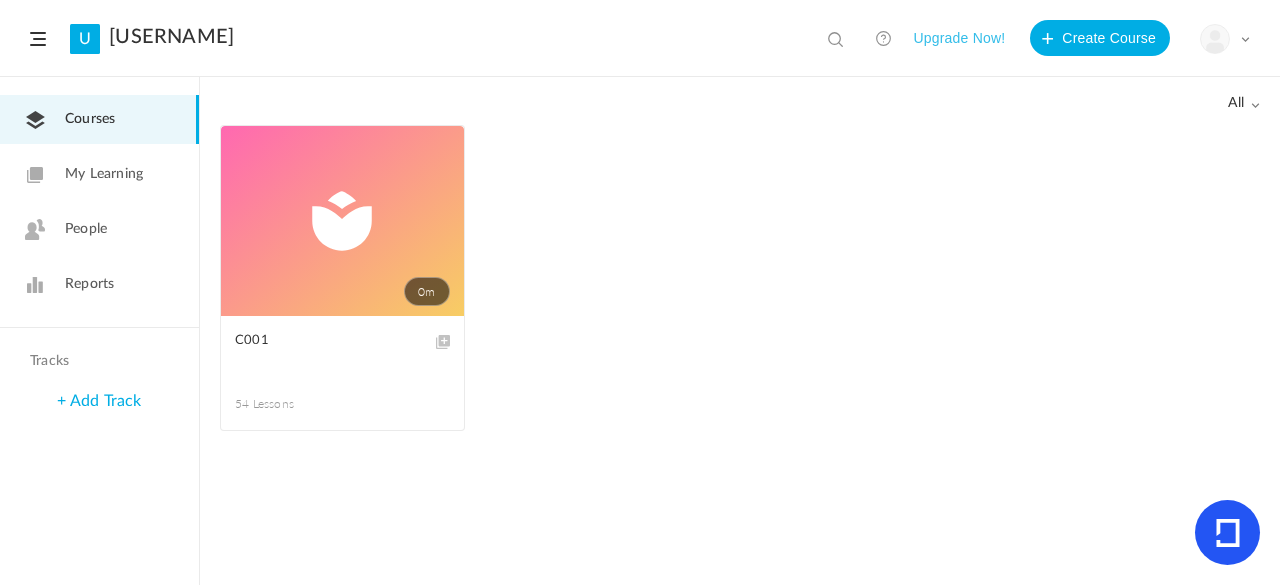 click at bounding box center [0, 0] 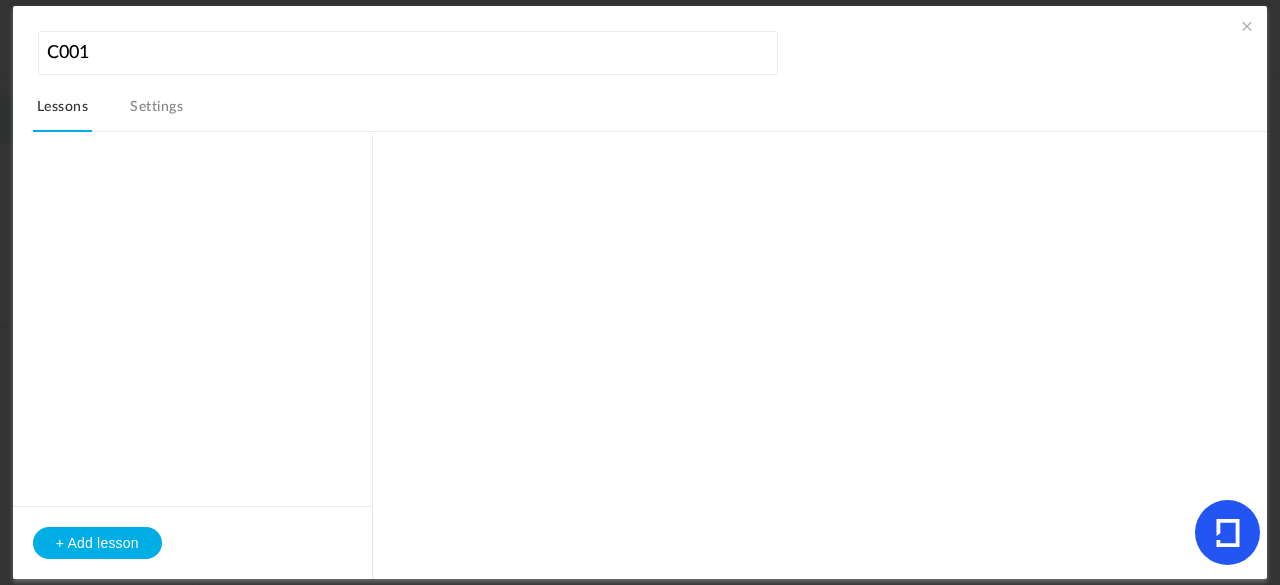 click at bounding box center (1247, 26) 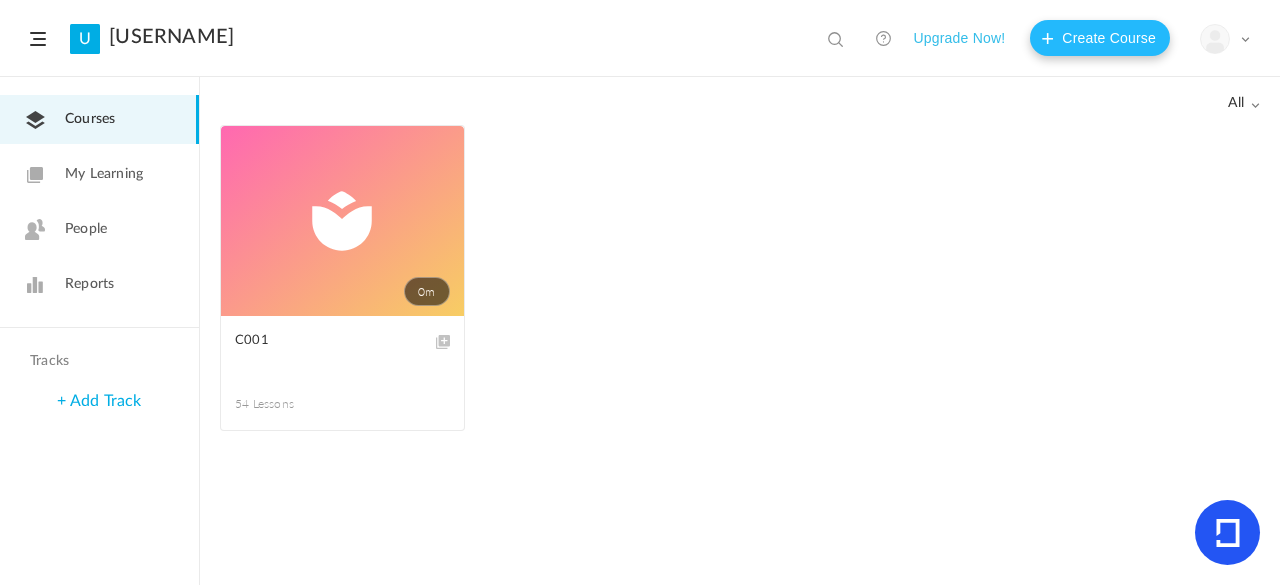click on "Create Course" at bounding box center [1100, 38] 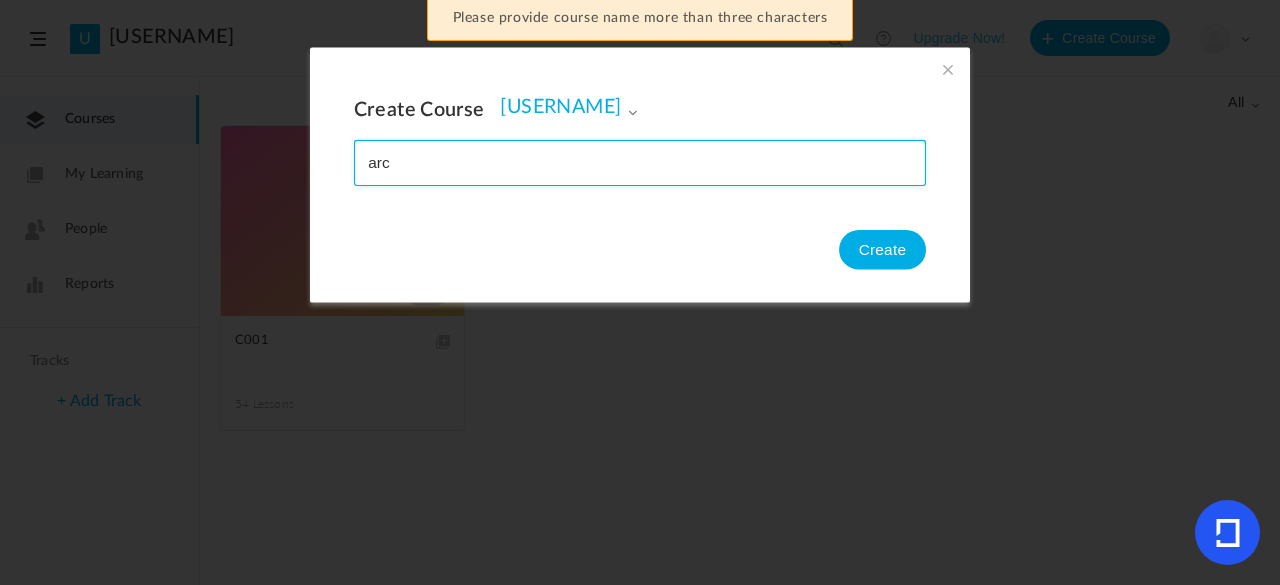 type on "arc" 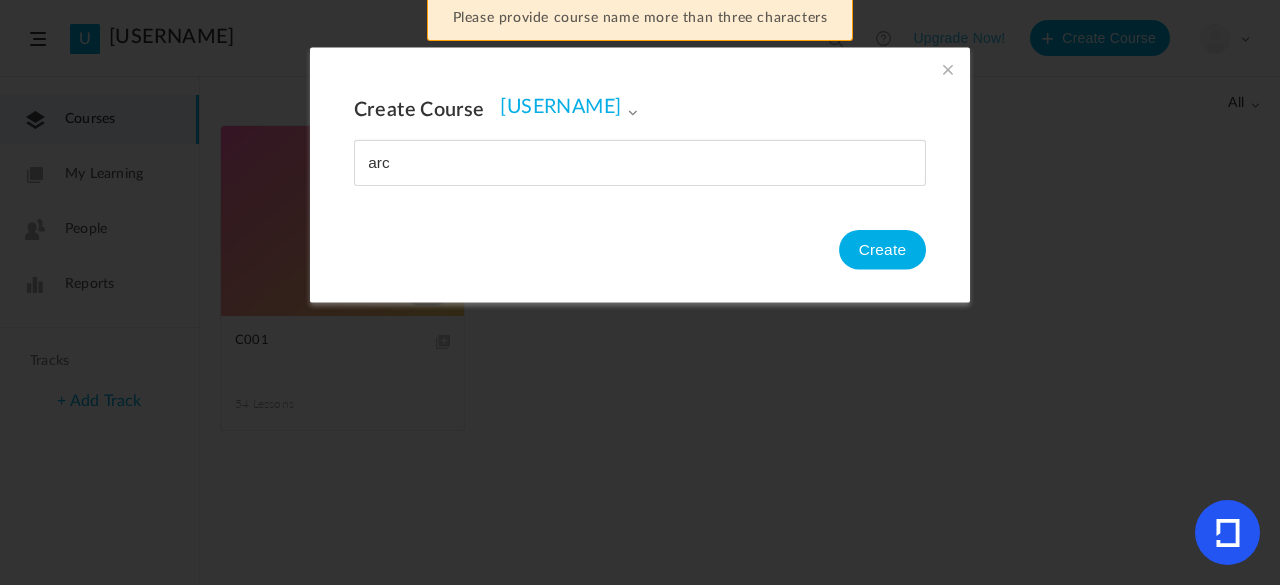 click at bounding box center (948, 69) 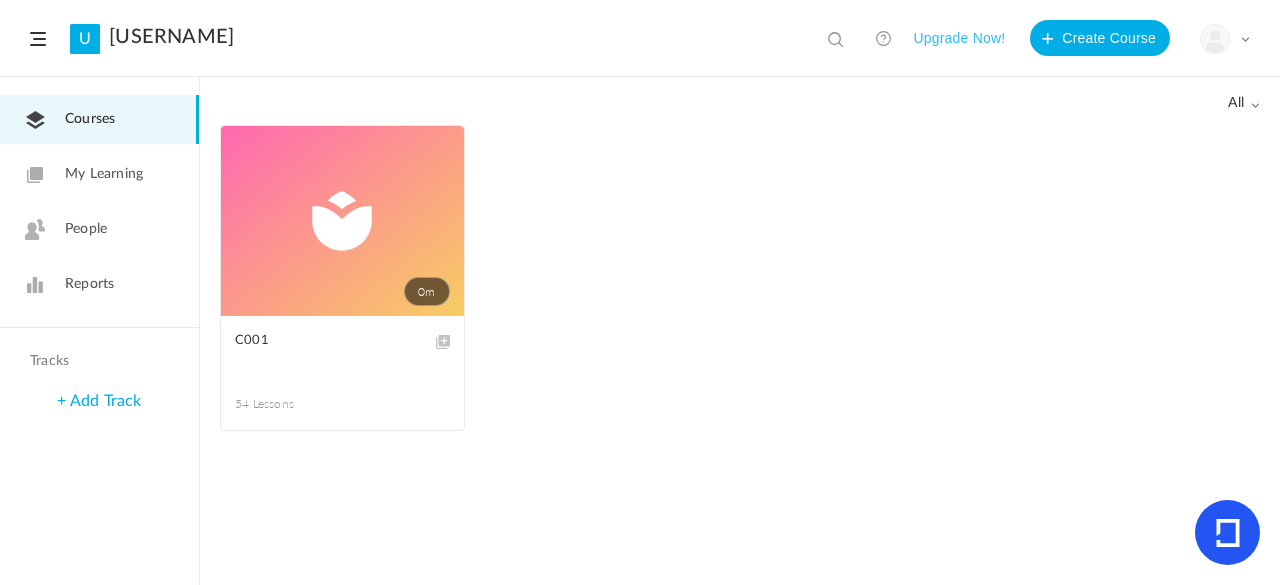 click at bounding box center [0, 0] 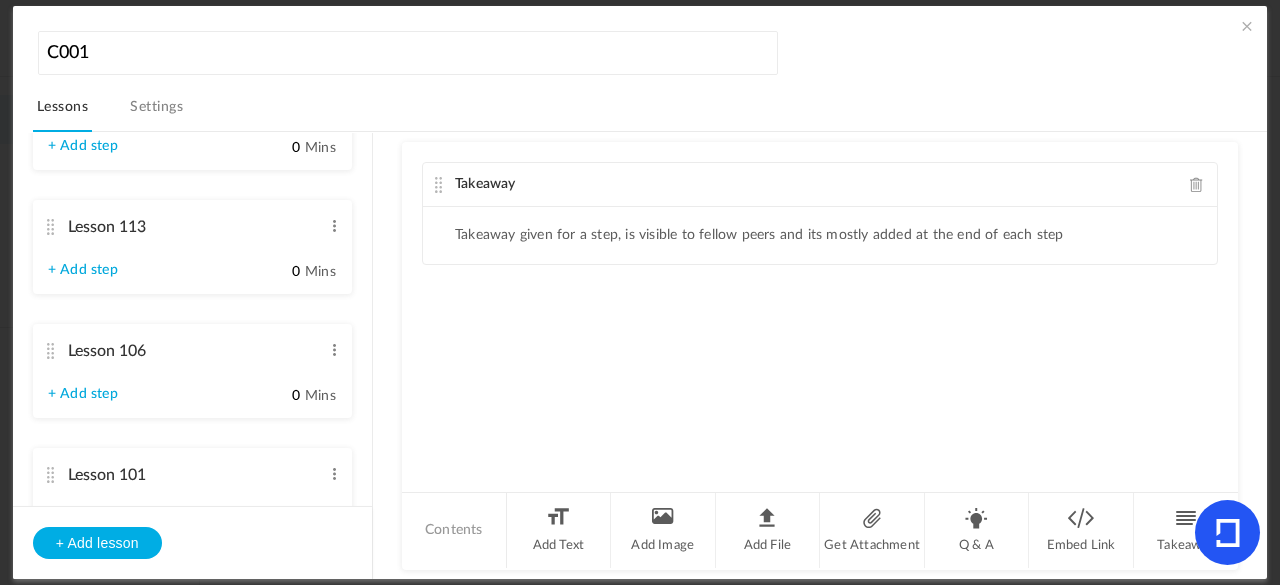 scroll, scrollTop: 7702, scrollLeft: 0, axis: vertical 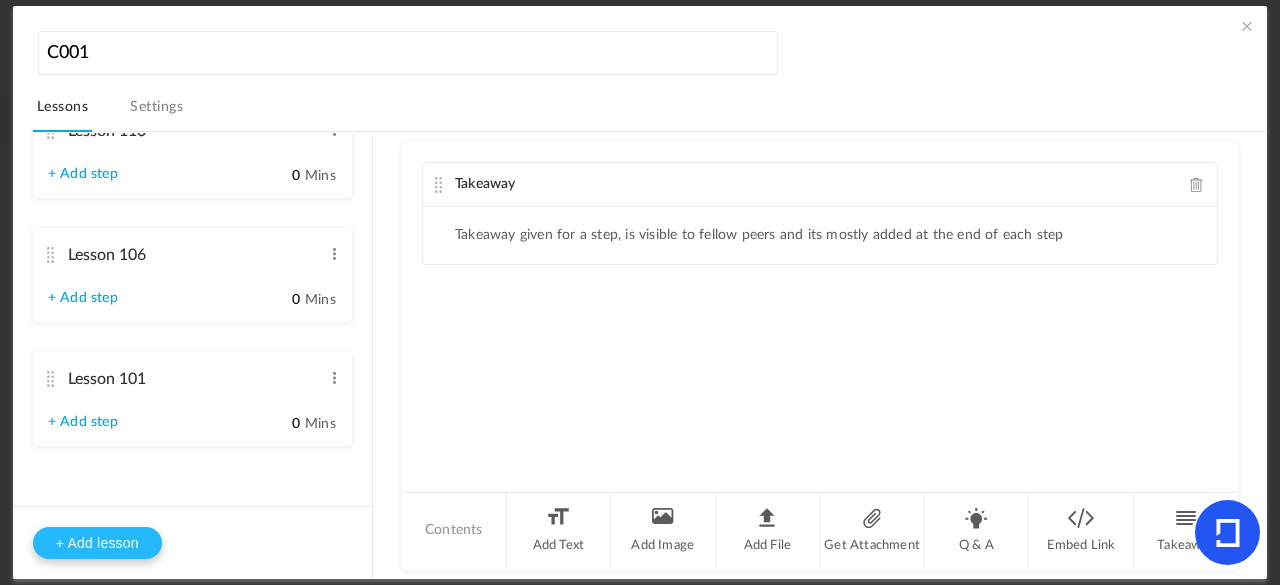 click on "+ Add lesson" at bounding box center (97, 543) 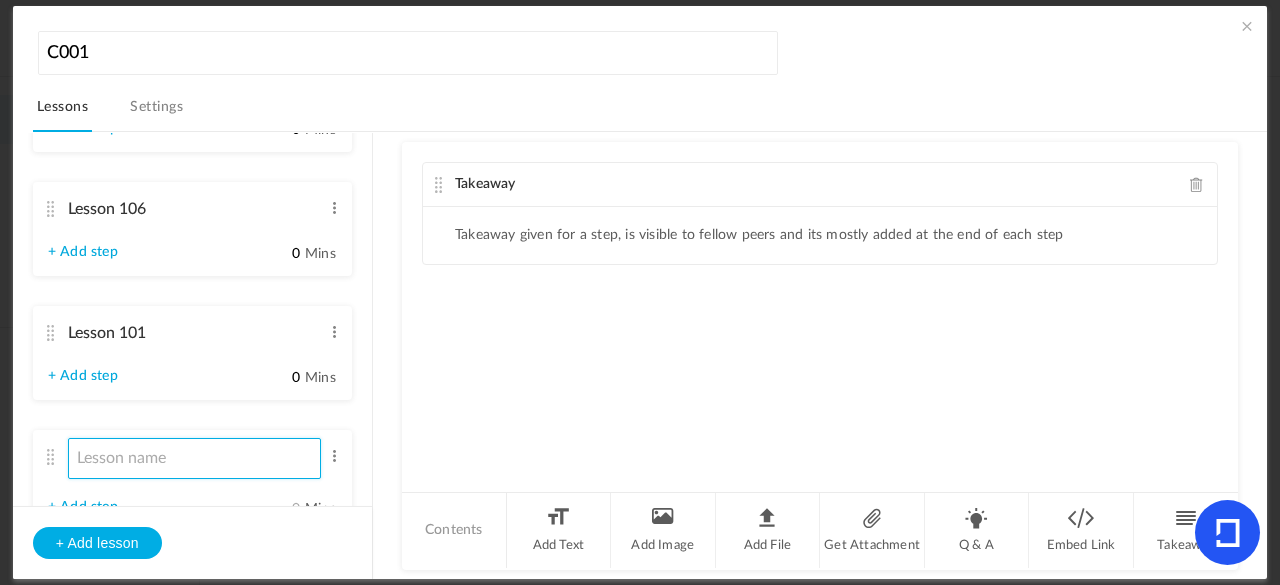 scroll, scrollTop: 7832, scrollLeft: 0, axis: vertical 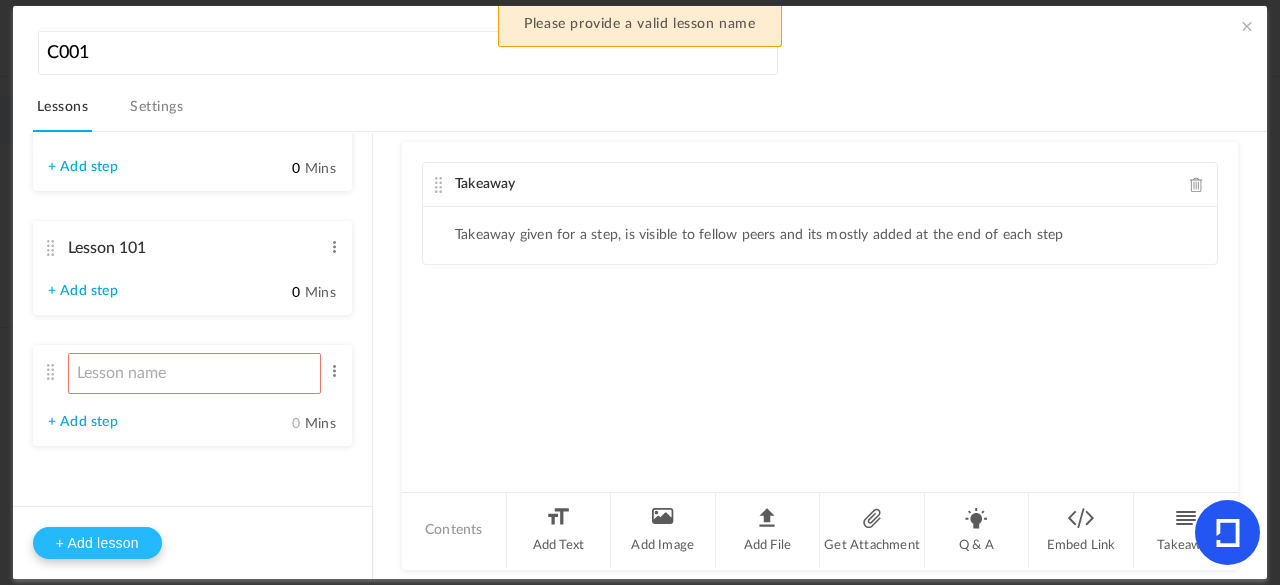 click on "+ Add lesson" at bounding box center (97, 543) 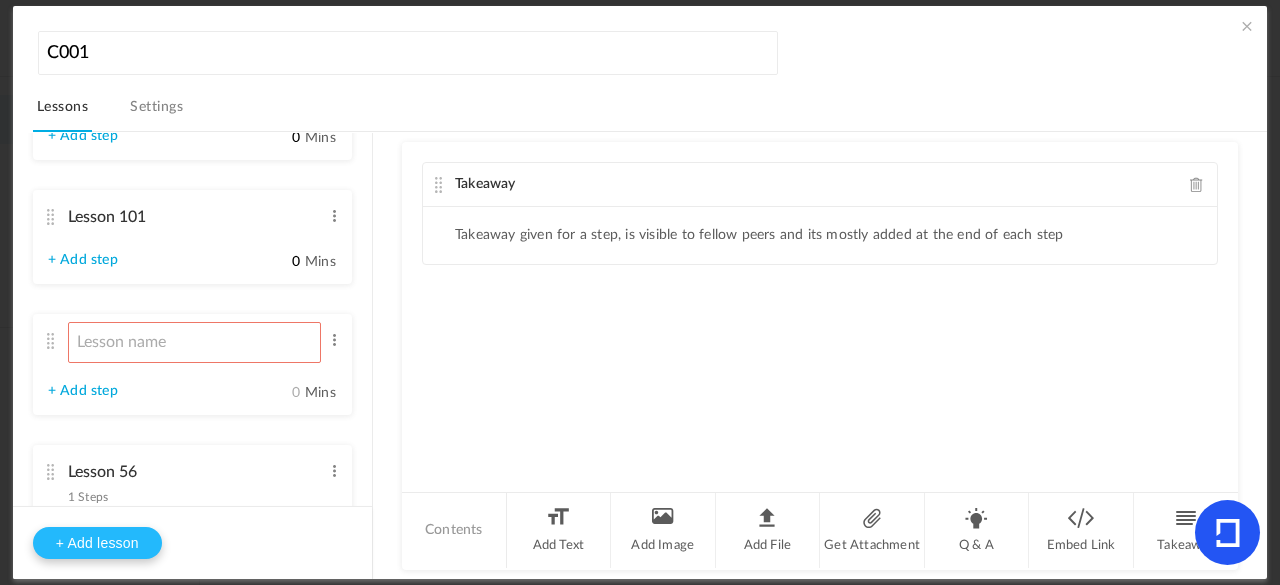 scroll, scrollTop: 7245, scrollLeft: 0, axis: vertical 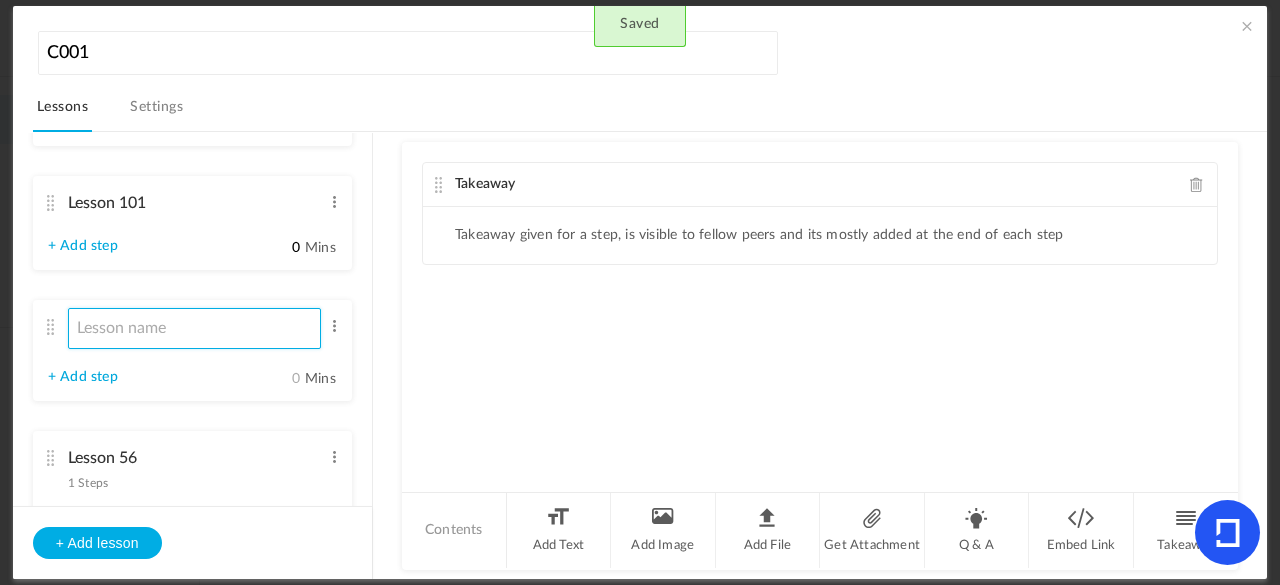 click at bounding box center [195, 328] 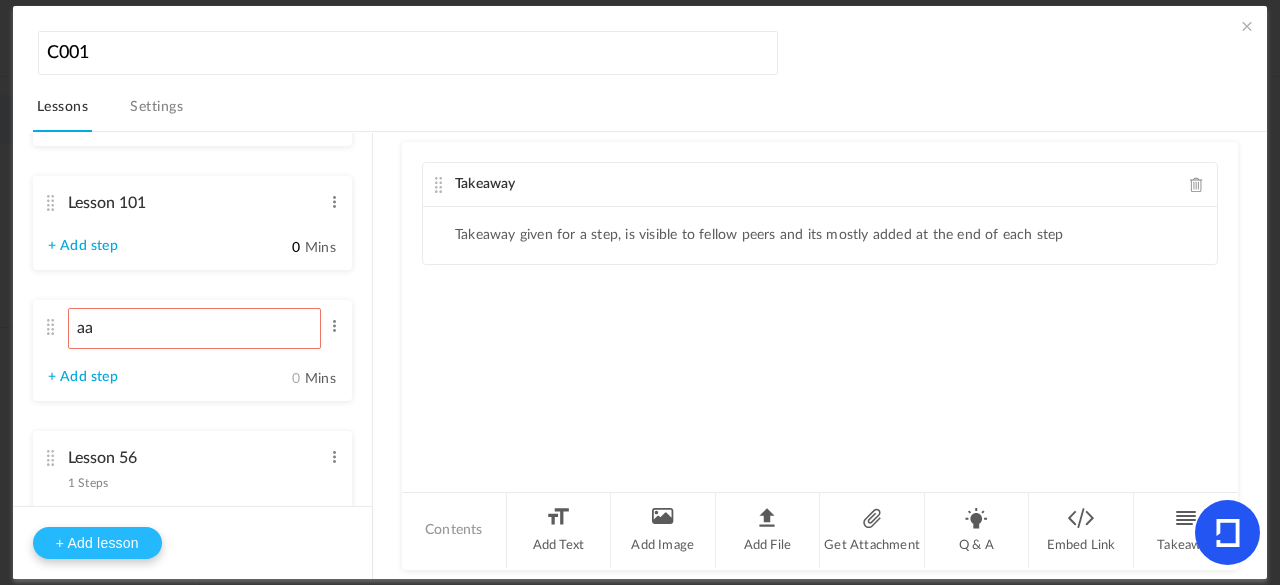 click on "+ Add lesson" at bounding box center (97, 543) 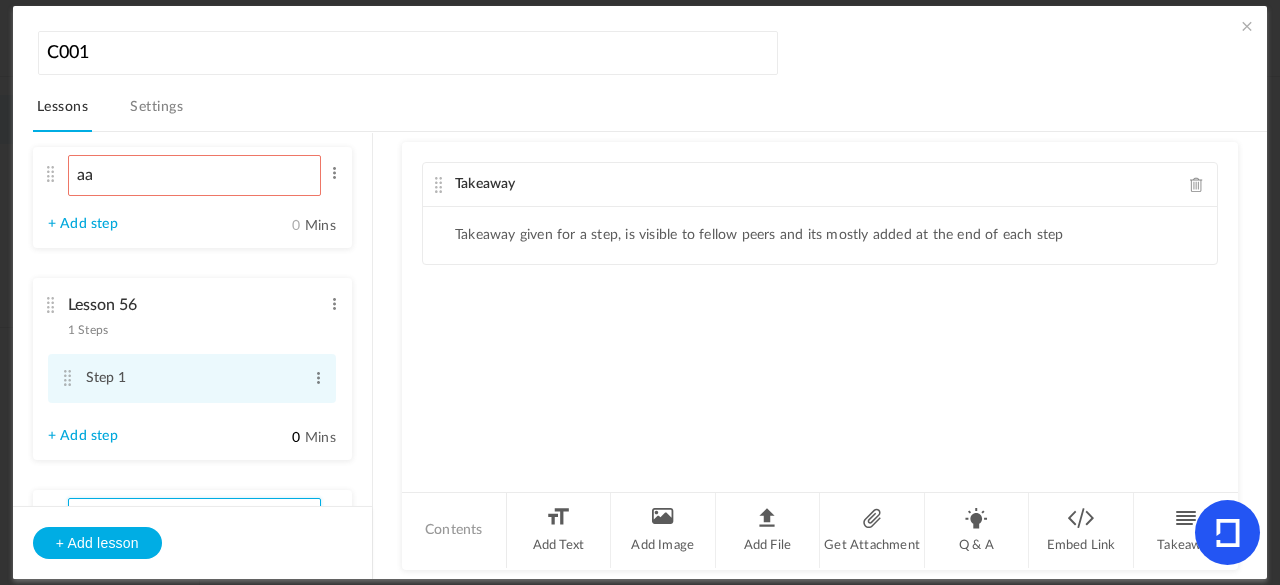 scroll, scrollTop: 7397, scrollLeft: 0, axis: vertical 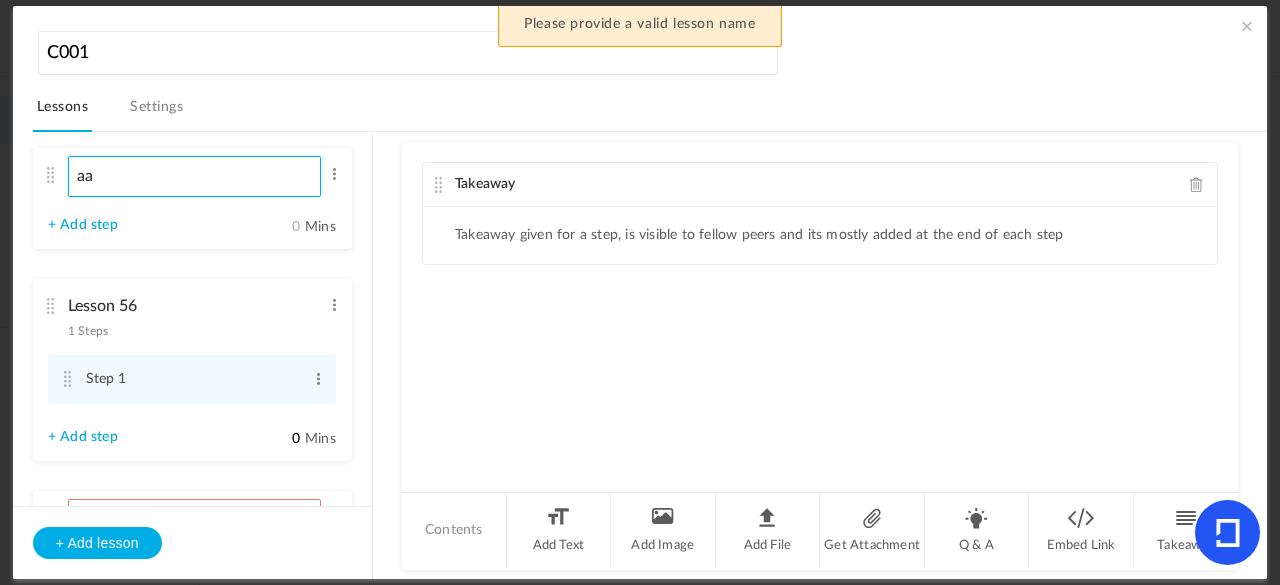 click on "aa" at bounding box center (195, 176) 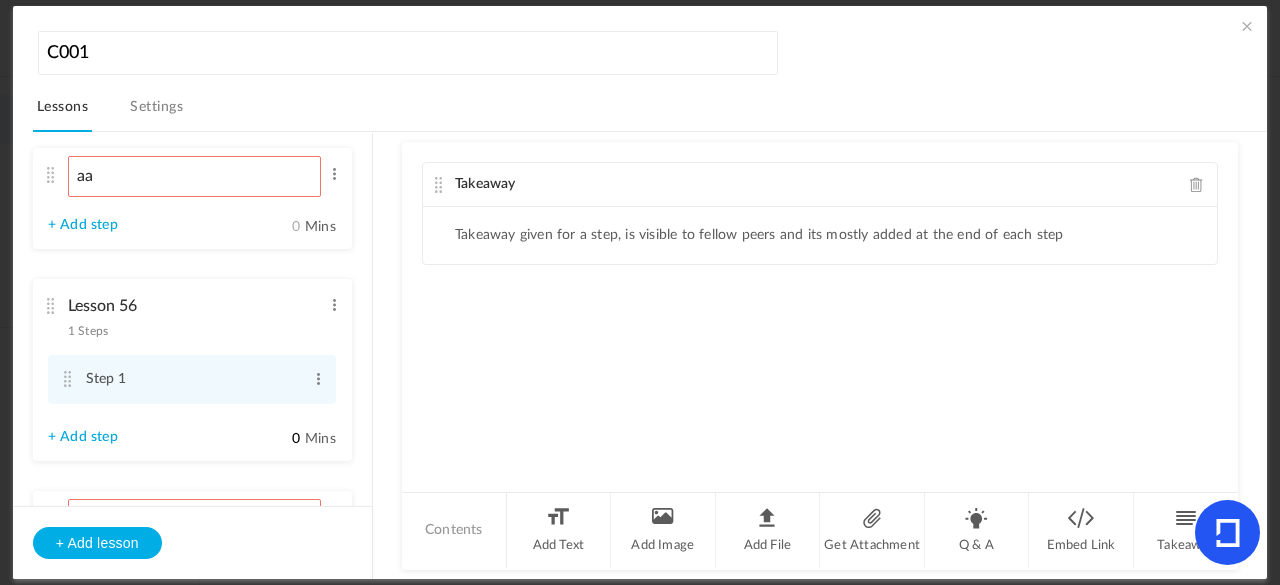 click on "Lesson 56
1 Steps
Edit
Delete" at bounding box center [185, 313] 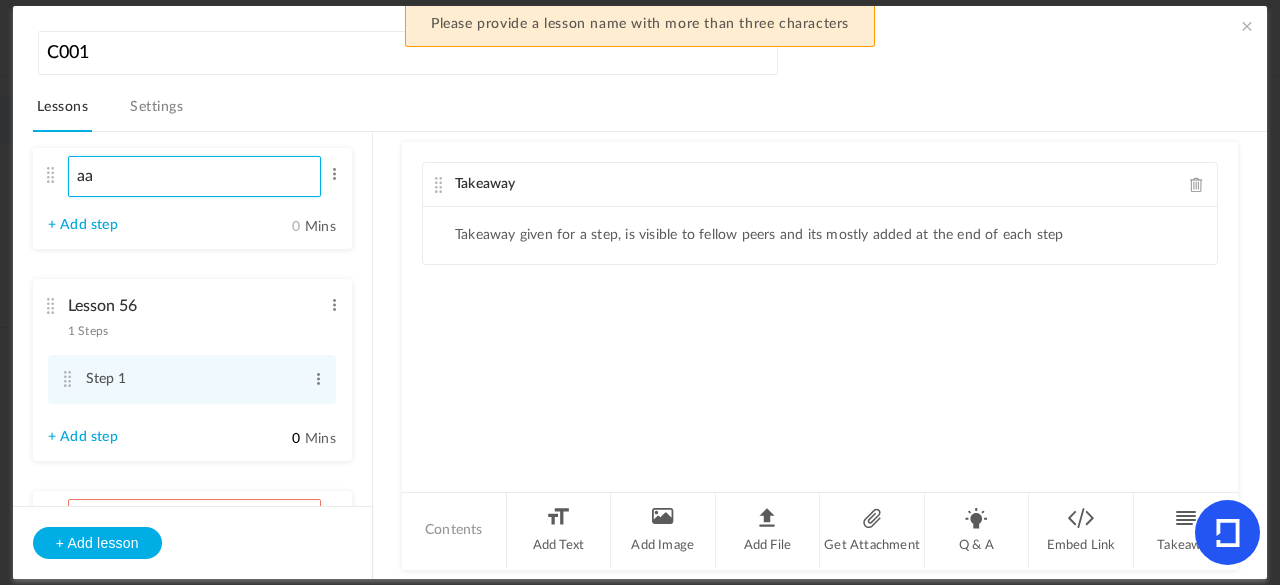 click on "aa" at bounding box center (195, 176) 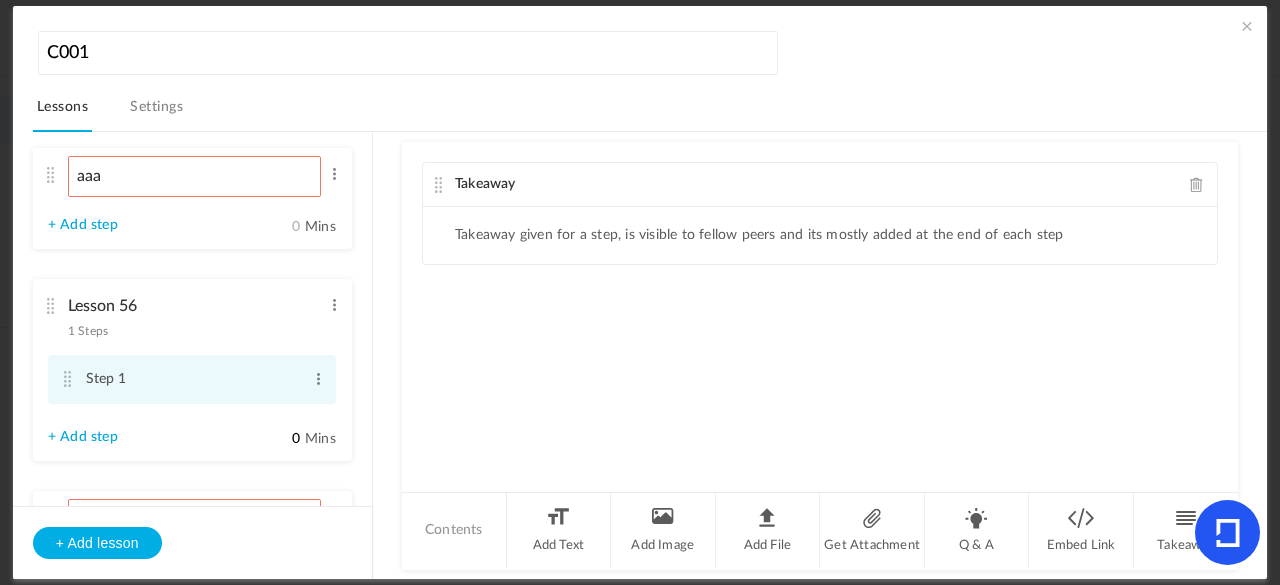 click on "Step 1
Edit
Delete" at bounding box center (192, 379) 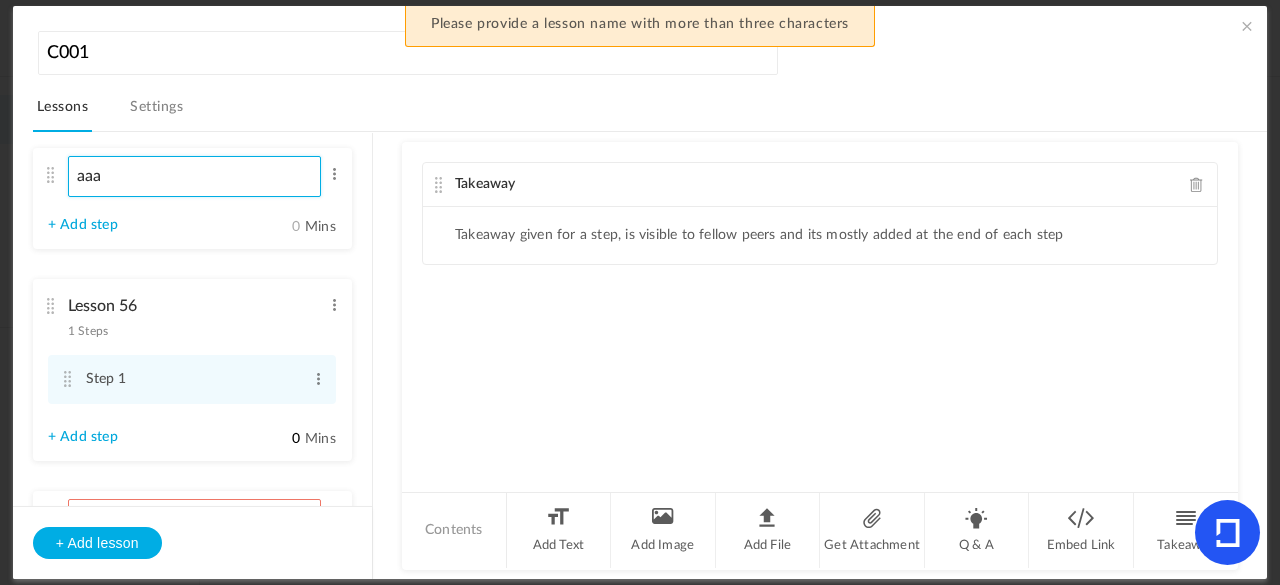 click on "aaa" at bounding box center (195, 176) 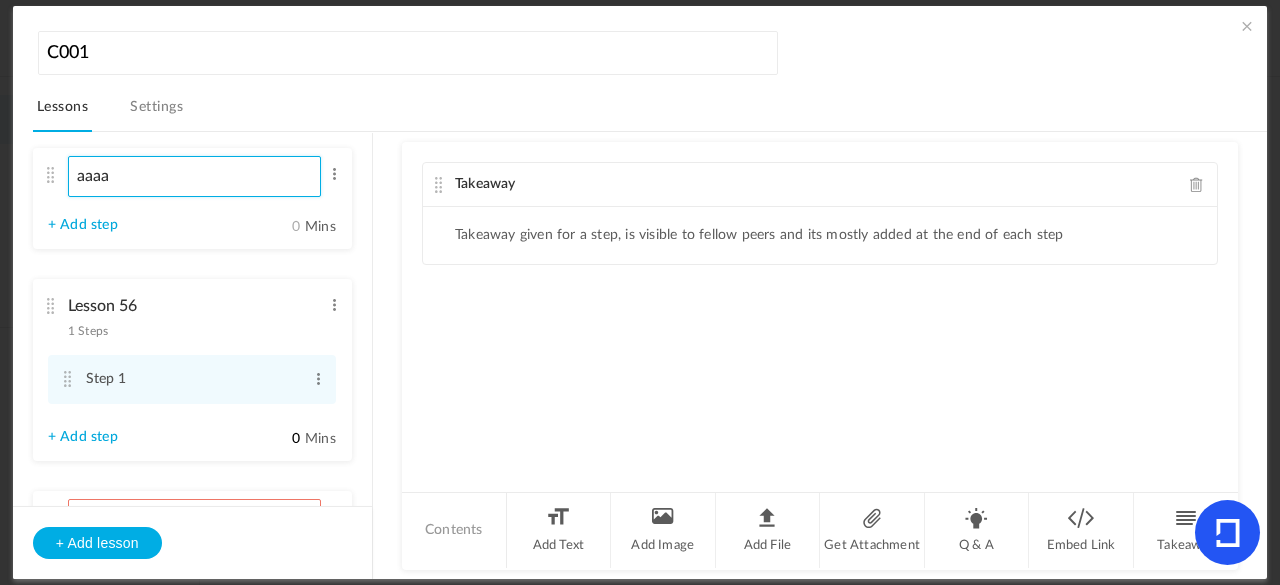 type on "aaaa" 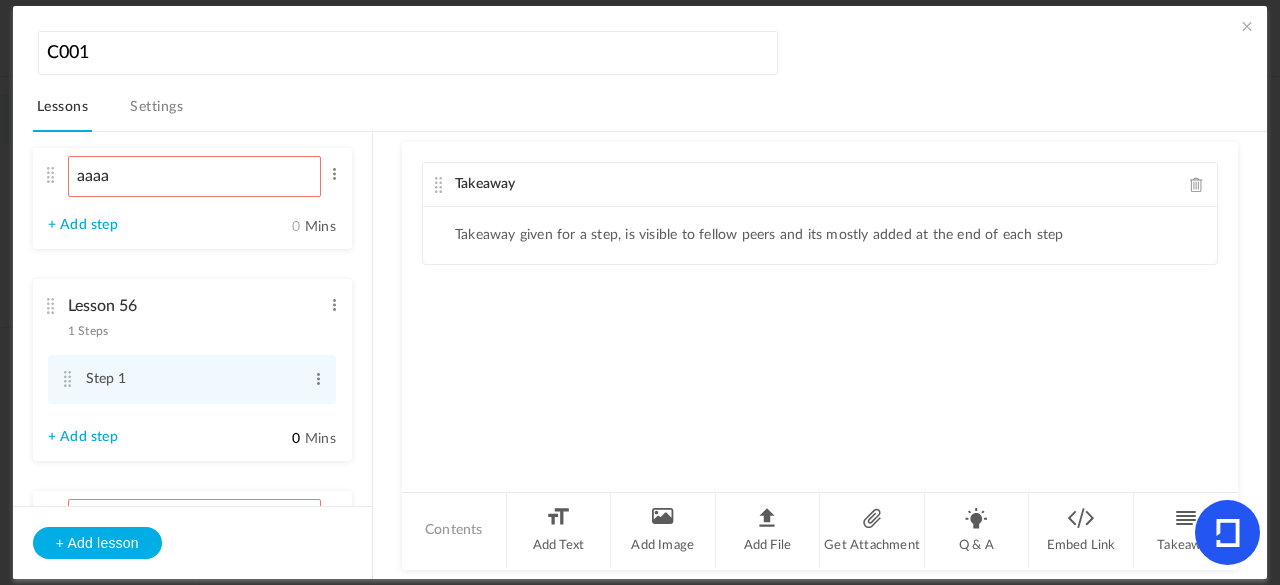 click on "Lesson 1
10 steps
Edit
Delete
Step 1
Edit
Delete" at bounding box center [192, 319] 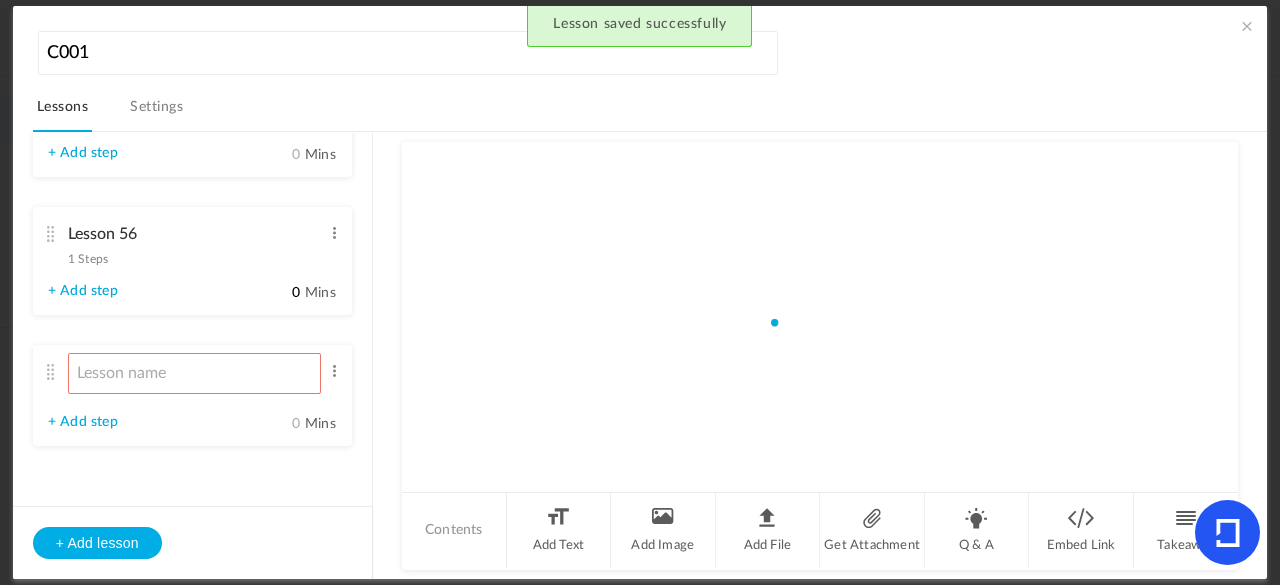 scroll, scrollTop: 7582, scrollLeft: 0, axis: vertical 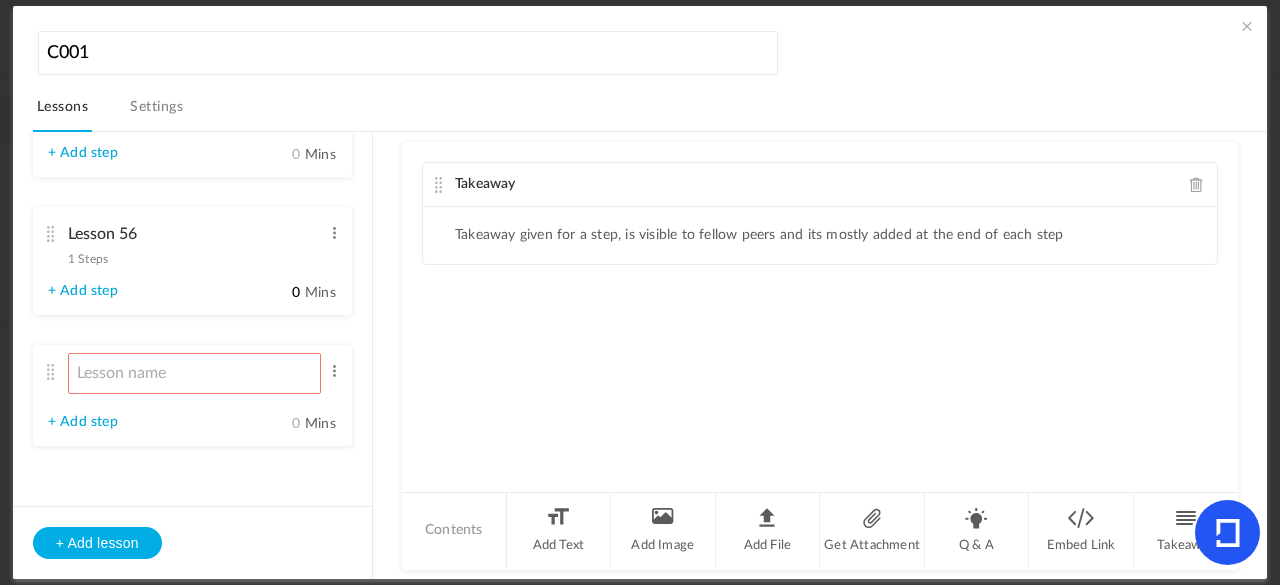 click at bounding box center (1247, 26) 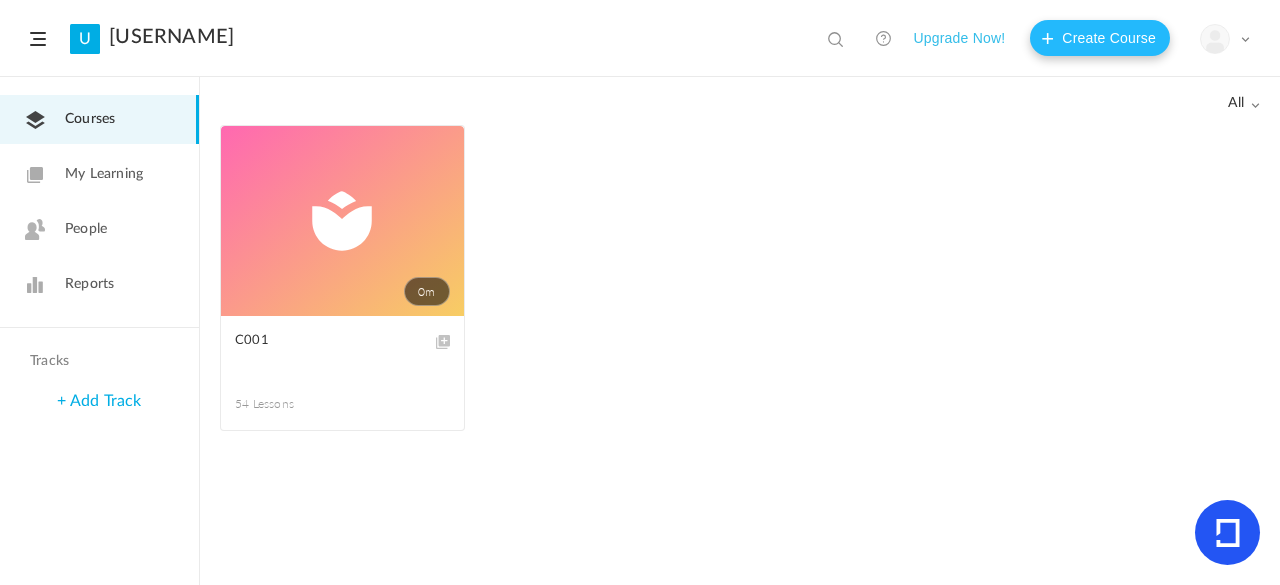 click on "Create Course" at bounding box center [1100, 38] 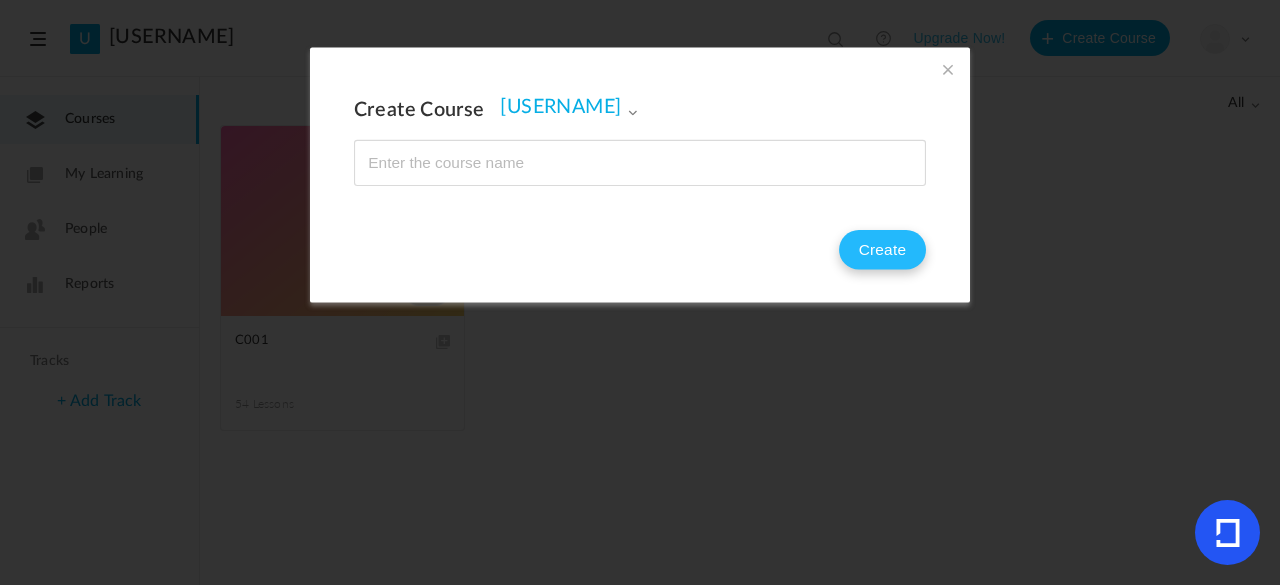 click on "Create" at bounding box center [882, 250] 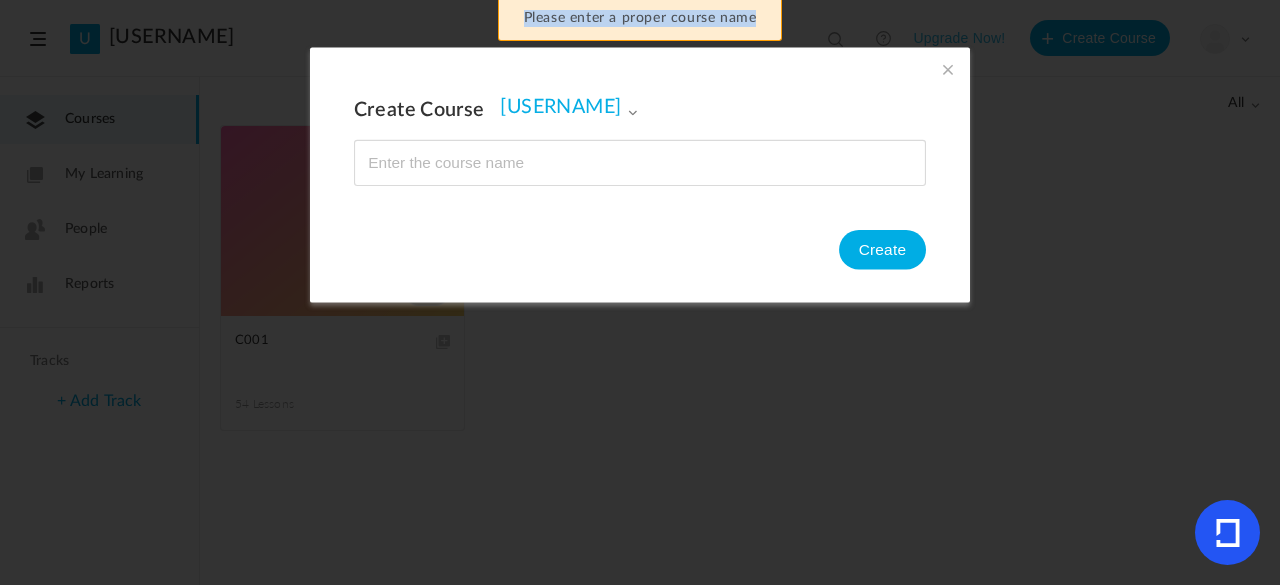 drag, startPoint x: 764, startPoint y: 13, endPoint x: 521, endPoint y: 10, distance: 243.01852 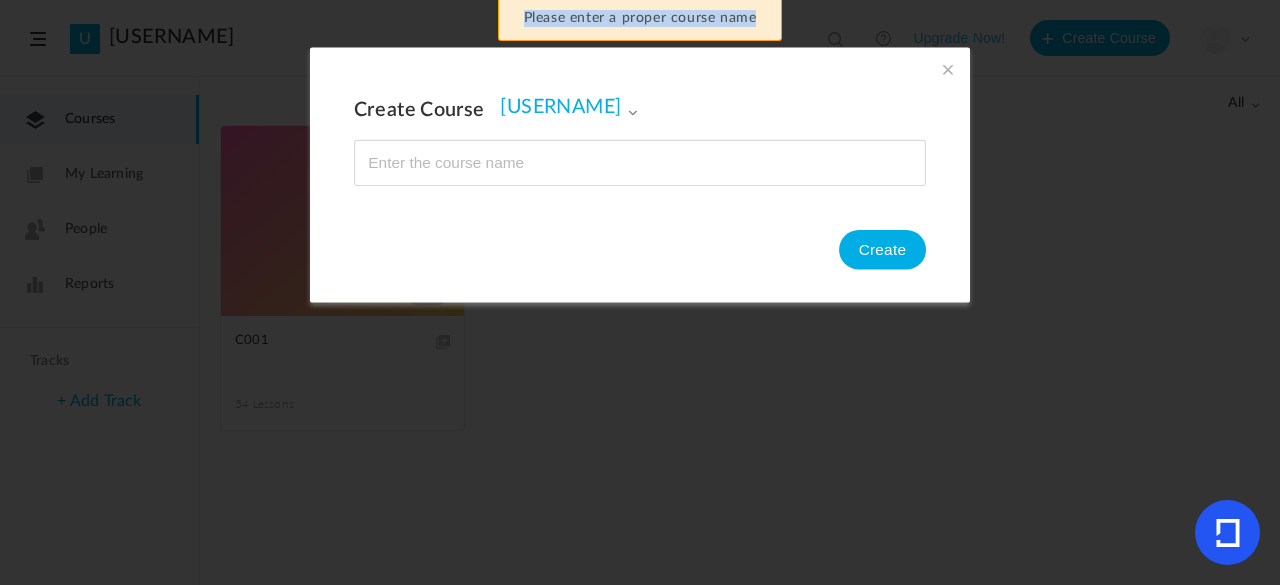 click on "Please enter a proper course name" at bounding box center (640, 20) 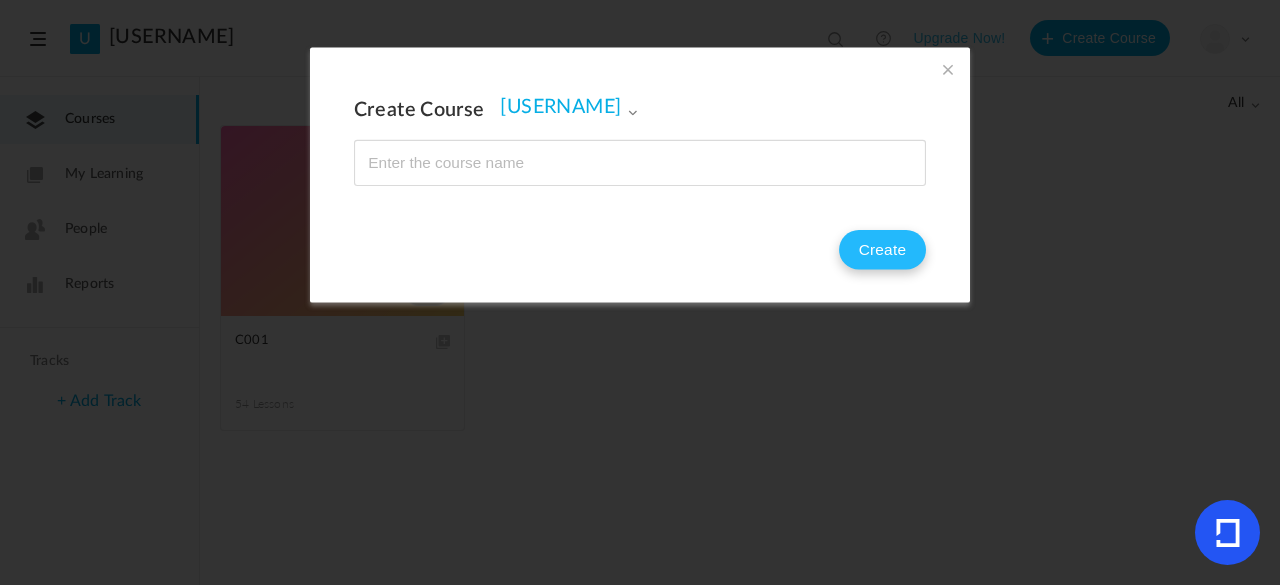 click on "Create" at bounding box center [882, 250] 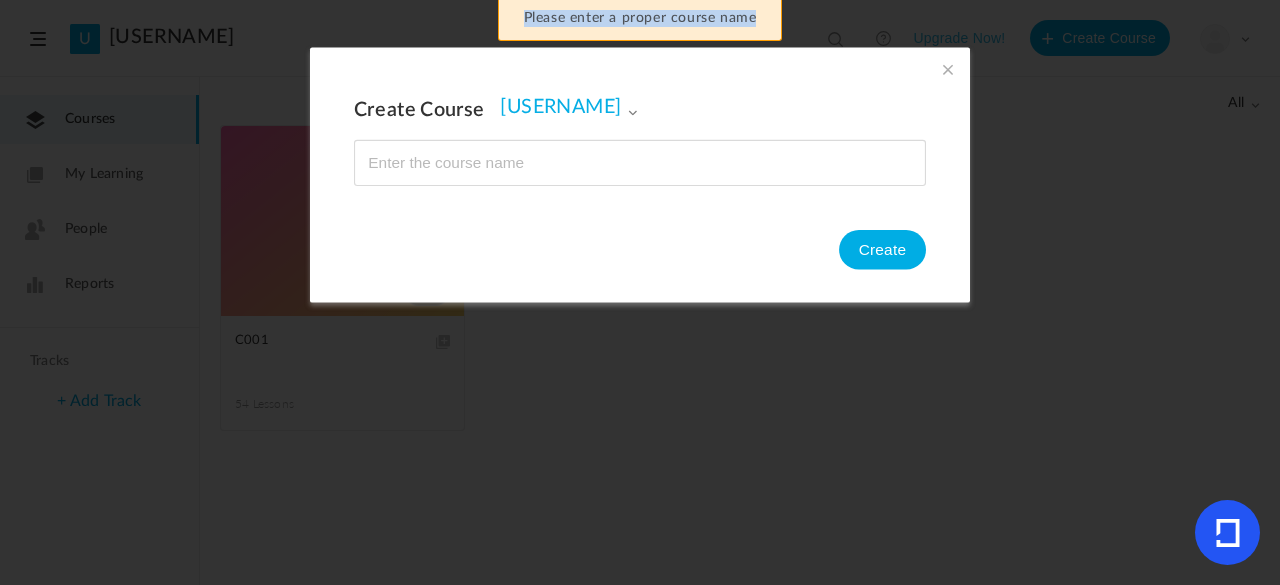 drag, startPoint x: 762, startPoint y: 15, endPoint x: 515, endPoint y: 4, distance: 247.24481 